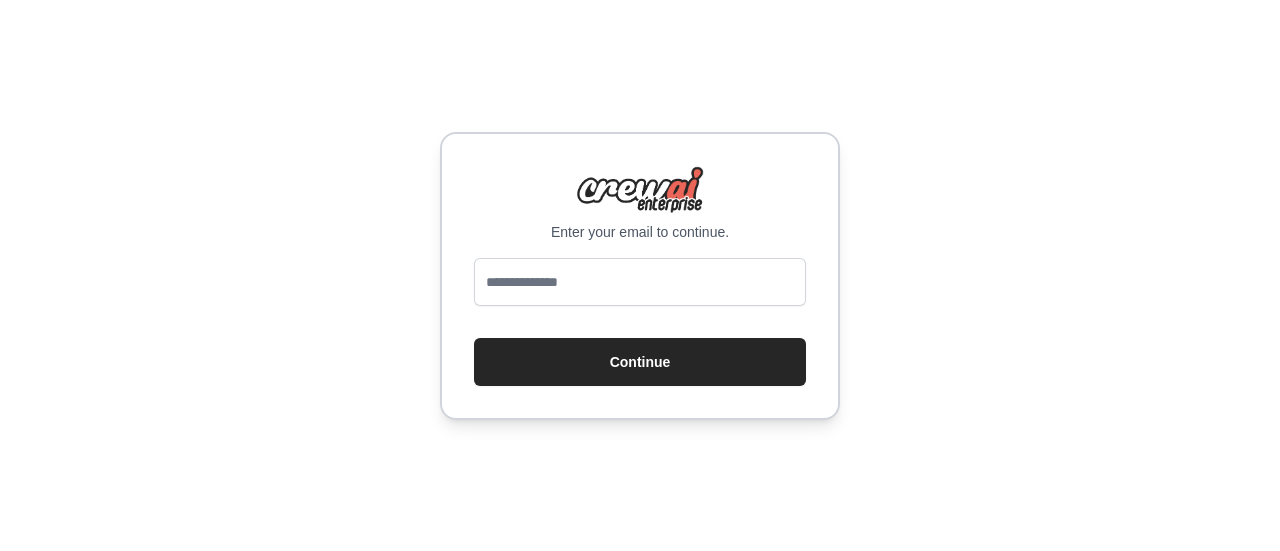 scroll, scrollTop: 0, scrollLeft: 0, axis: both 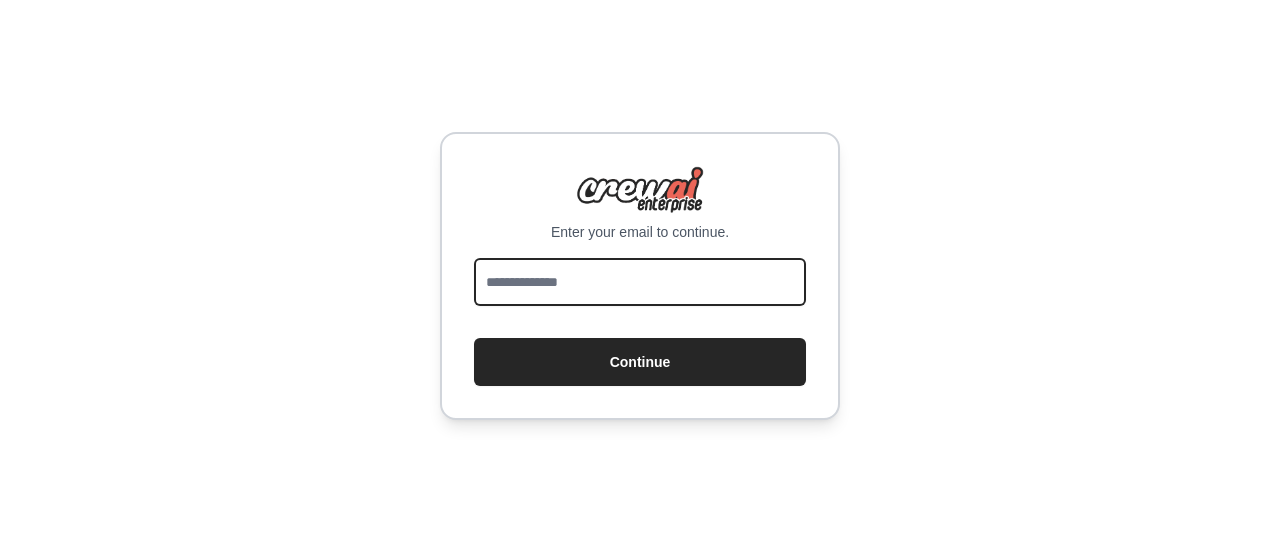 click at bounding box center [640, 282] 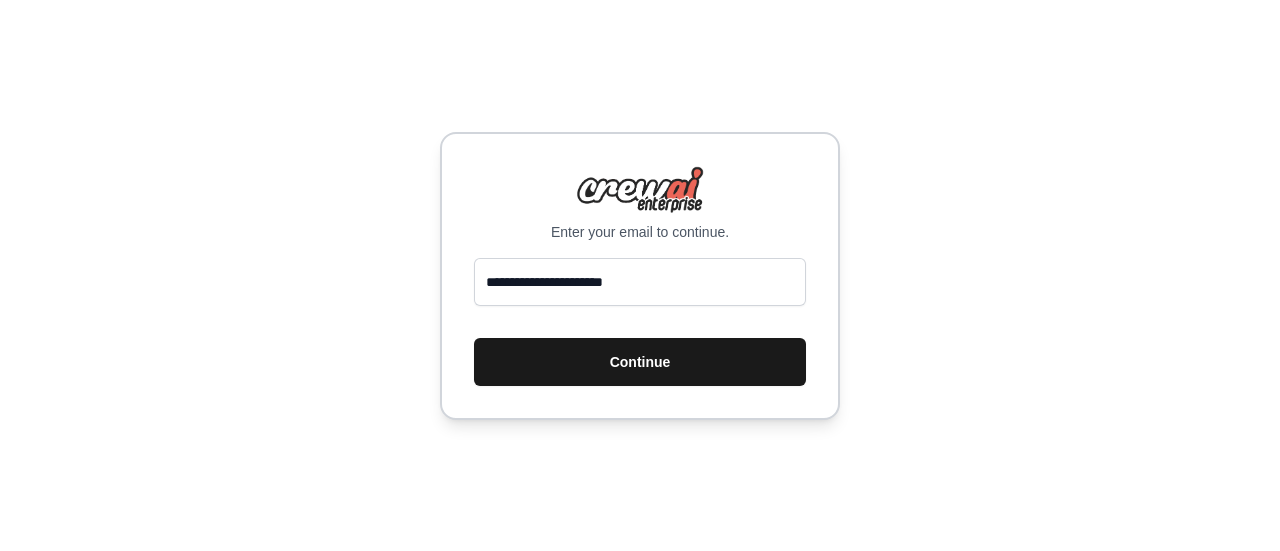 click on "Continue" at bounding box center (640, 362) 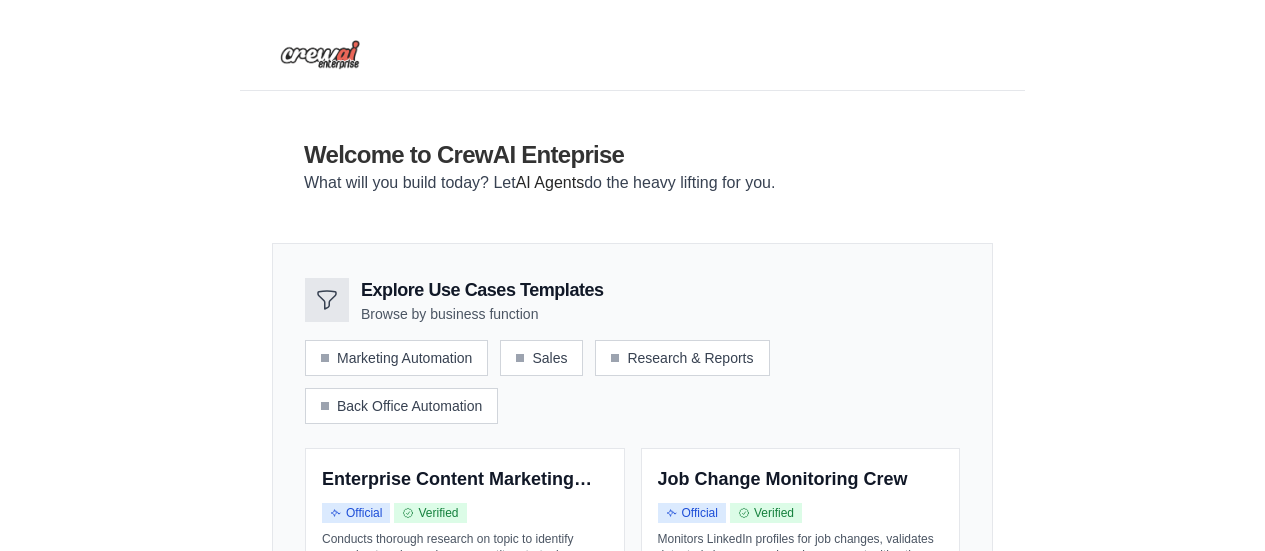scroll, scrollTop: 0, scrollLeft: 0, axis: both 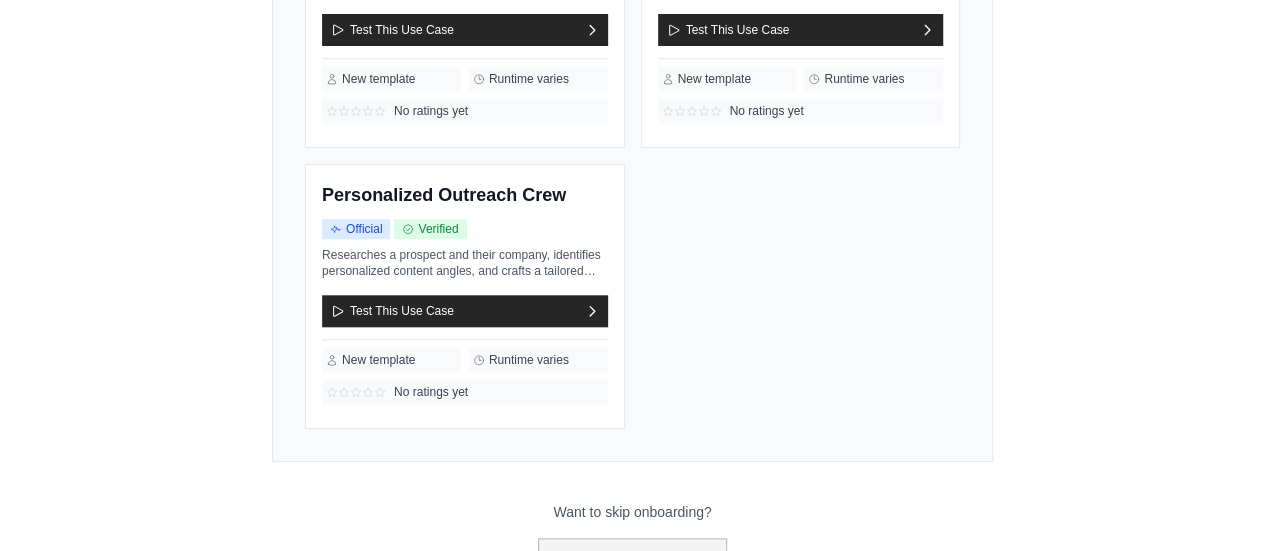 click on "Go to the dashboard!" at bounding box center [633, 557] 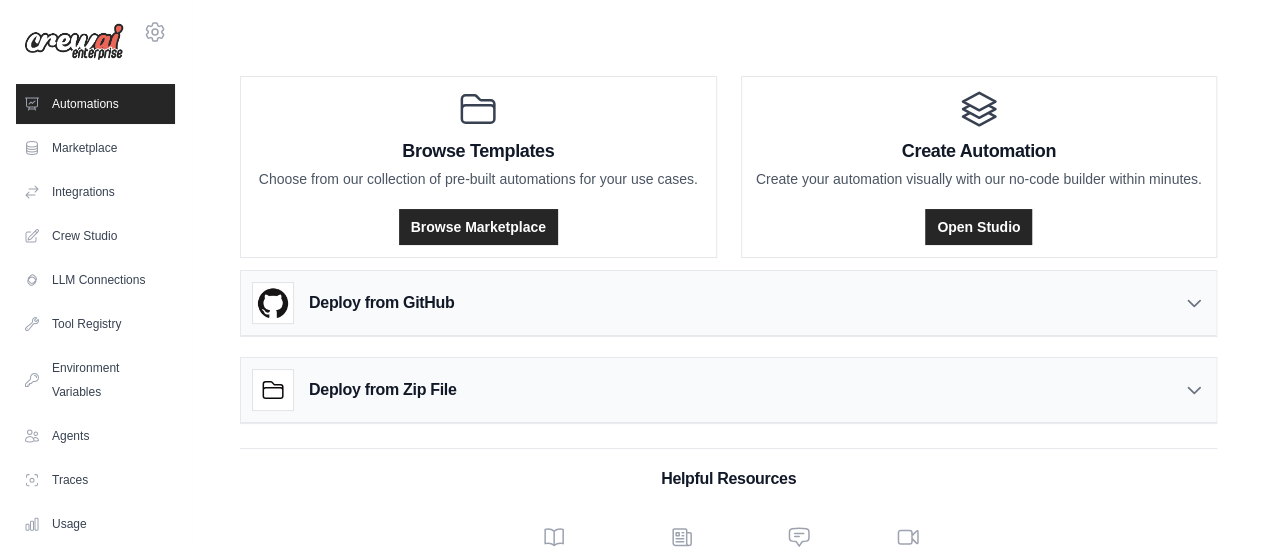 scroll, scrollTop: 0, scrollLeft: 0, axis: both 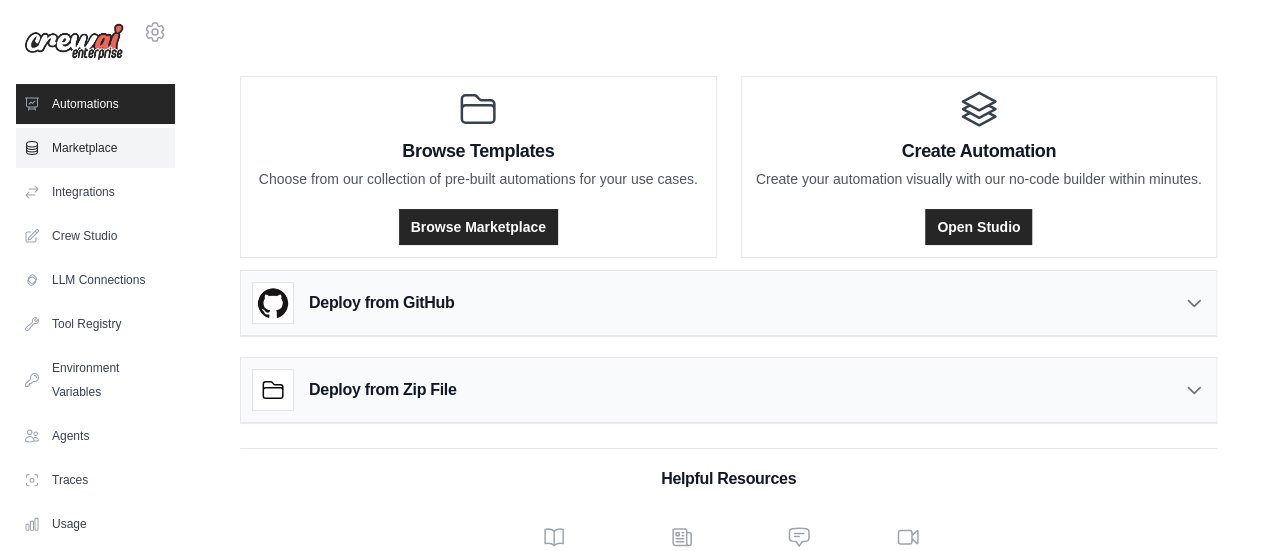 click on "Marketplace" at bounding box center (95, 148) 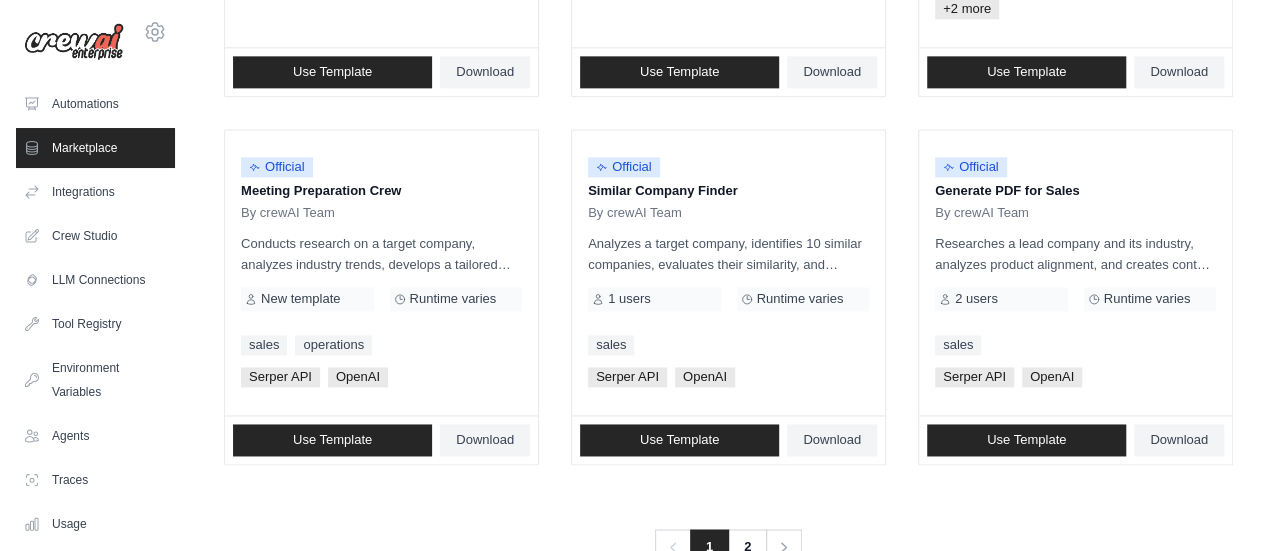 scroll, scrollTop: 1353, scrollLeft: 0, axis: vertical 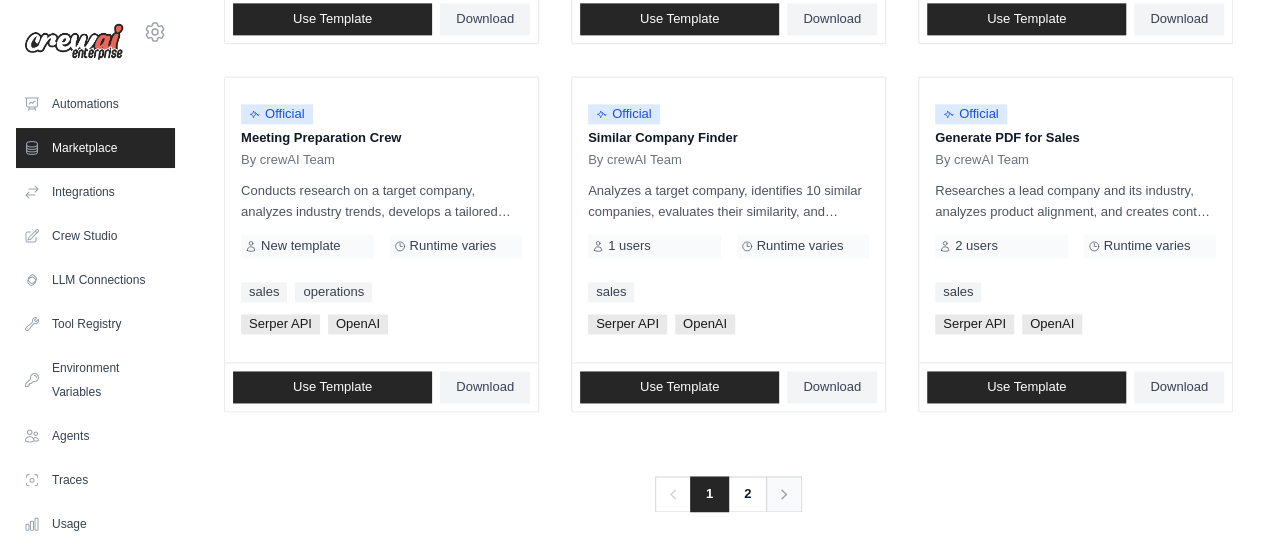 click 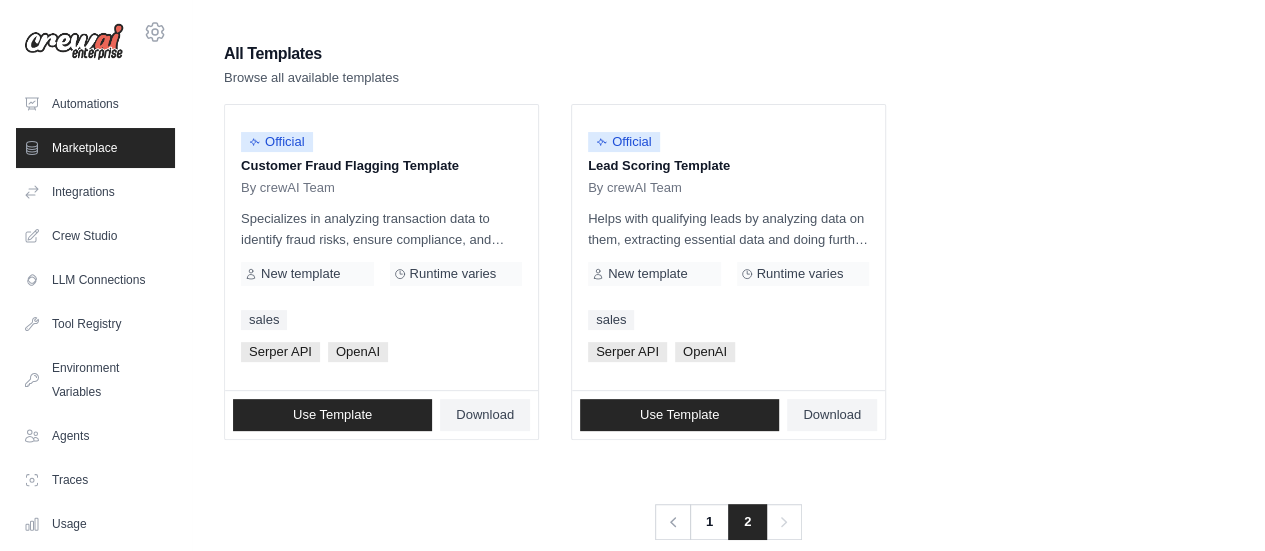 scroll, scrollTop: 196, scrollLeft: 0, axis: vertical 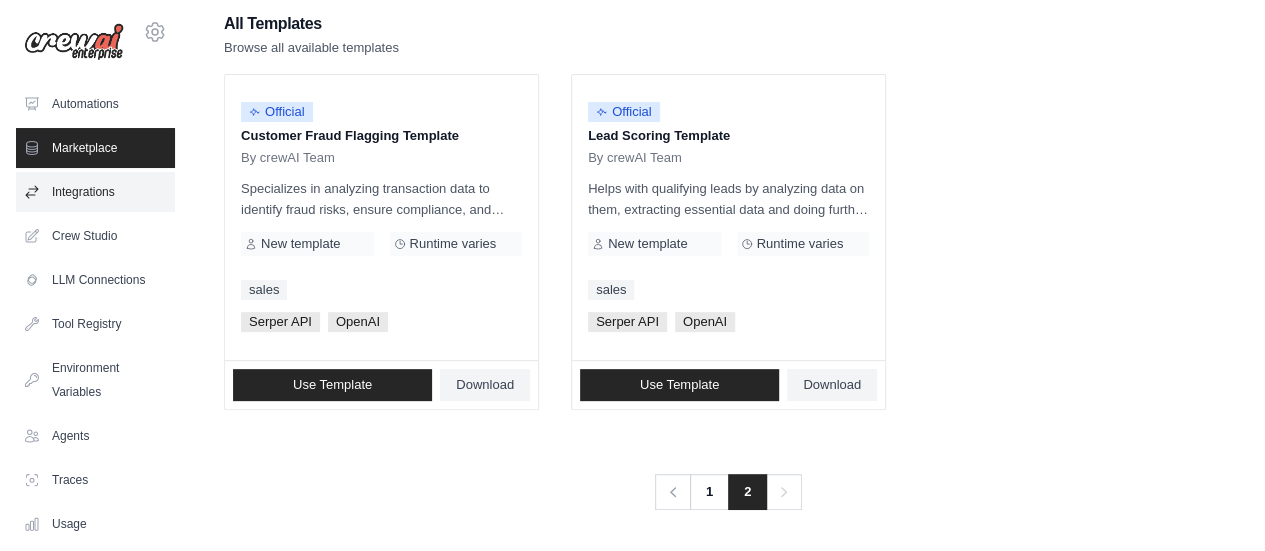 click on "Integrations" at bounding box center (95, 192) 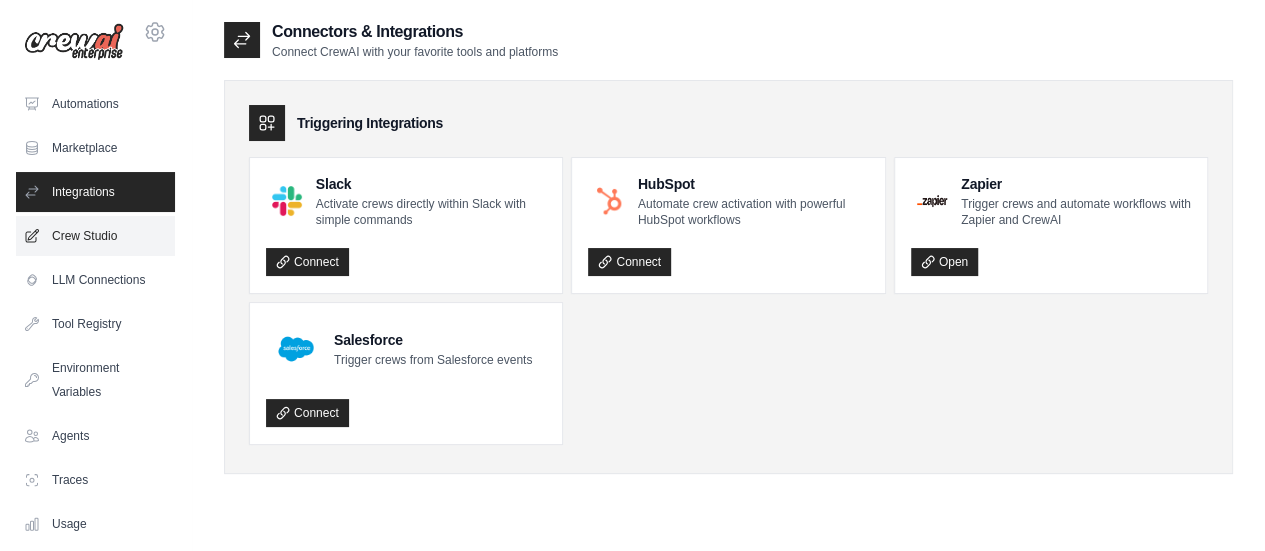 click on "Crew Studio" at bounding box center [95, 236] 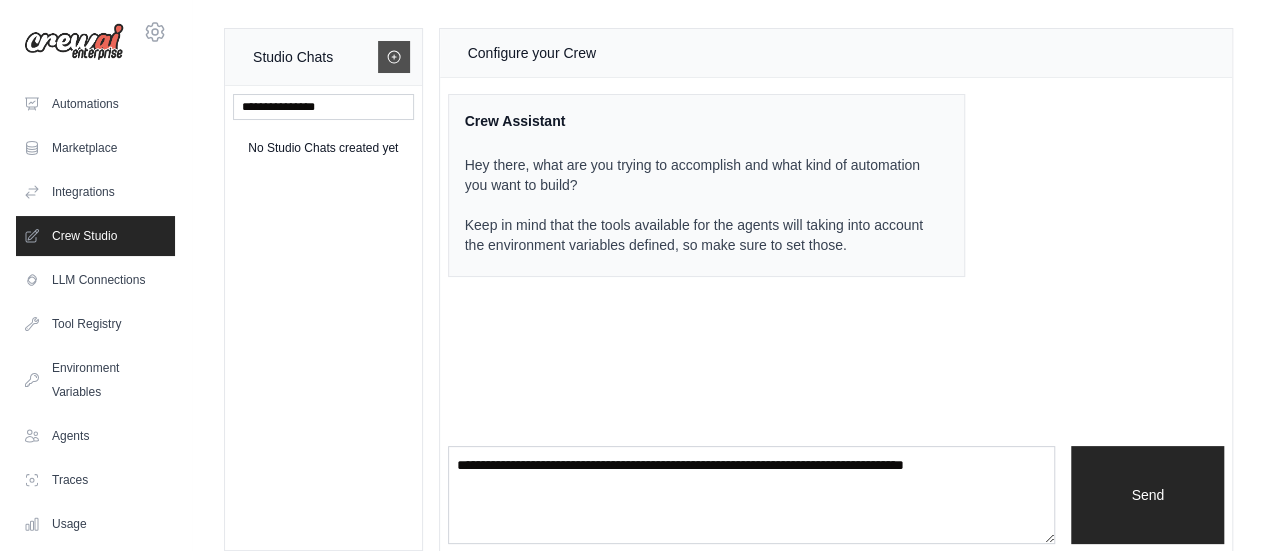 click 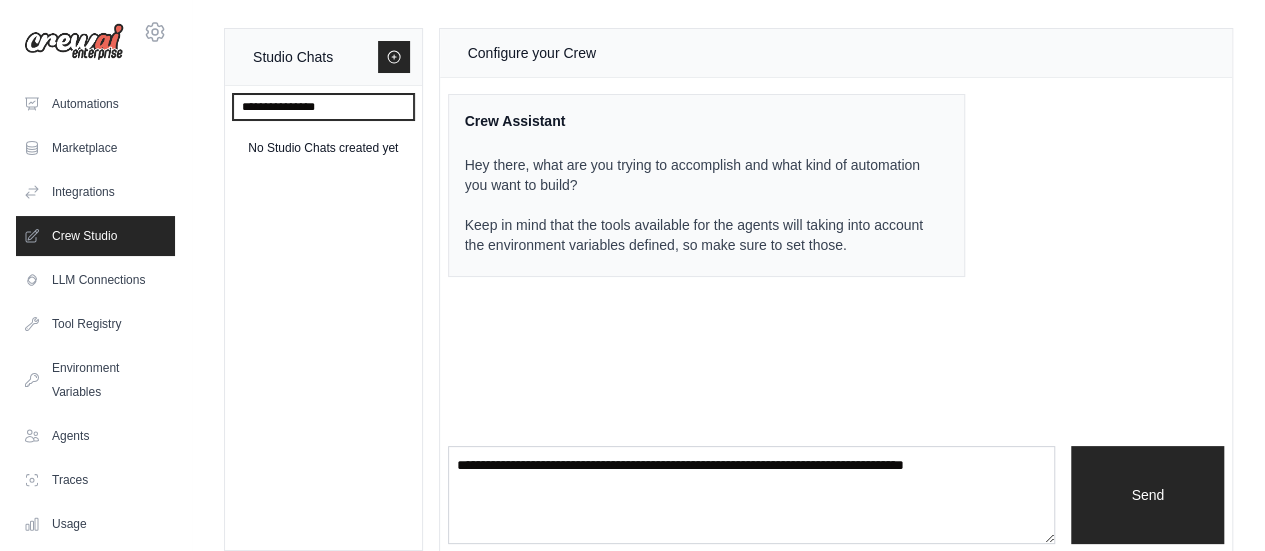 click at bounding box center [323, 107] 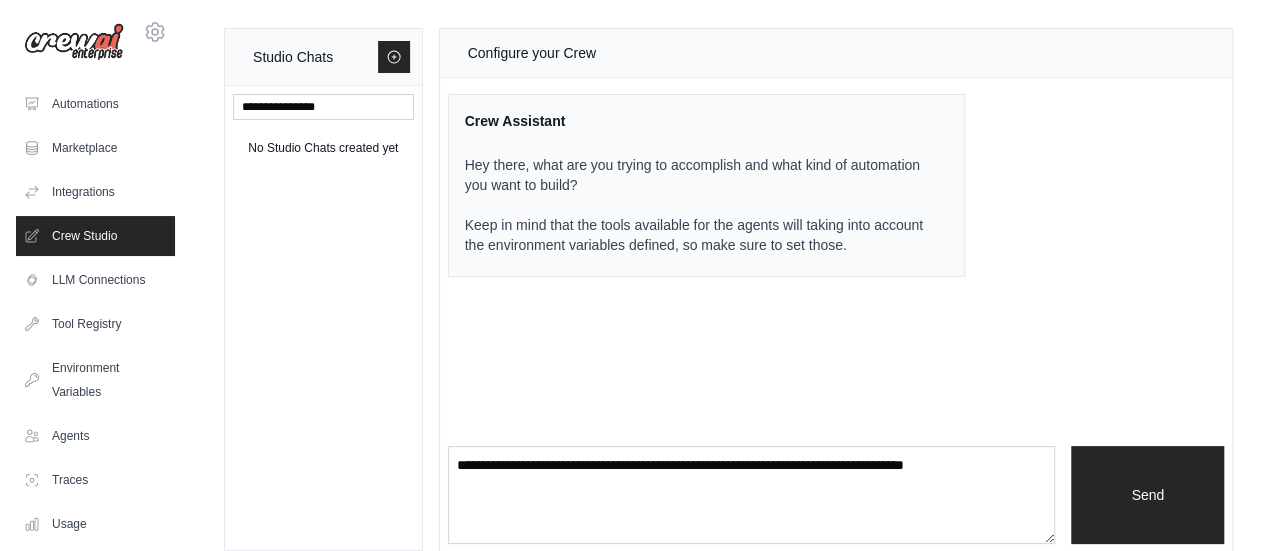 click on "No Studio Chats created yet" at bounding box center [323, 148] 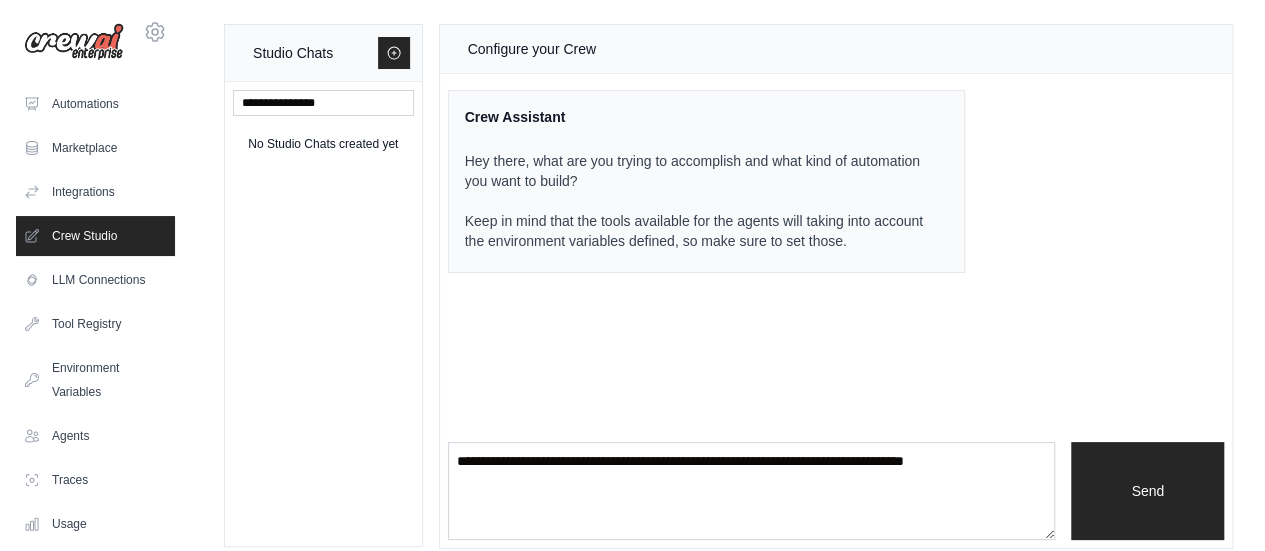 scroll, scrollTop: 0, scrollLeft: 0, axis: both 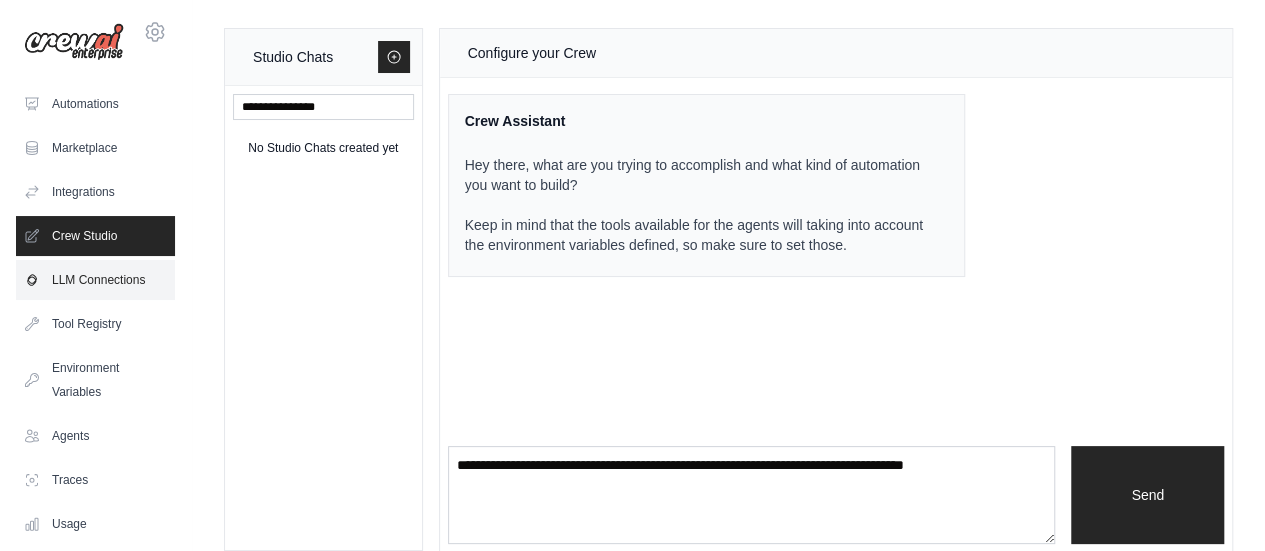 click on "LLM Connections" at bounding box center (95, 280) 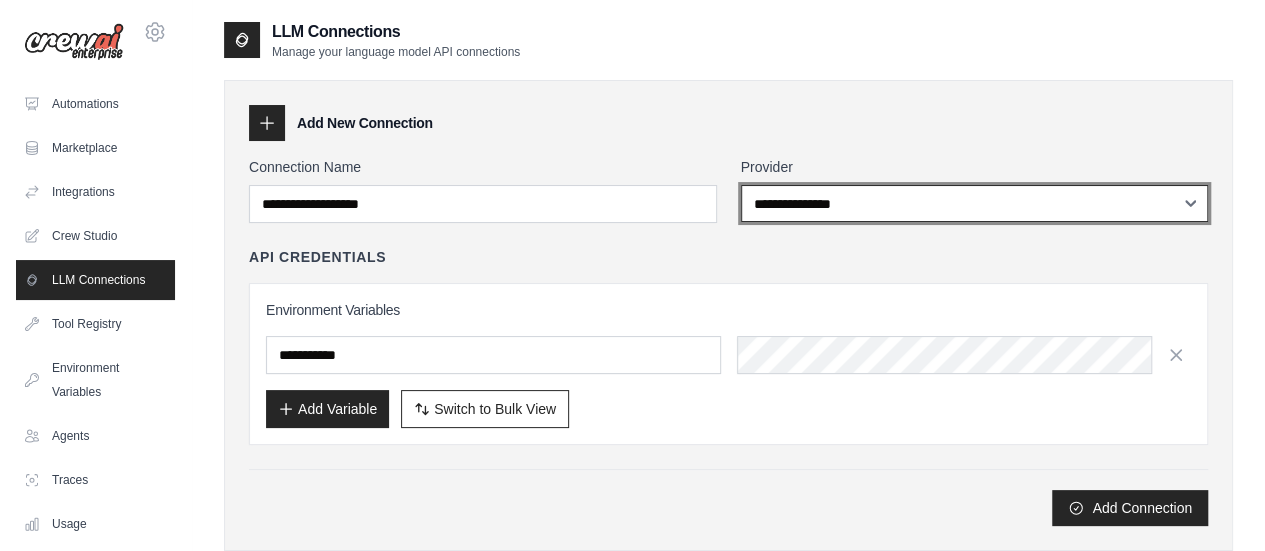 click on "**********" at bounding box center [975, 203] 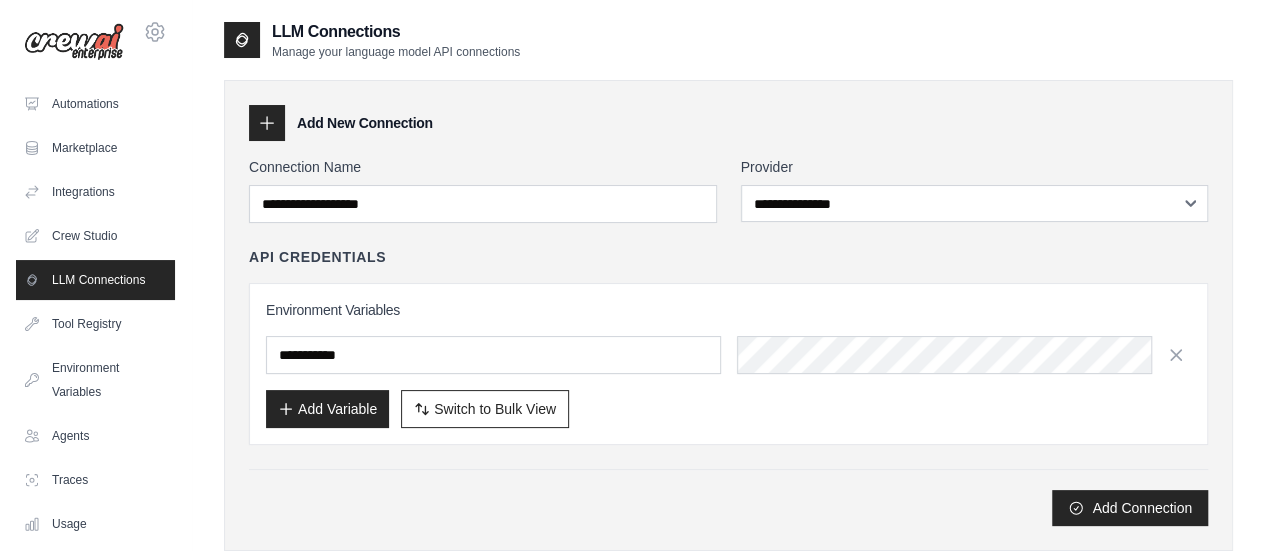 click on "API Credentials" at bounding box center (728, 257) 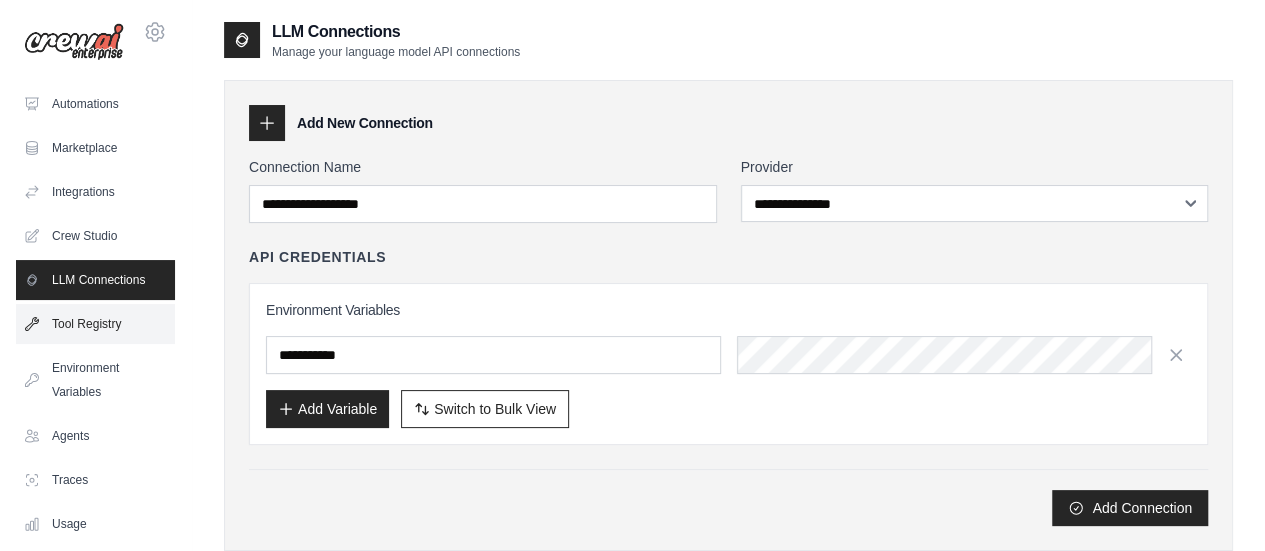 click on "Tool Registry" at bounding box center (95, 324) 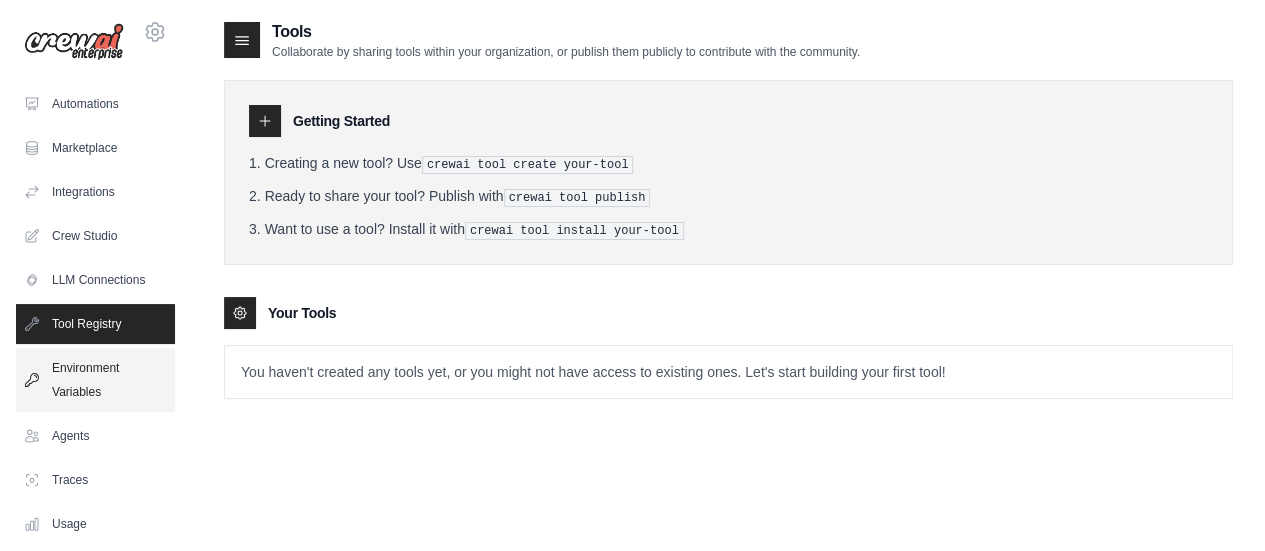 click on "Environment Variables" at bounding box center [95, 380] 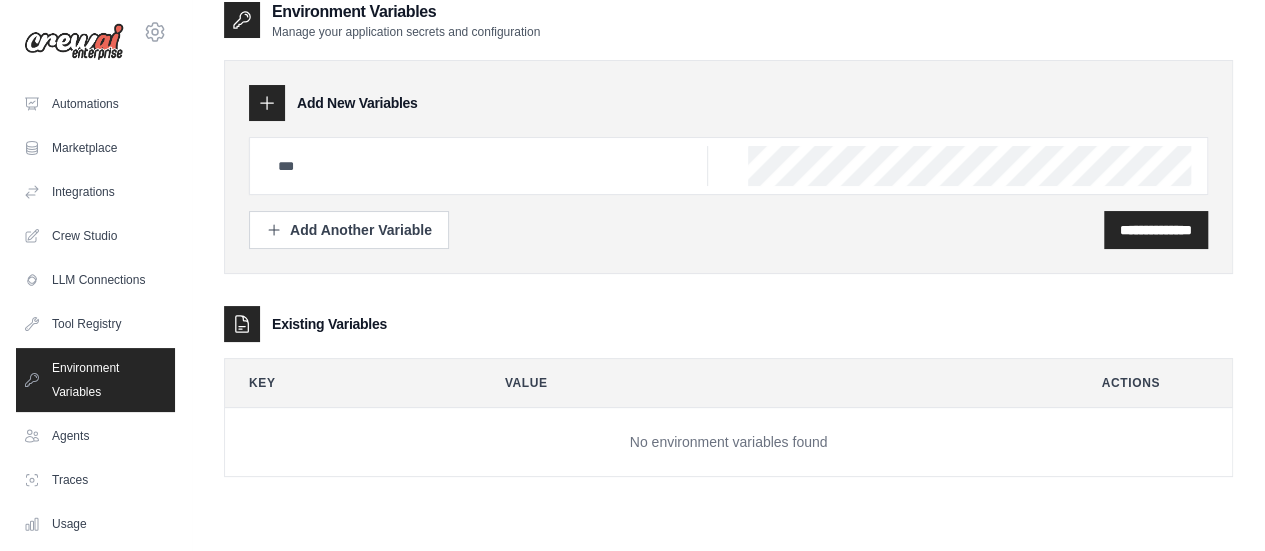 scroll, scrollTop: 40, scrollLeft: 0, axis: vertical 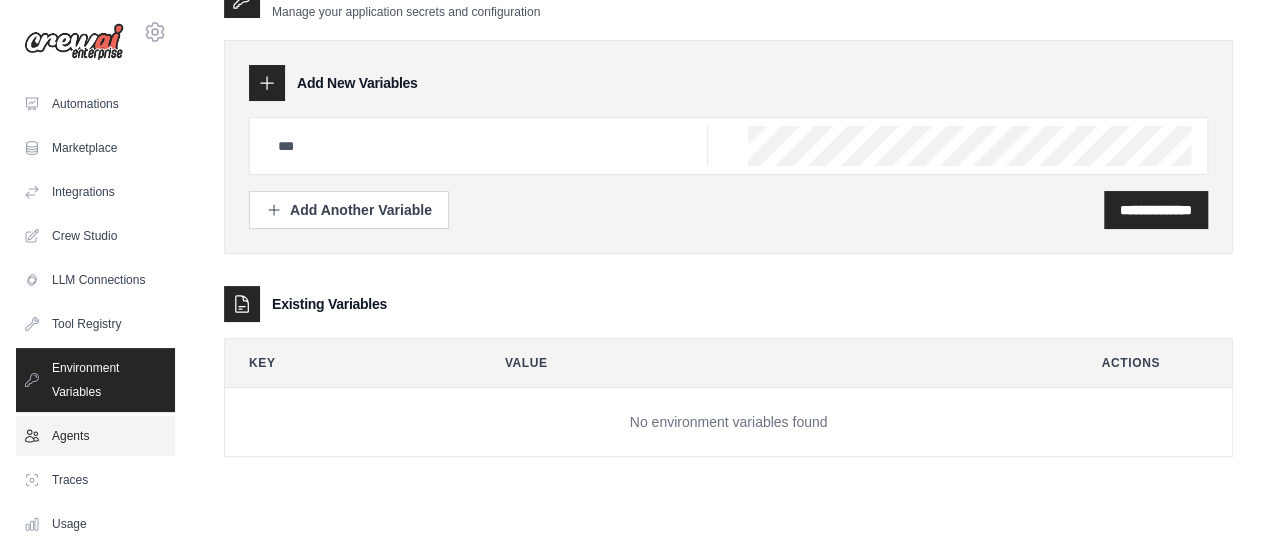 click on "Agents" at bounding box center (95, 436) 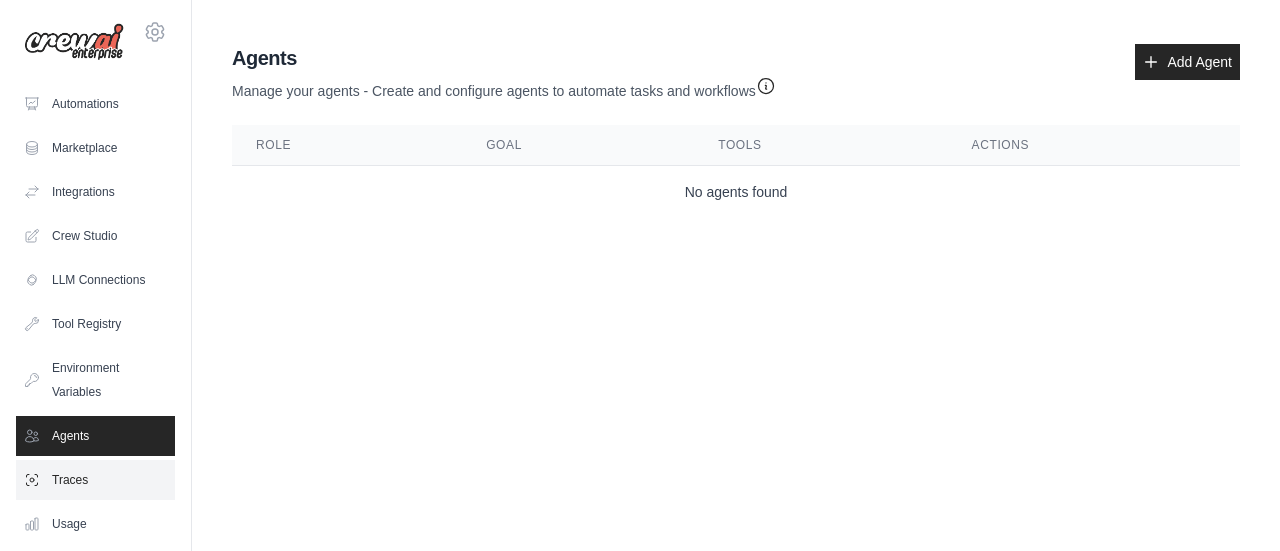 click on "Traces" at bounding box center (95, 480) 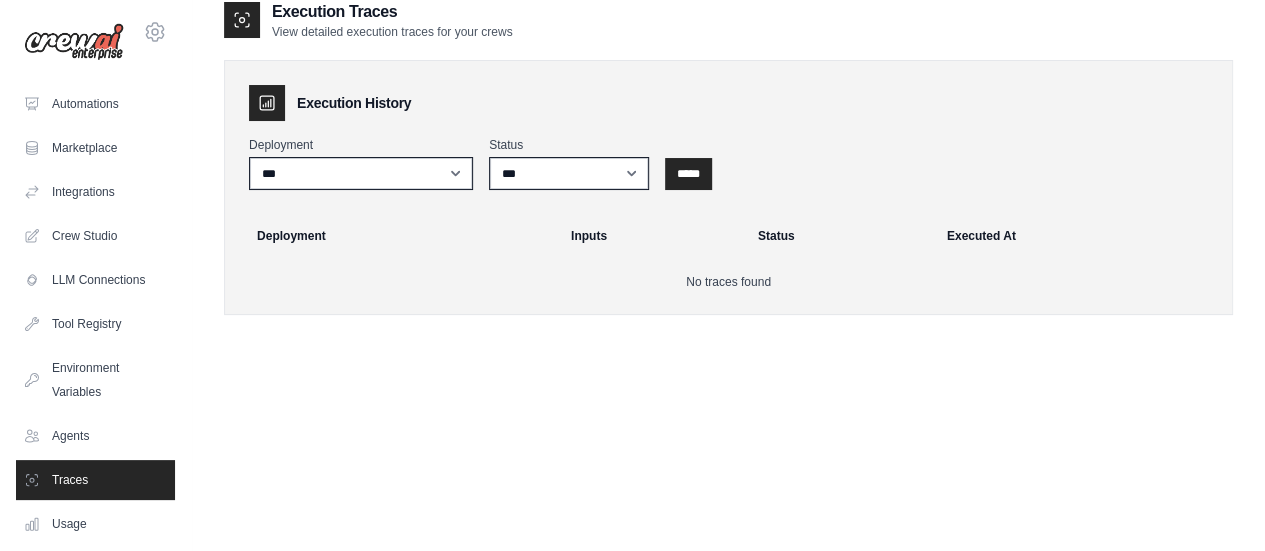 scroll, scrollTop: 40, scrollLeft: 0, axis: vertical 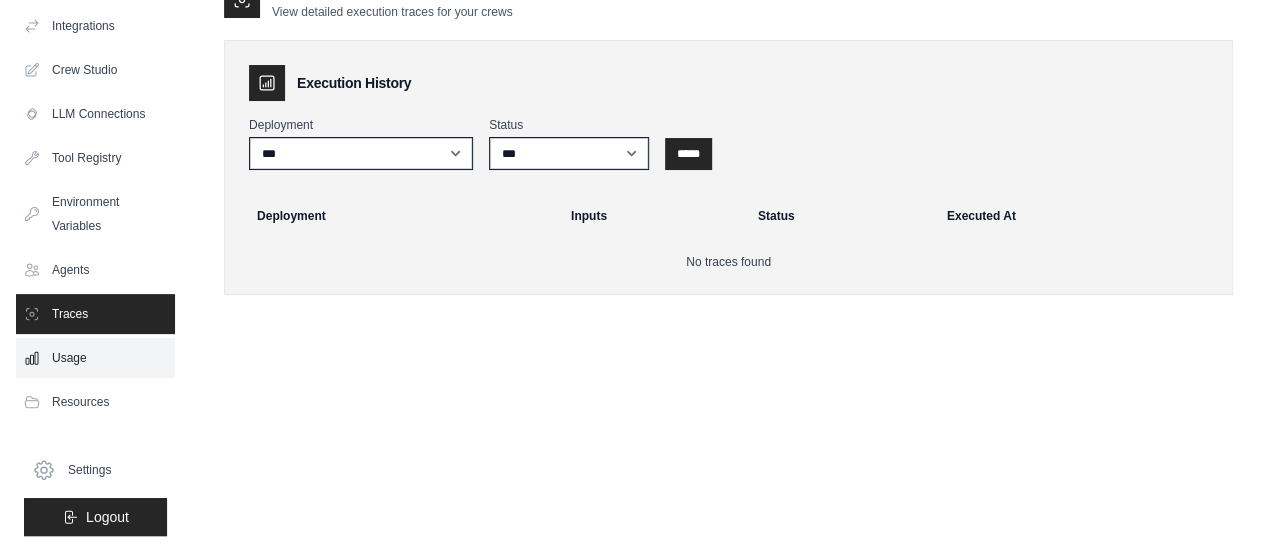 click on "Usage" at bounding box center [95, 358] 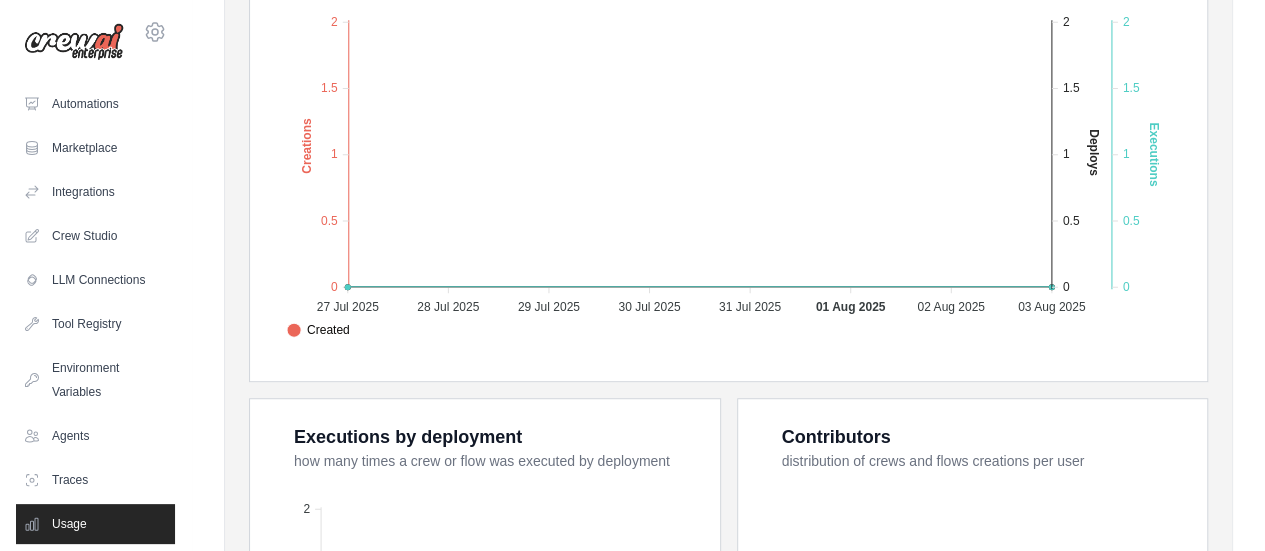 scroll, scrollTop: 500, scrollLeft: 0, axis: vertical 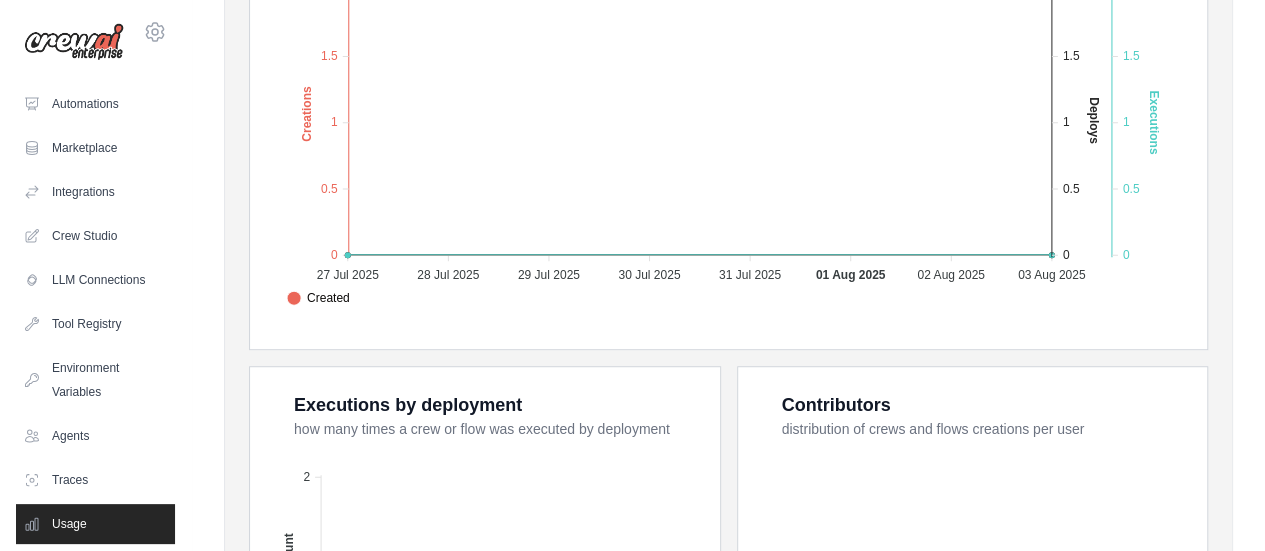 click on "0
Active Crews
0
All Time Executions
0
Executions This Month
0
Deploys
1
Users" at bounding box center [728, 238] 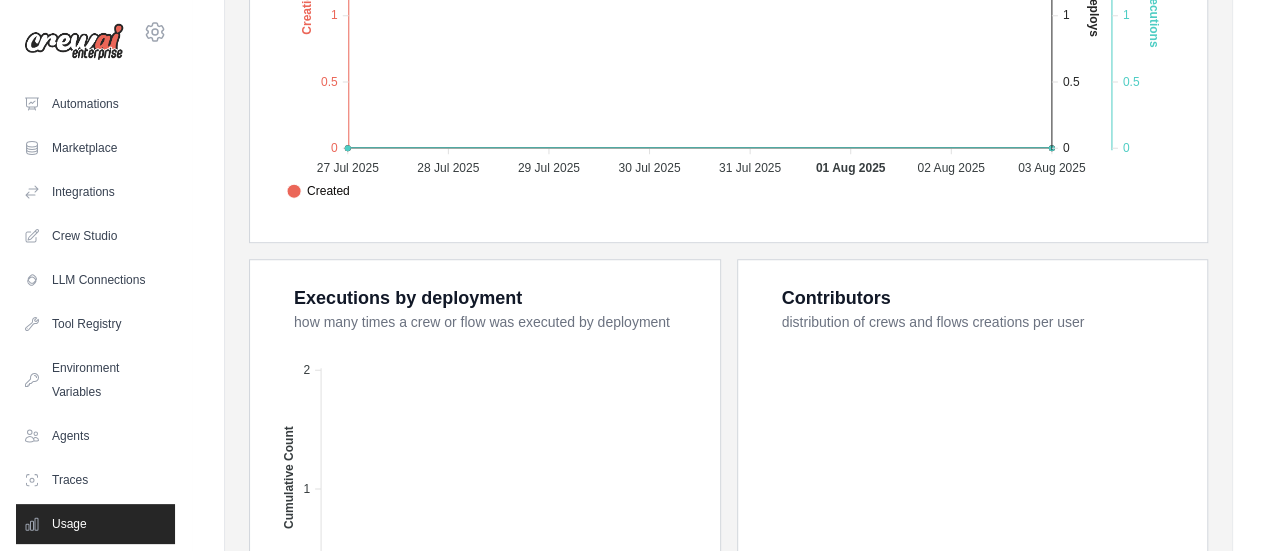scroll, scrollTop: 895, scrollLeft: 0, axis: vertical 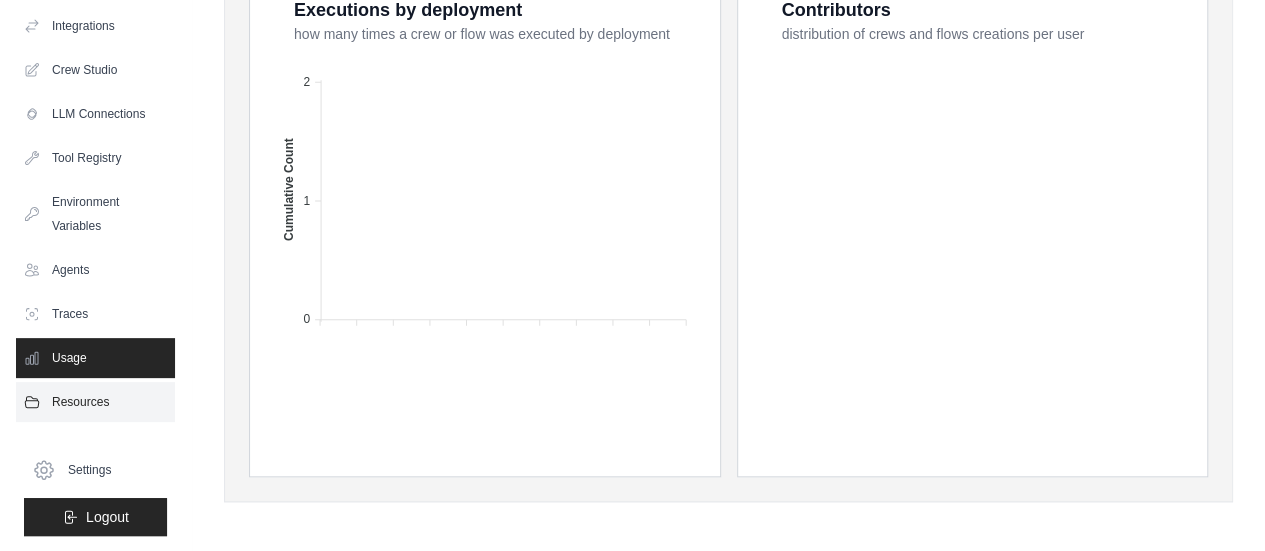 click on "Resources" at bounding box center (95, 402) 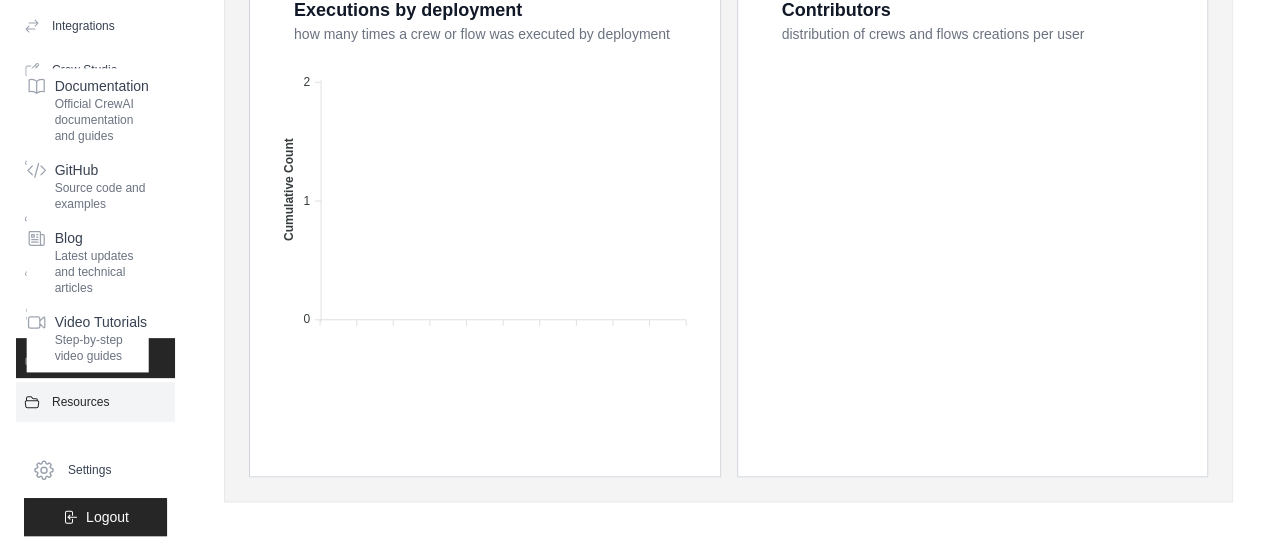 click on "Resources" at bounding box center (95, 402) 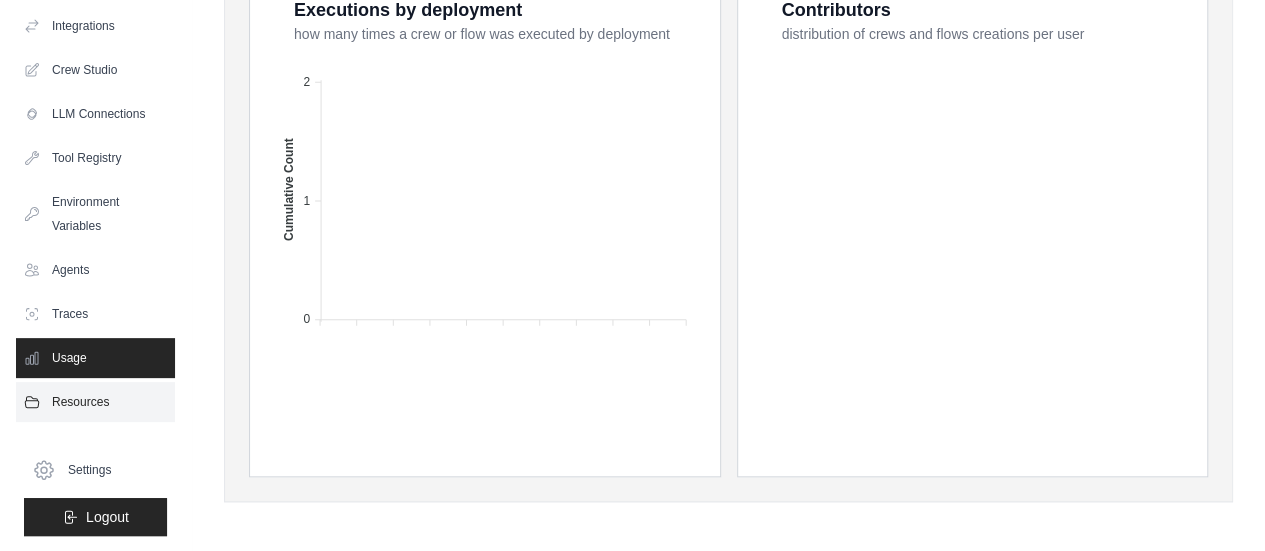 click on "Resources" at bounding box center (95, 402) 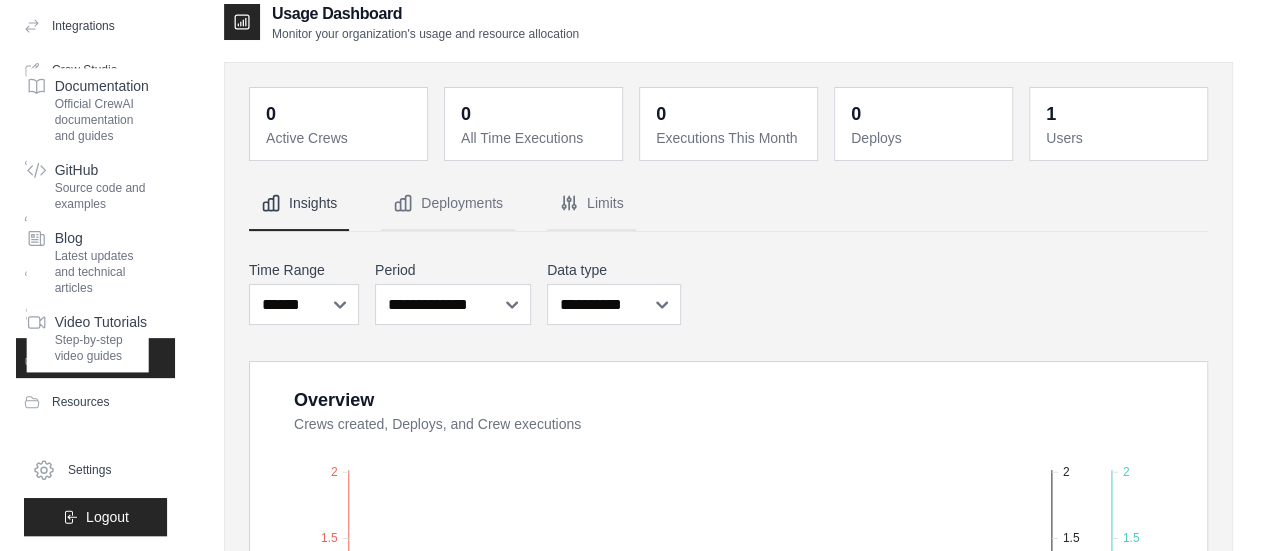 scroll, scrollTop: 0, scrollLeft: 0, axis: both 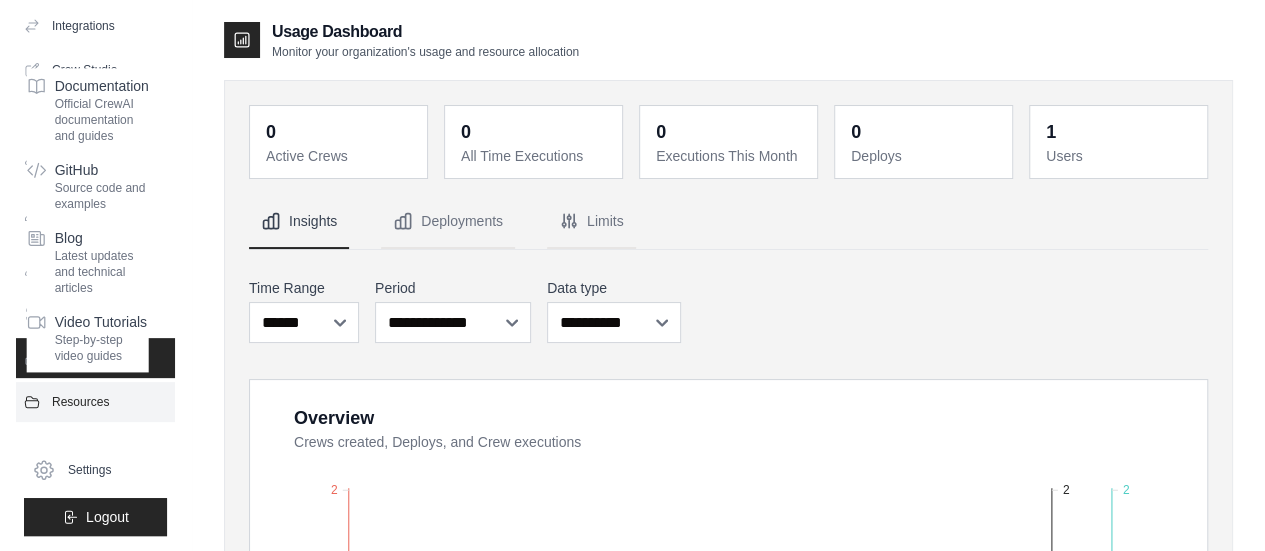click on "Resources" at bounding box center (95, 402) 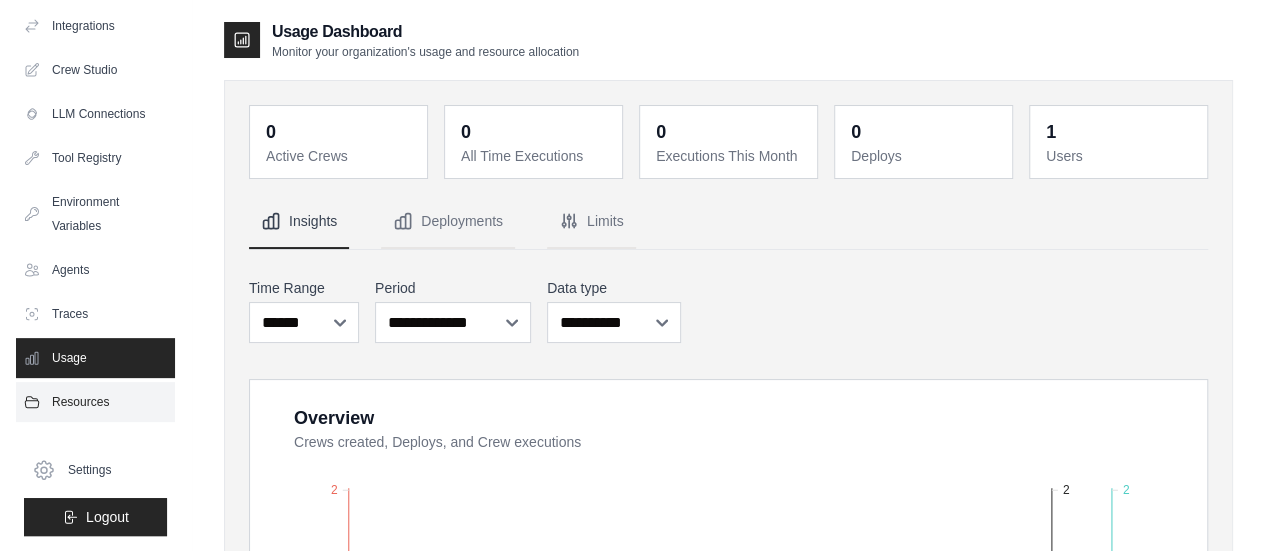 click on "Resources" at bounding box center (95, 402) 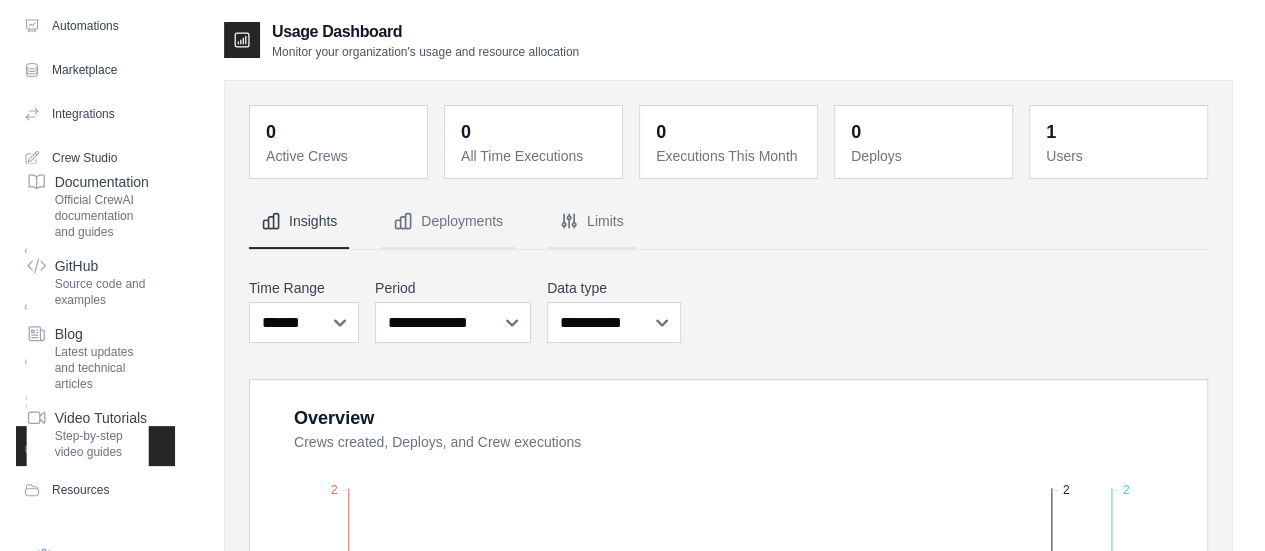 scroll, scrollTop: 66, scrollLeft: 0, axis: vertical 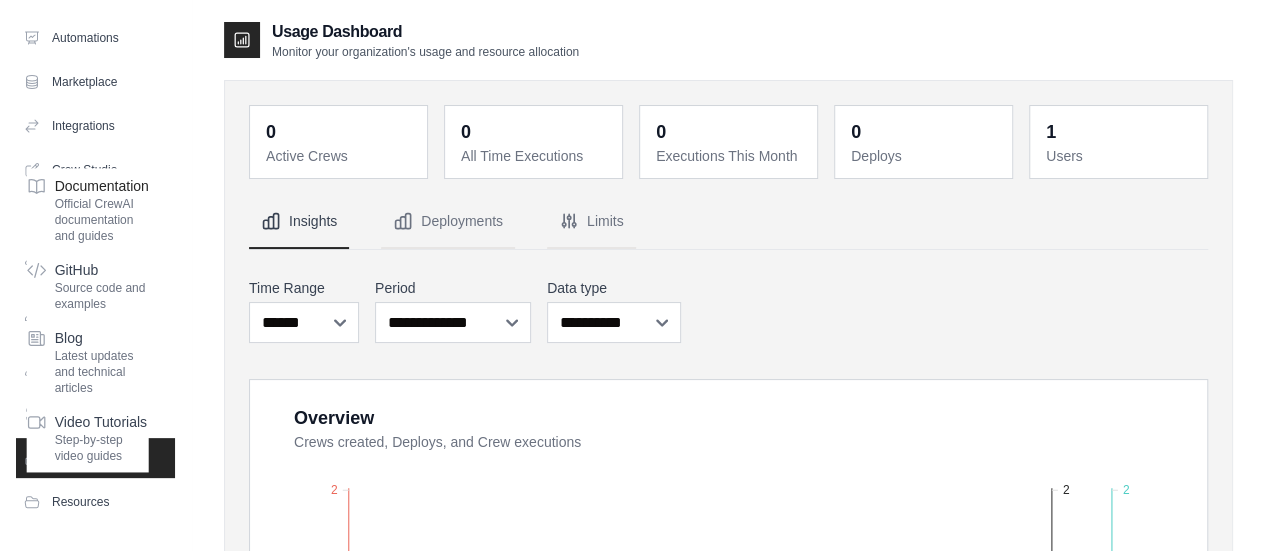 click on "Official CrewAI documentation and guides" at bounding box center [102, 220] 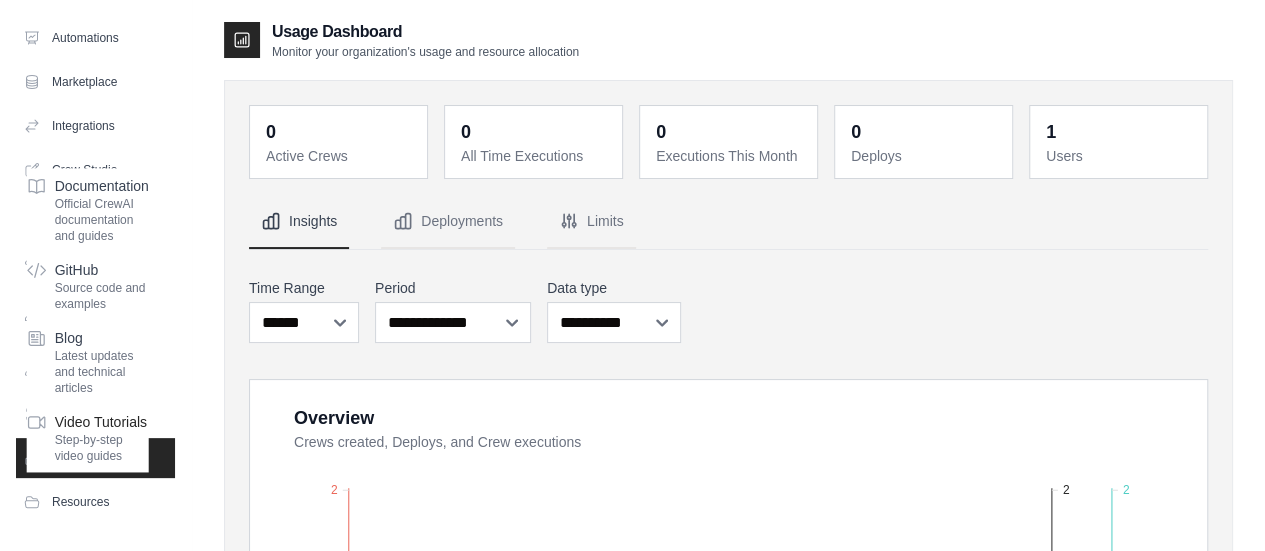 click on "Step-by-step video guides" at bounding box center [102, 448] 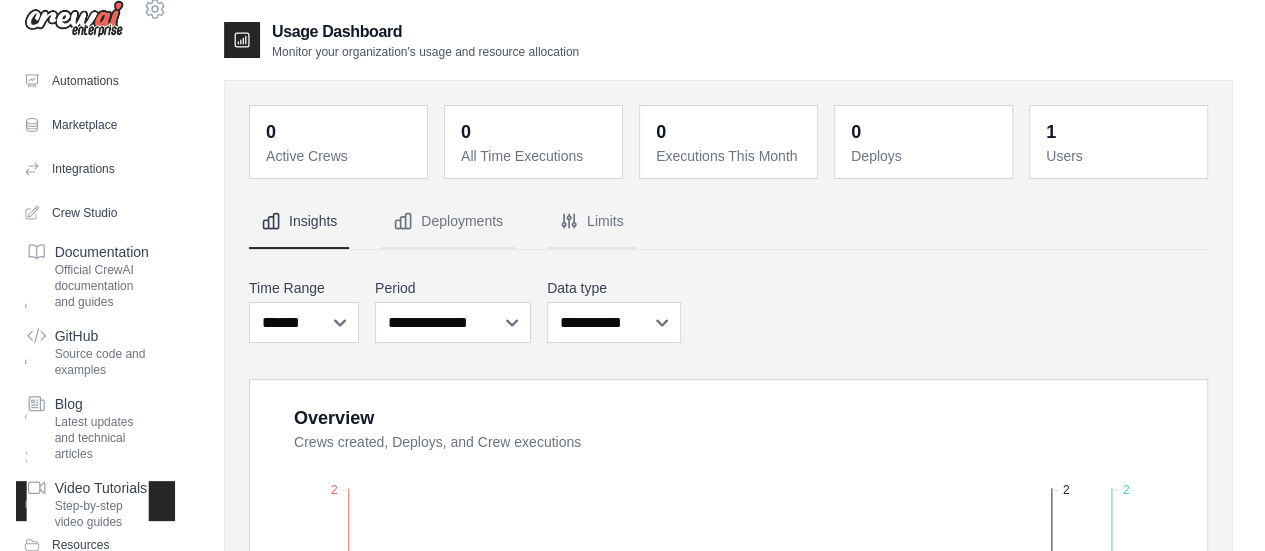 scroll, scrollTop: 0, scrollLeft: 0, axis: both 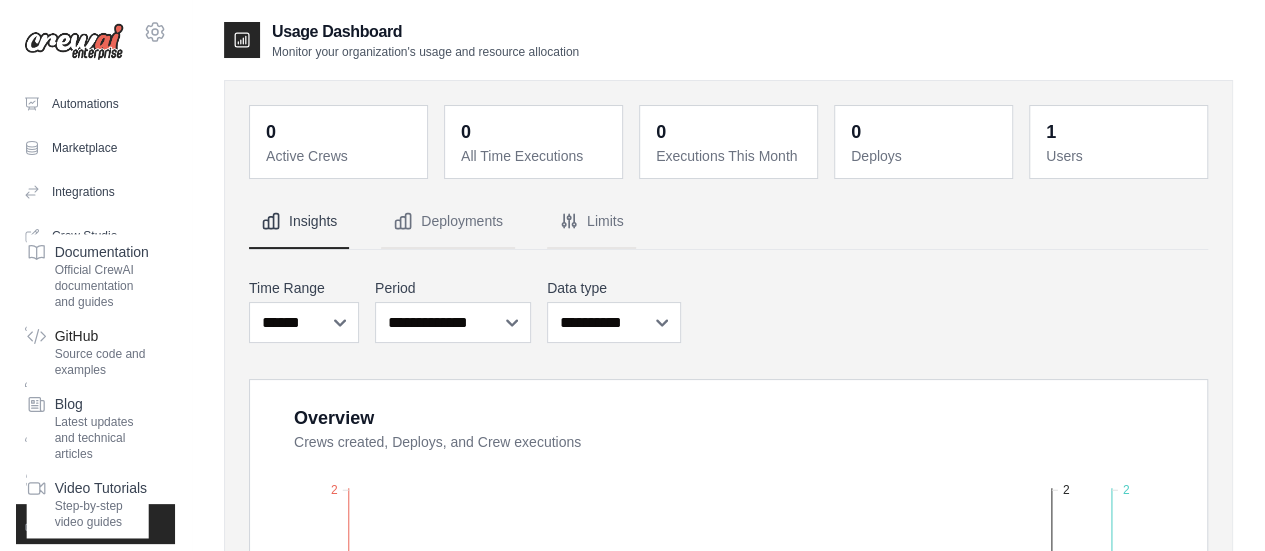 click on "Source code and examples" at bounding box center (102, 362) 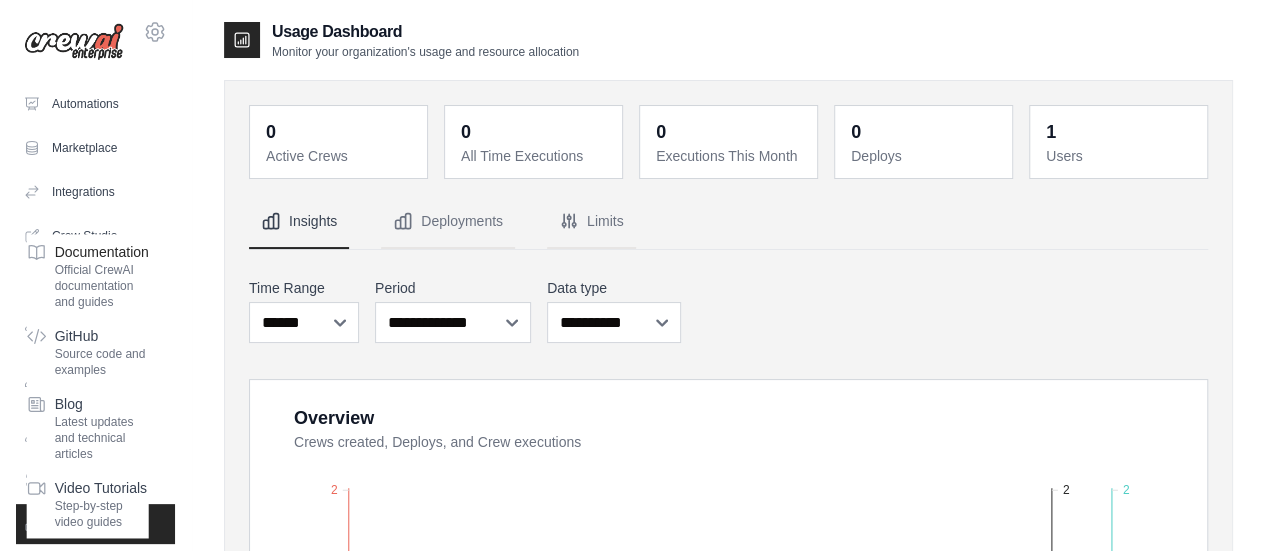 click on "Official CrewAI documentation and guides" at bounding box center (102, 286) 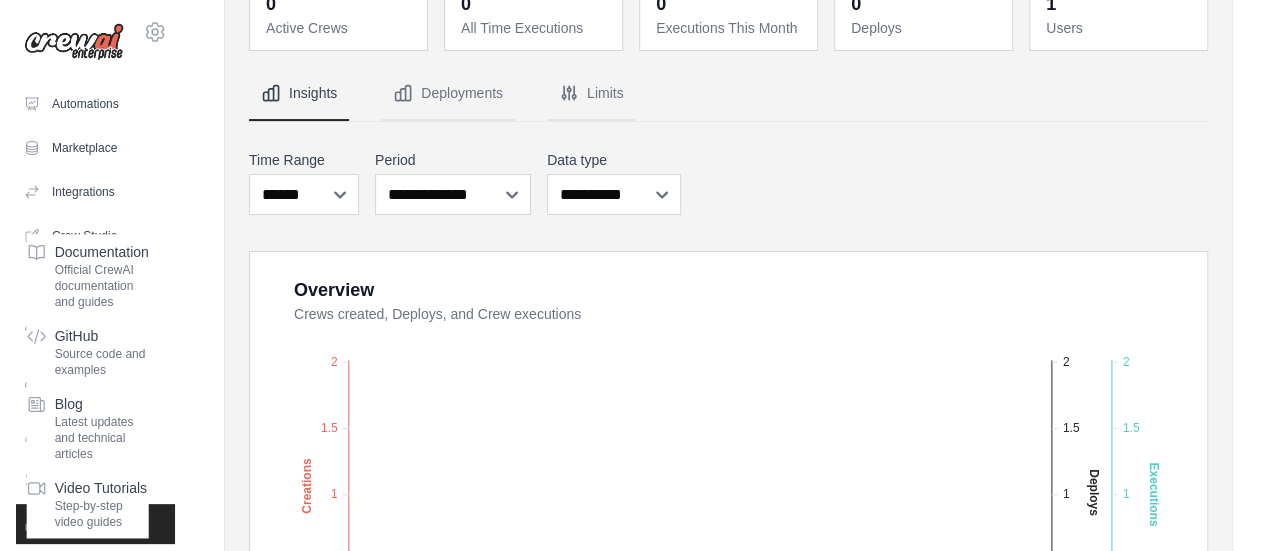scroll, scrollTop: 0, scrollLeft: 0, axis: both 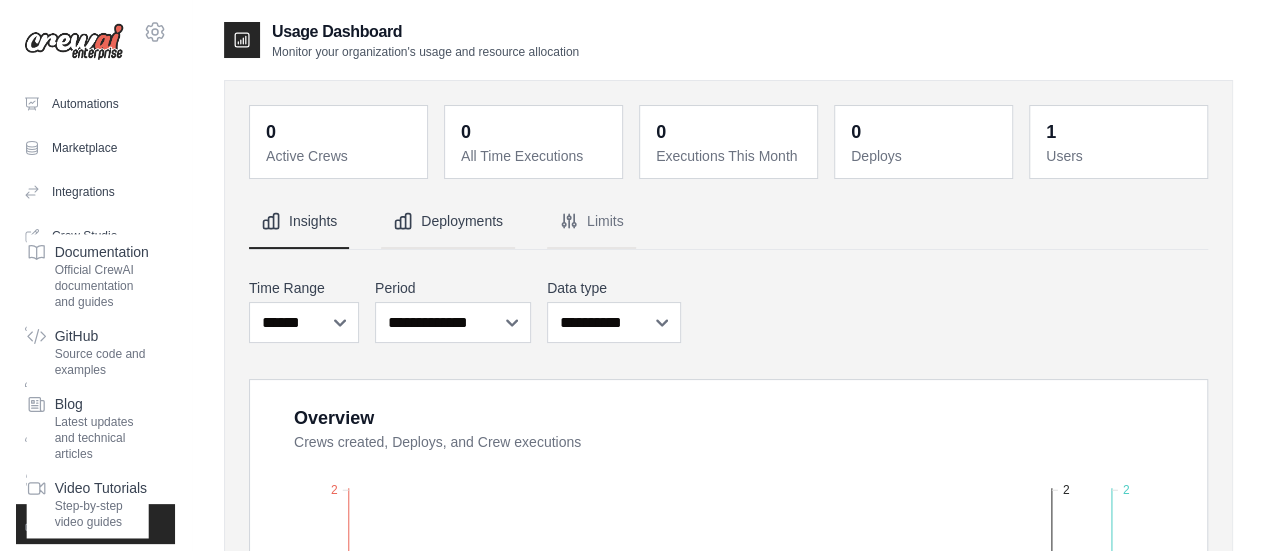 click on "Deployments" at bounding box center [448, 222] 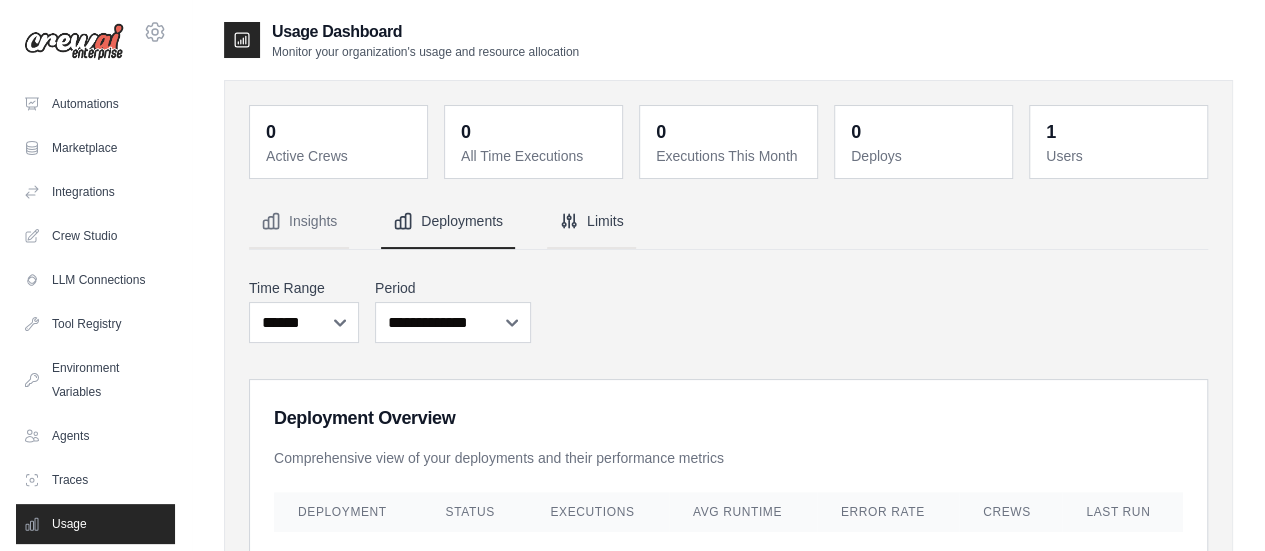 click on "Limits" at bounding box center (591, 222) 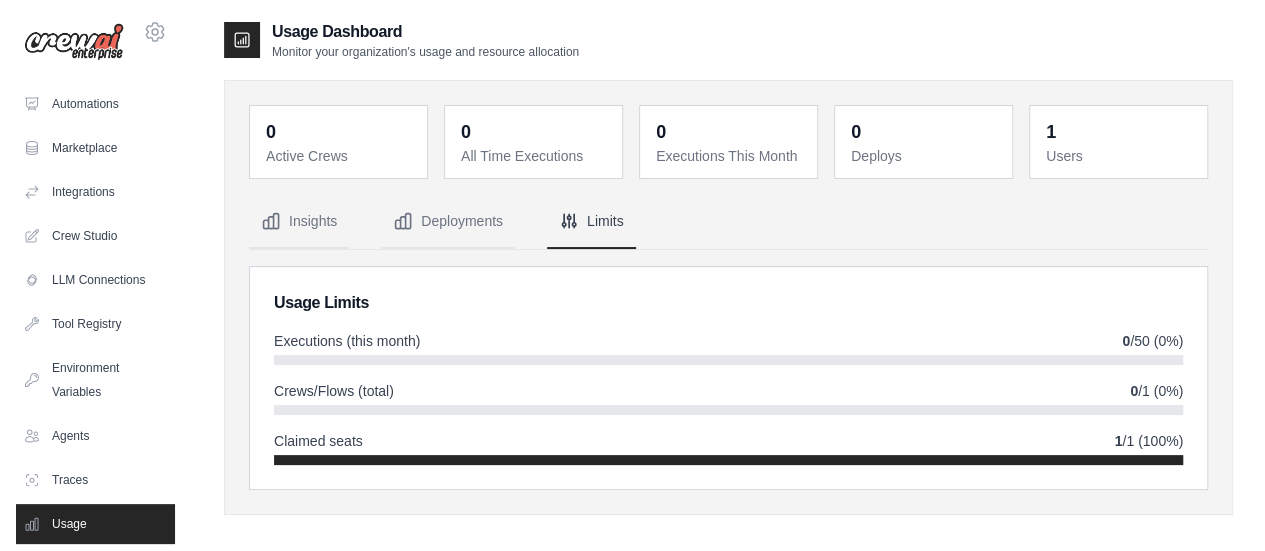 click on "Users" at bounding box center (1120, 156) 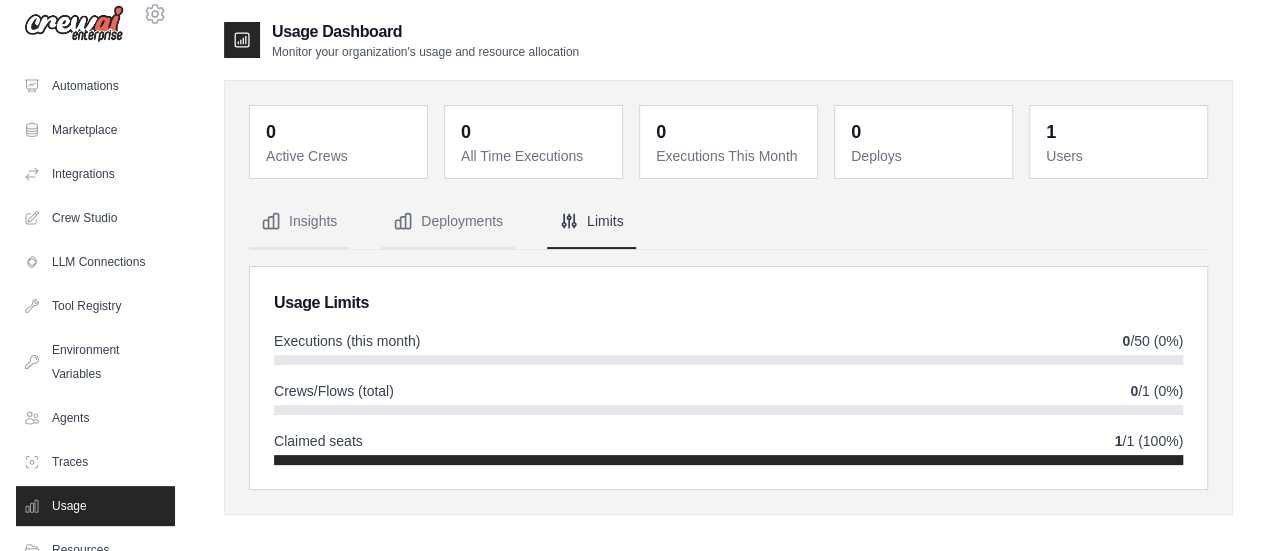 scroll, scrollTop: 36, scrollLeft: 0, axis: vertical 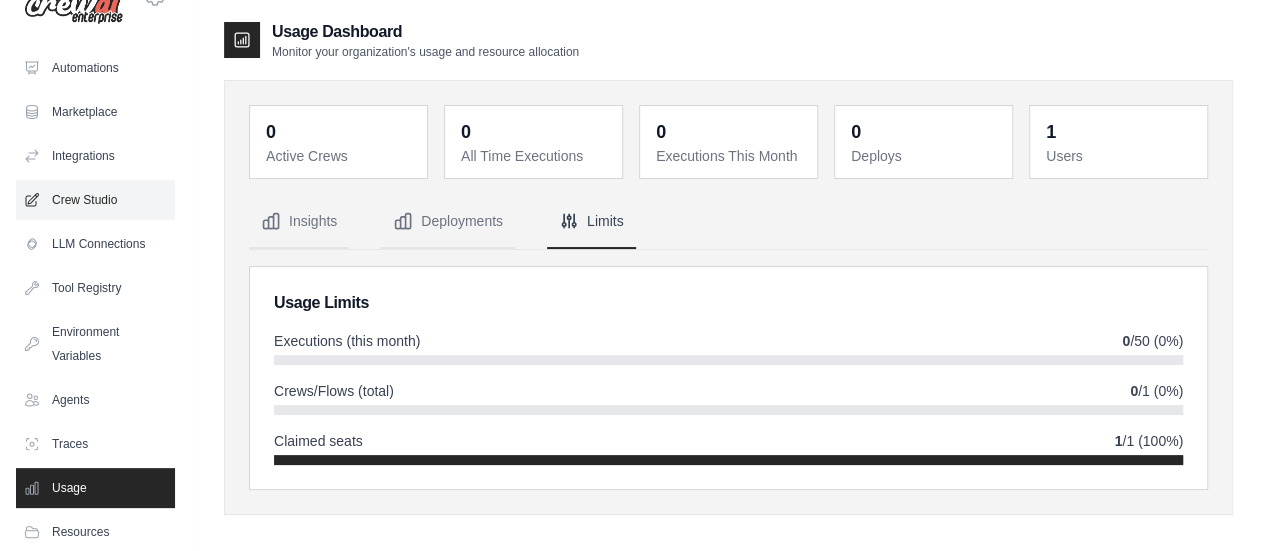 click on "Crew Studio" at bounding box center [95, 200] 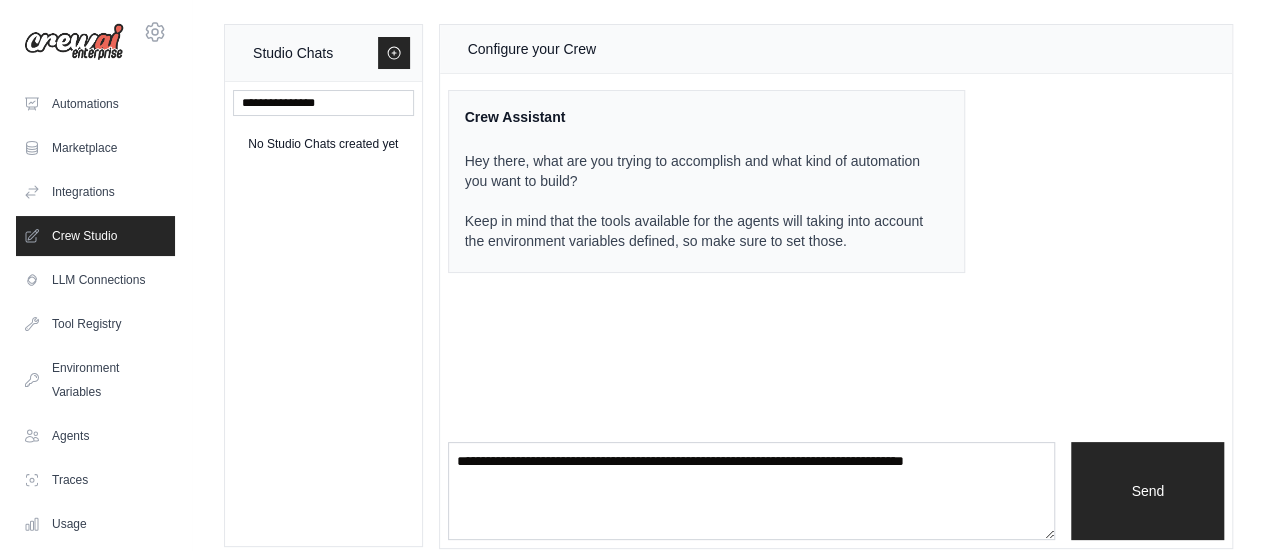 scroll, scrollTop: 0, scrollLeft: 0, axis: both 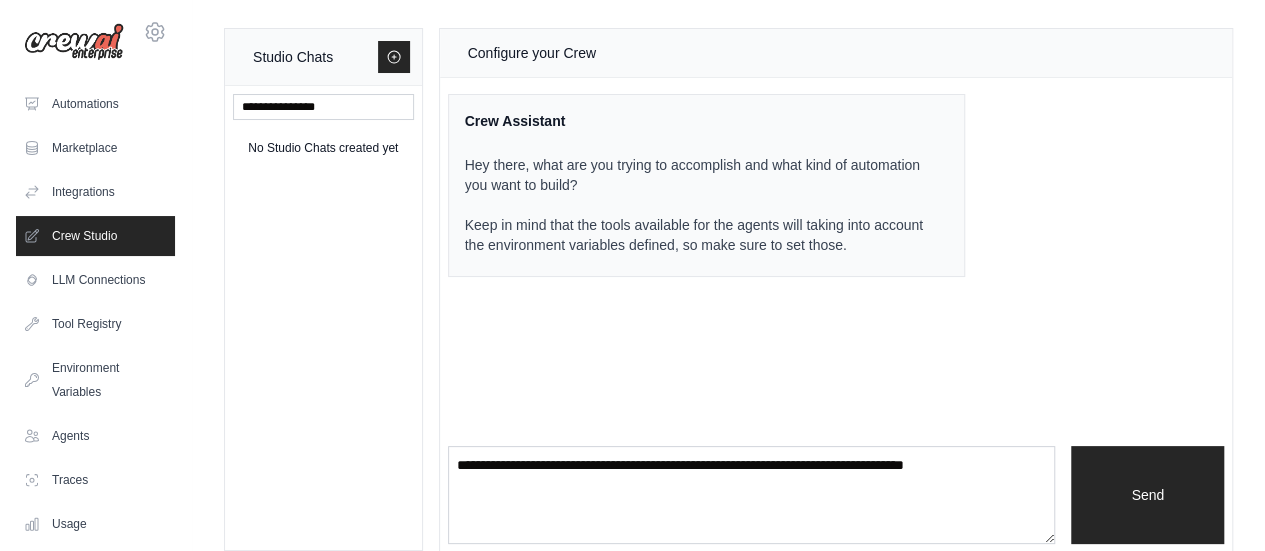 click on "Configure your Crew" at bounding box center (836, 53) 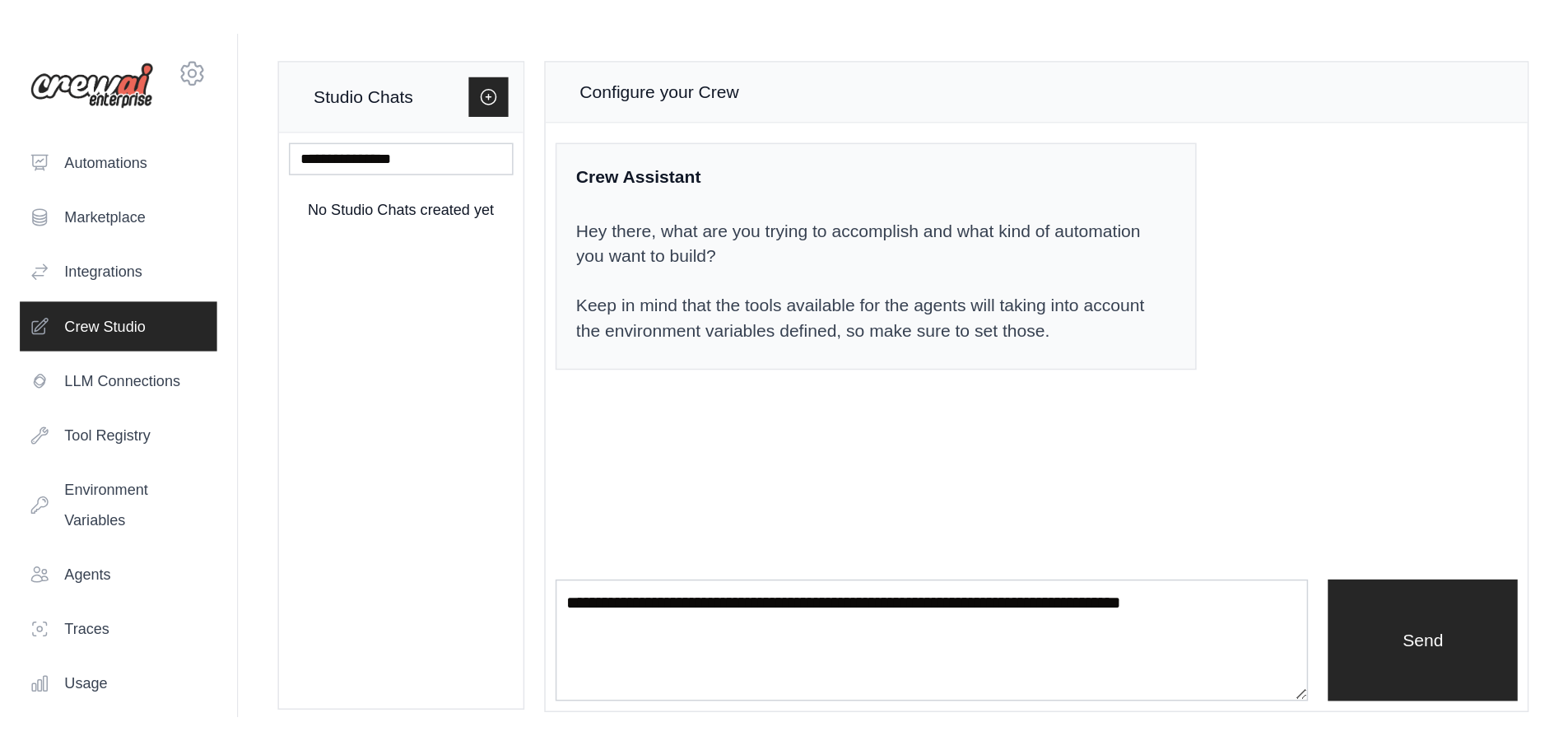scroll, scrollTop: 0, scrollLeft: 0, axis: both 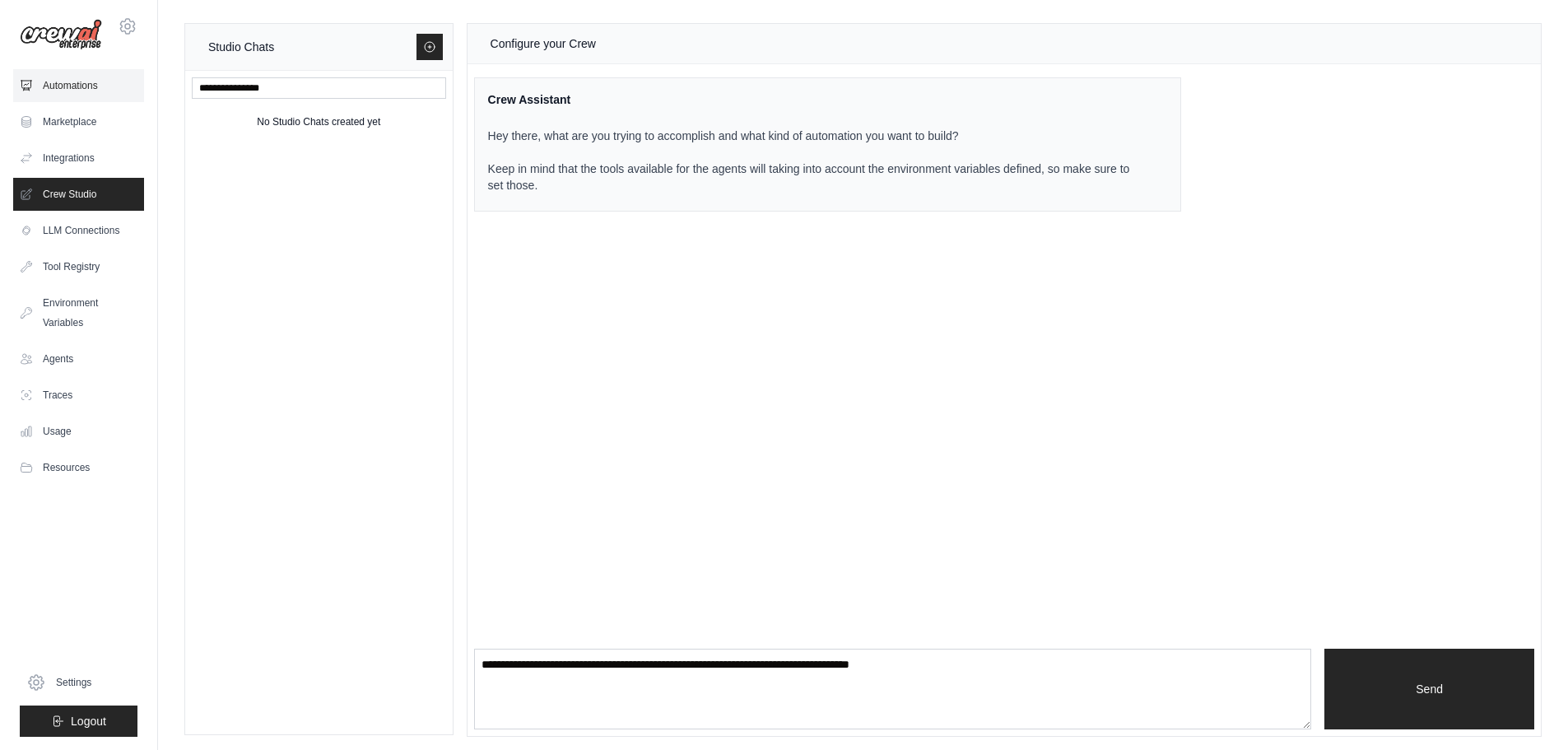 click on "Automations" at bounding box center (78, 86) 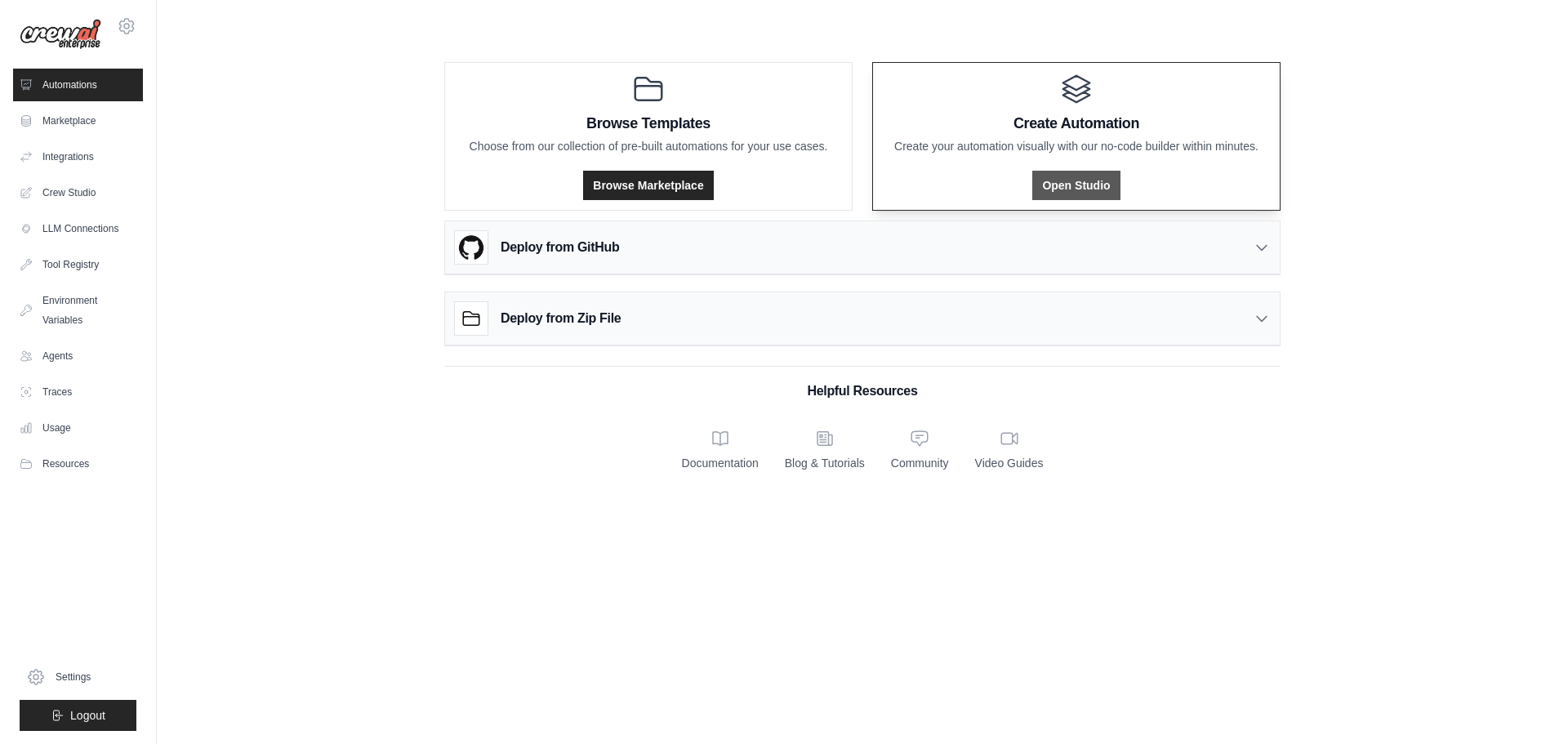 click on "Open Studio" at bounding box center (1076, 185) 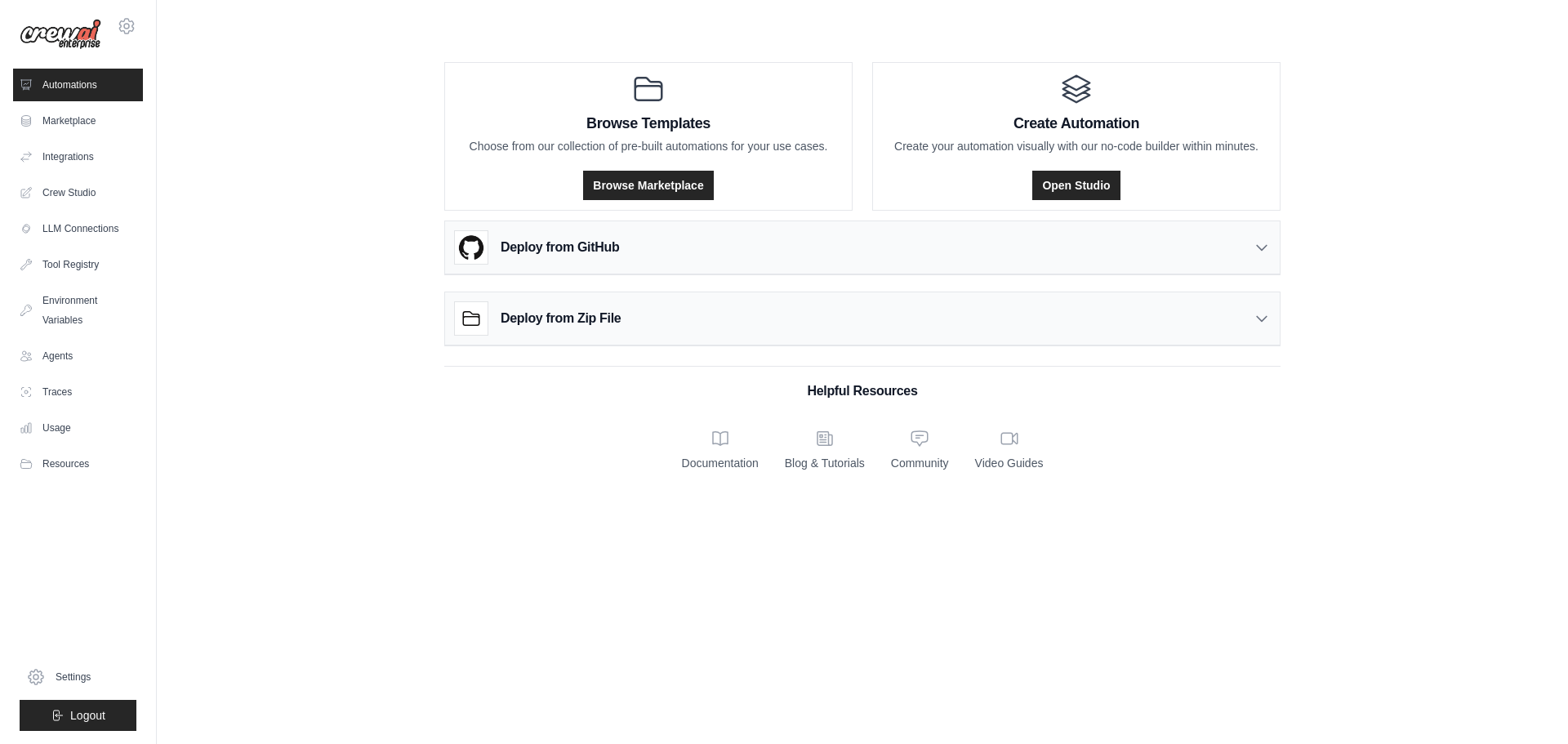 click 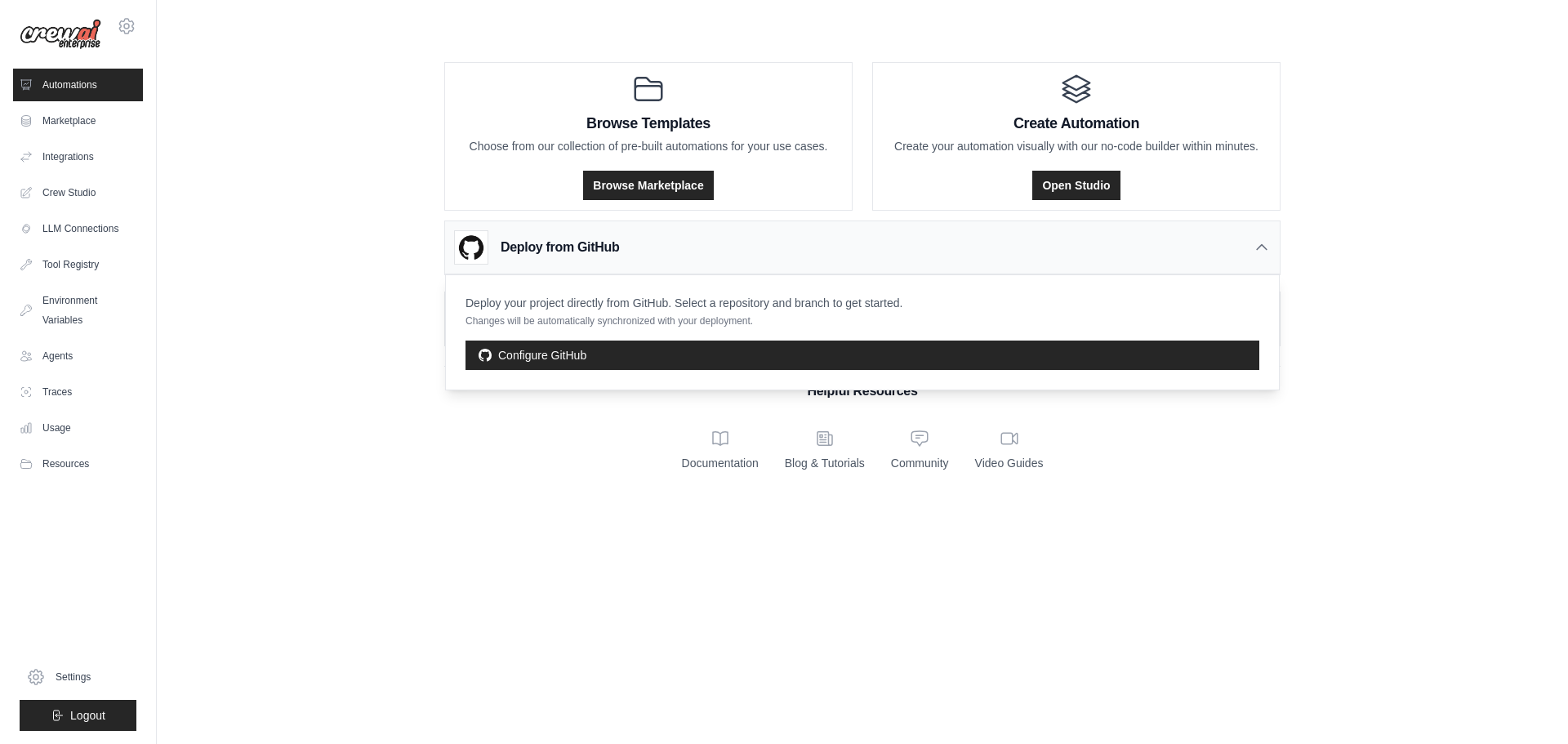 click on "Browse Templates
Choose from our collection of pre-built automations for your use
cases.
Browse Marketplace
Create Automation
Create your automation visually with our no-code builder within
minutes.
Open Studio
Deploy from GitHub" at bounding box center (862, 263) 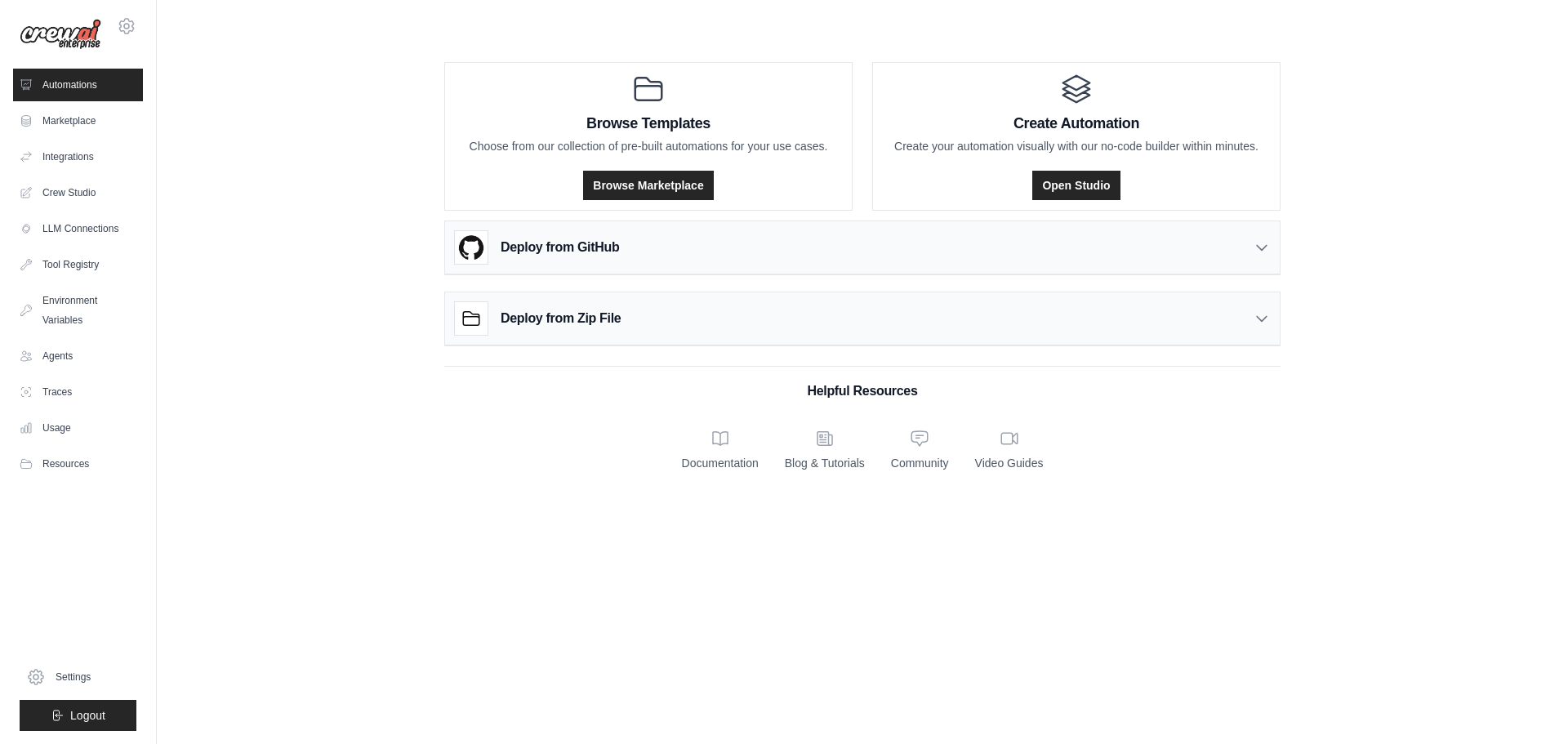 click on "Deploy from Zip File" at bounding box center (862, 319) 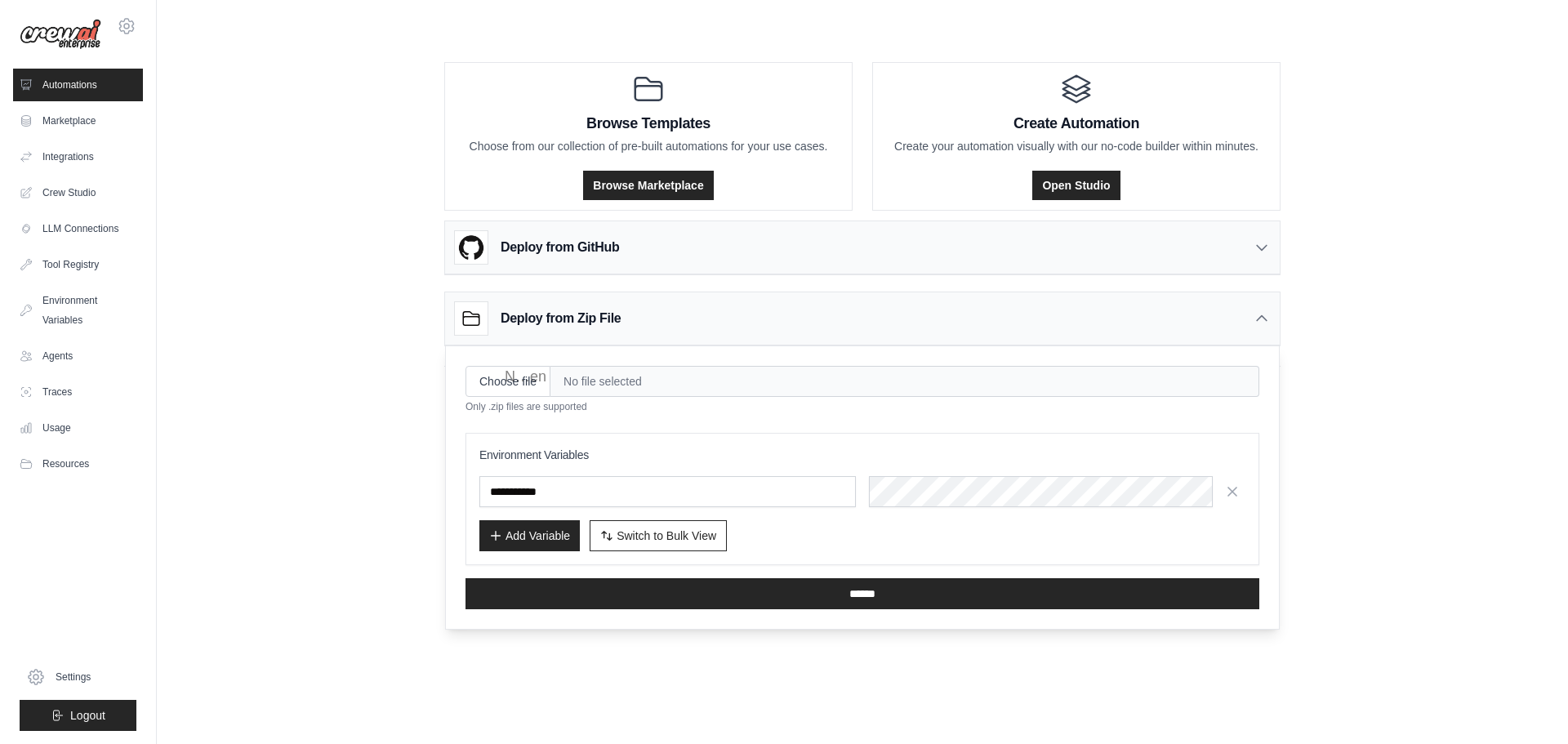 click on "No file selected" at bounding box center [905, 381] 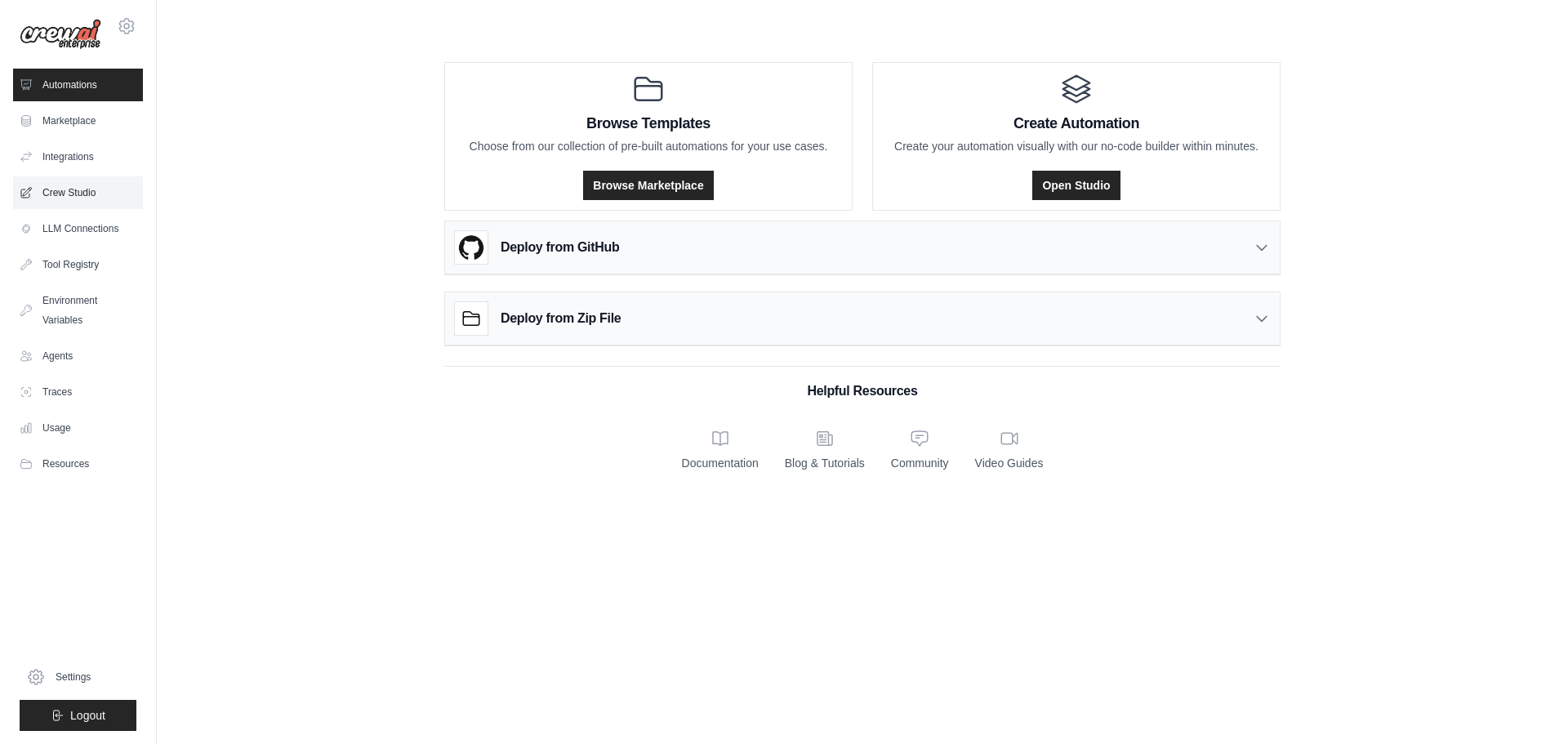 click on "Crew Studio" at bounding box center (78, 193) 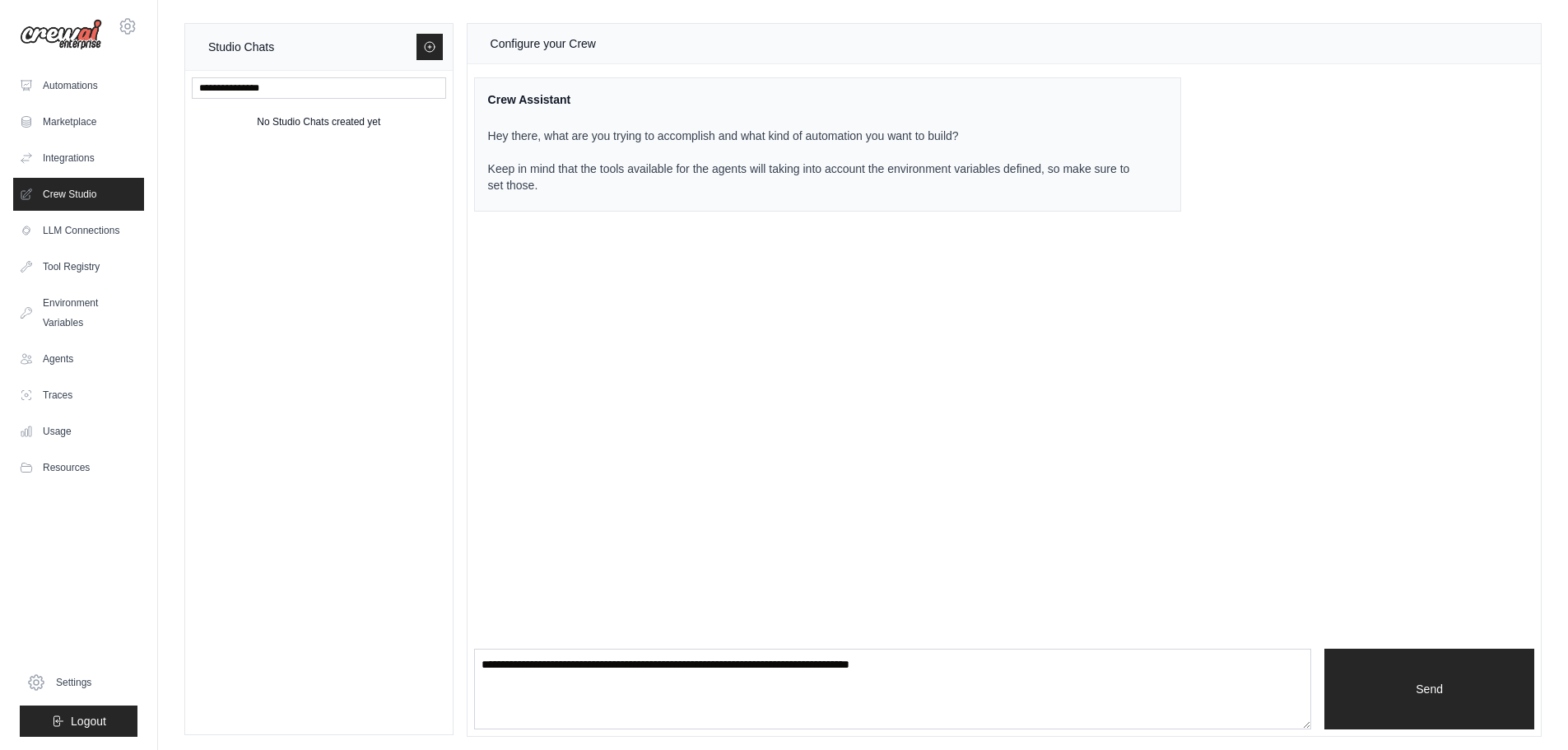 scroll, scrollTop: 3, scrollLeft: 0, axis: vertical 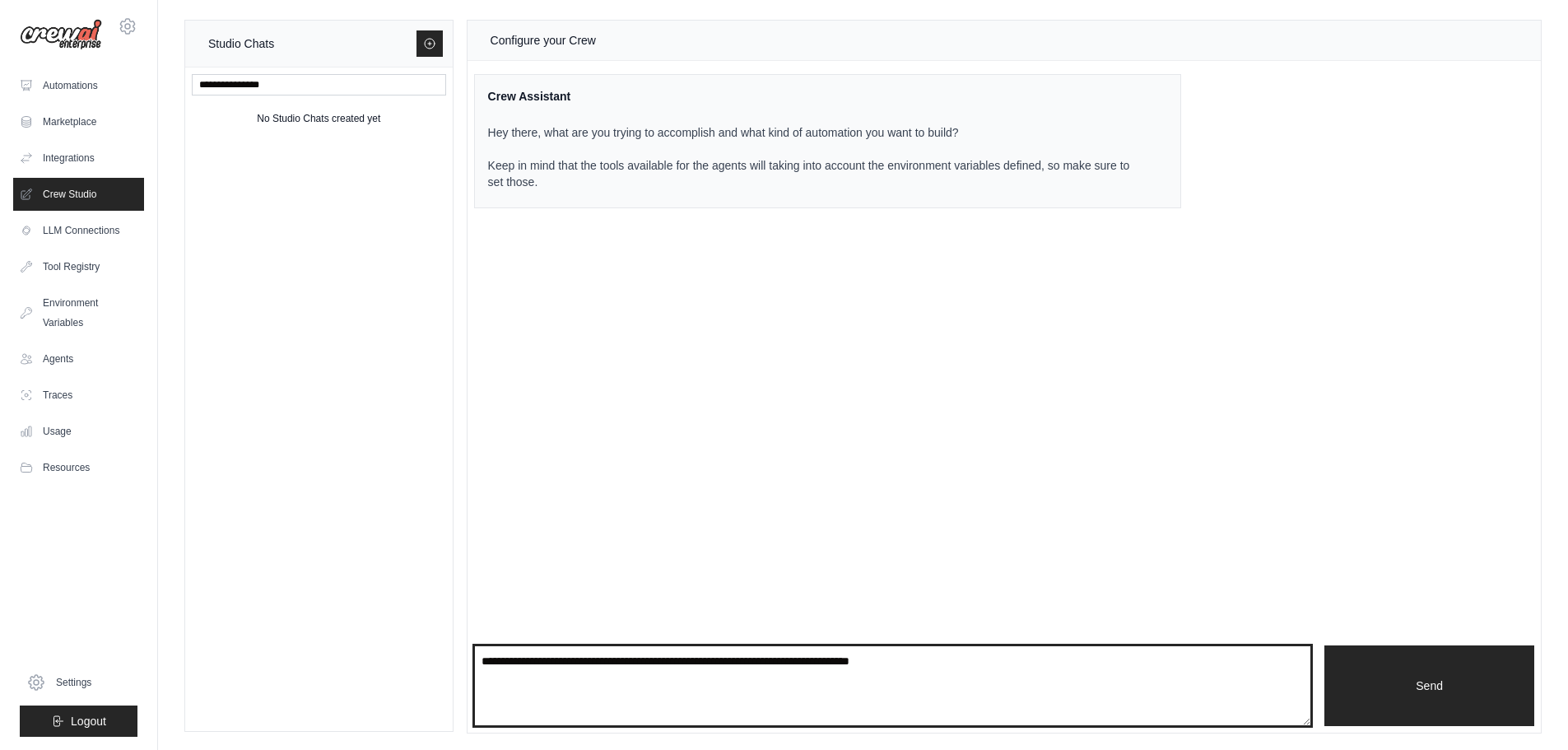 click at bounding box center [893, 686] 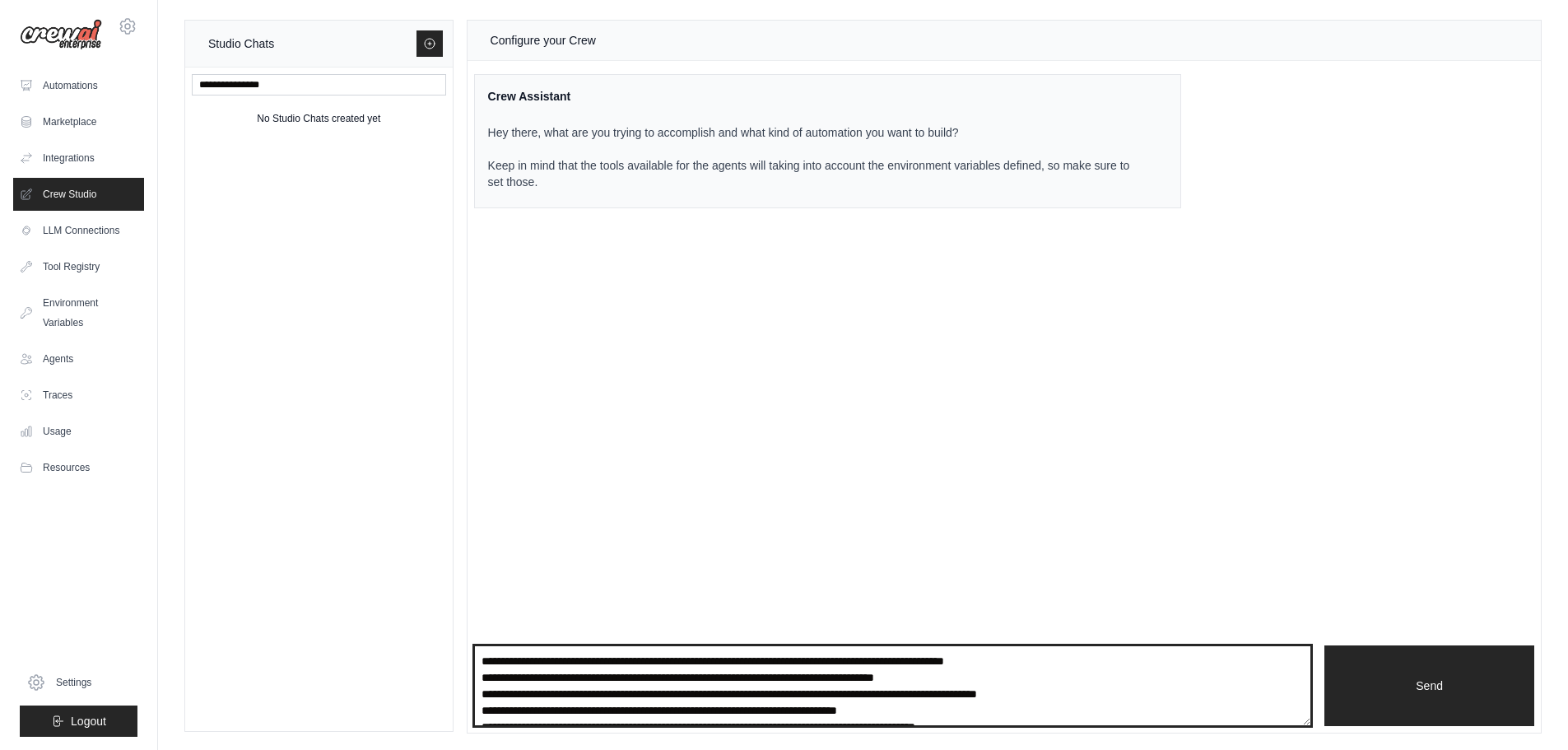 scroll, scrollTop: 108, scrollLeft: 0, axis: vertical 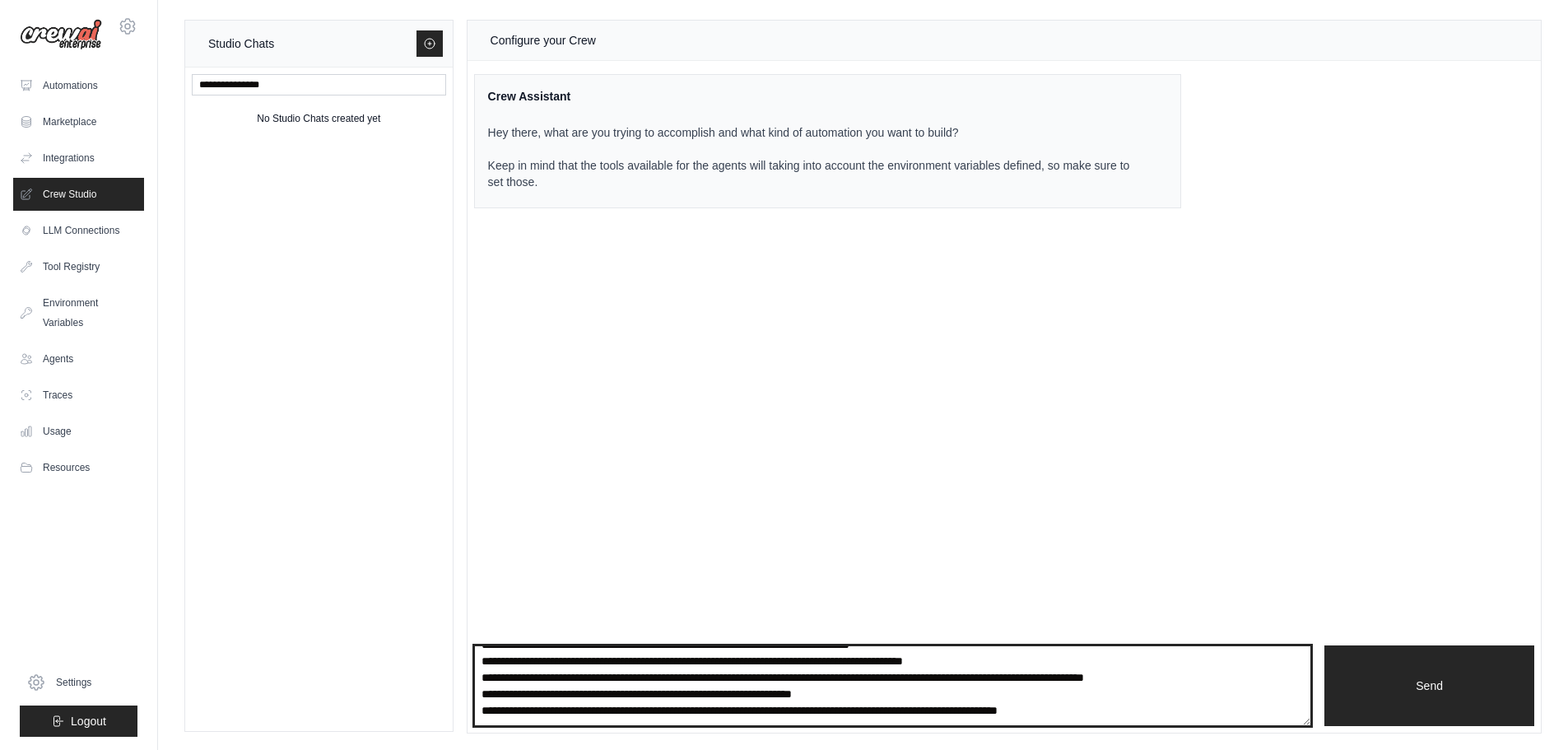 click at bounding box center (893, 686) 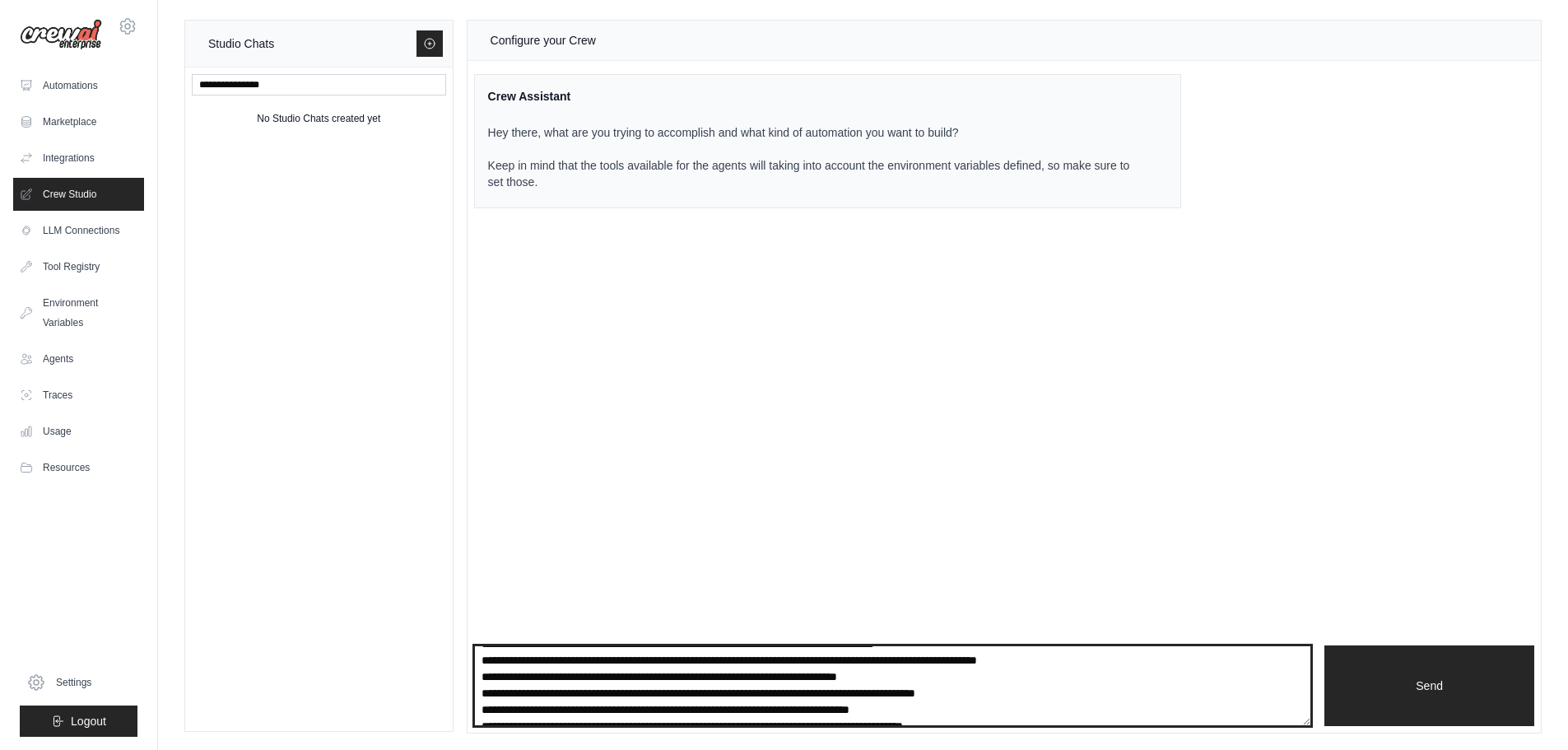 scroll, scrollTop: 0, scrollLeft: 0, axis: both 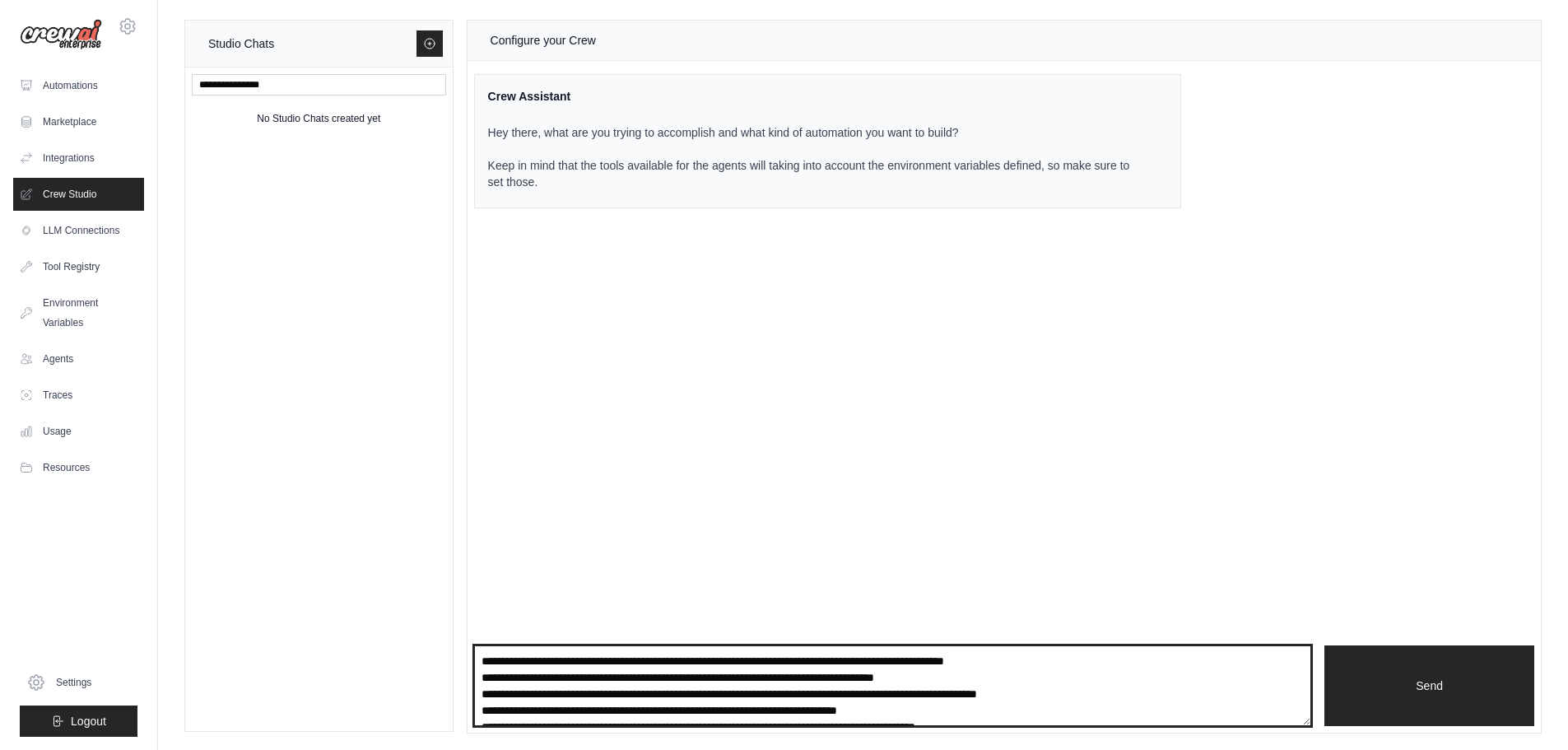 drag, startPoint x: 1160, startPoint y: 706, endPoint x: 475, endPoint y: 648, distance: 687.4511 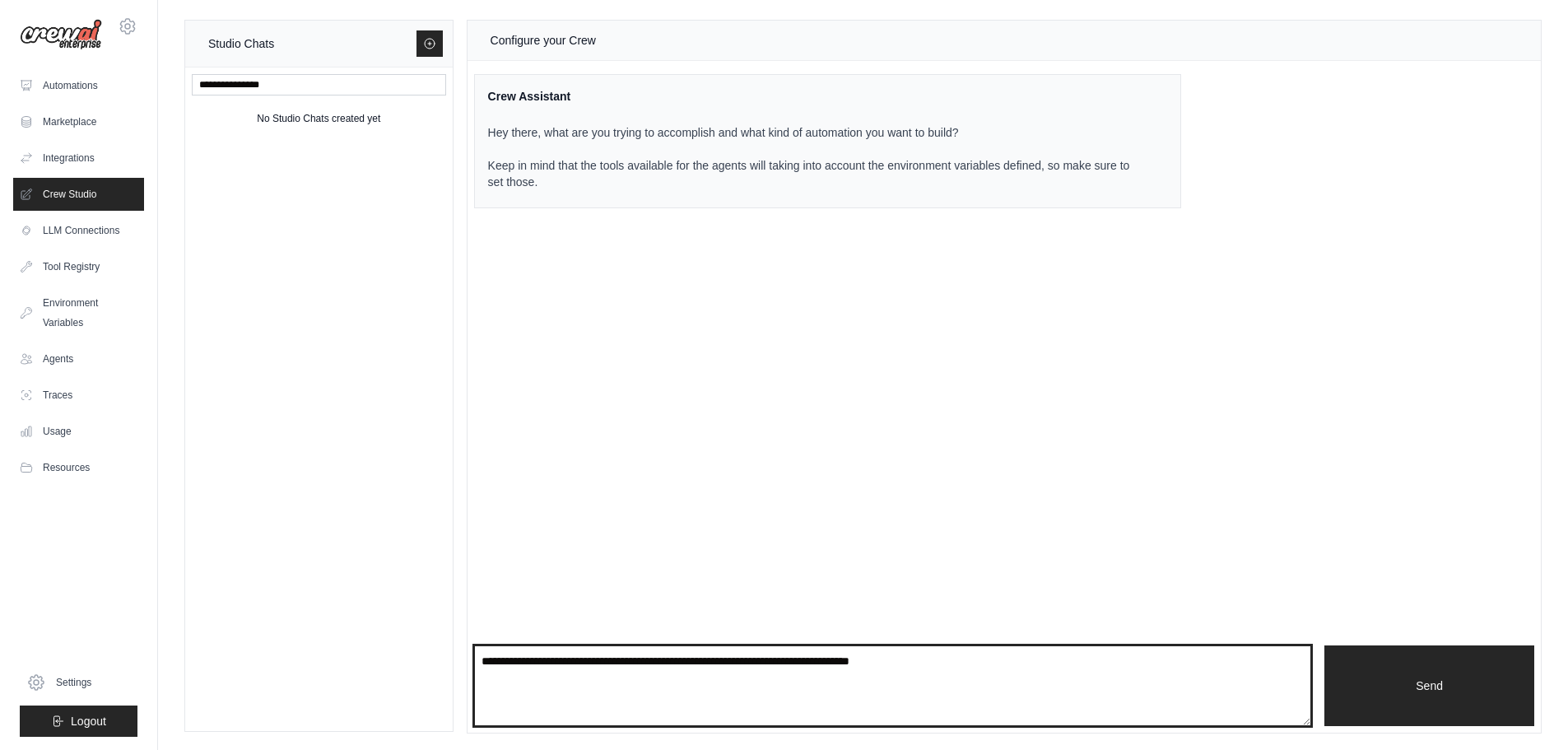 click at bounding box center [893, 686] 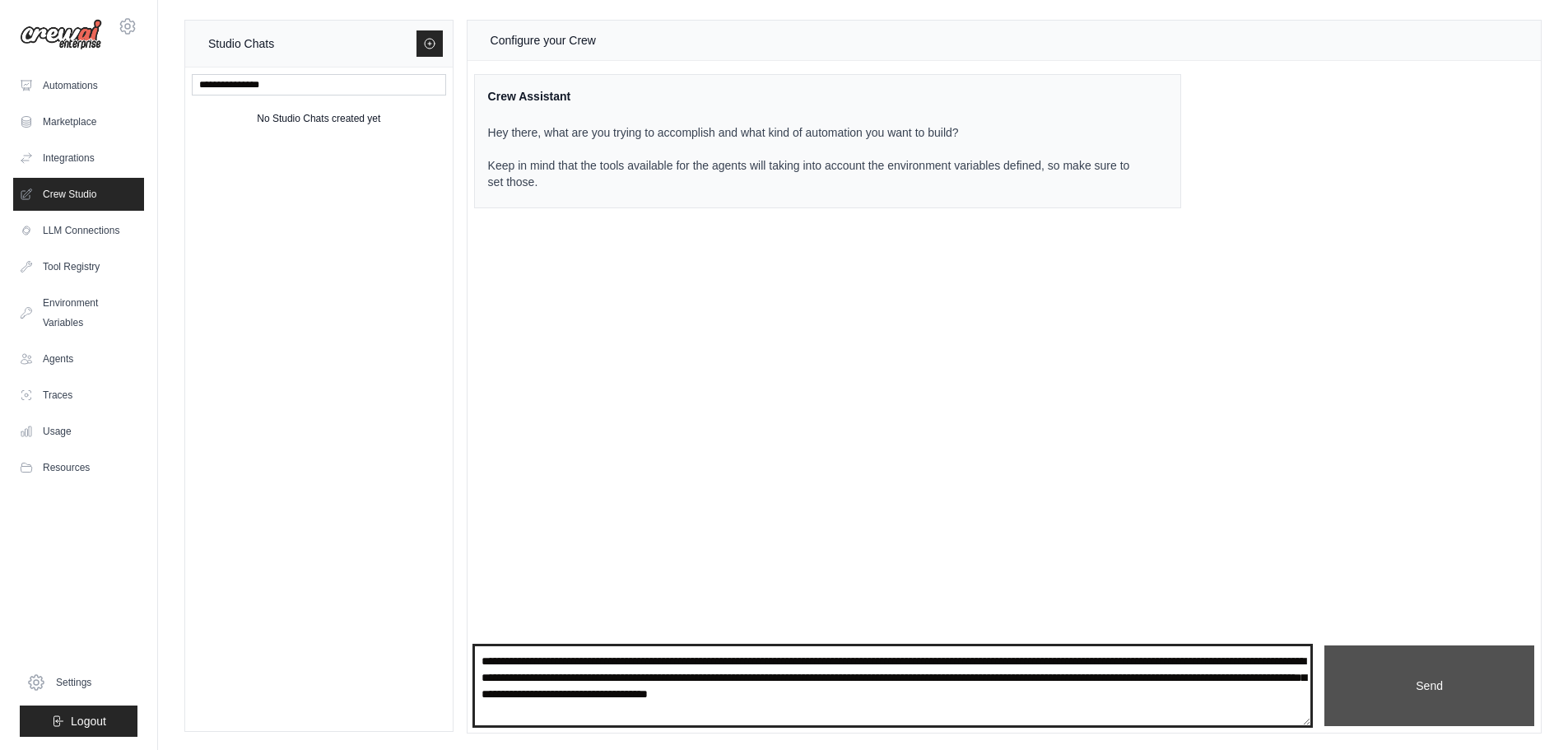 type on "**********" 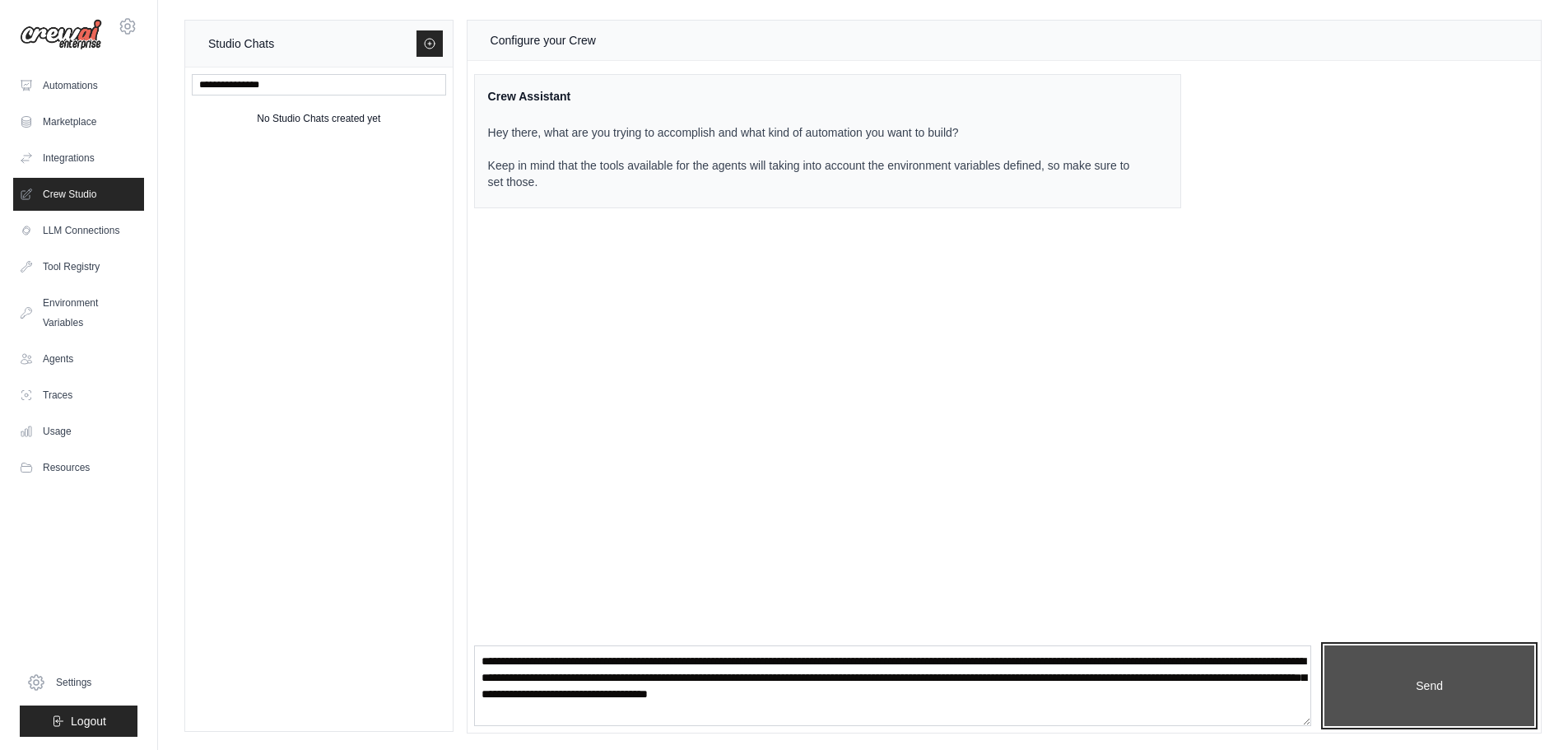 click on "Send" at bounding box center (1429, 686) 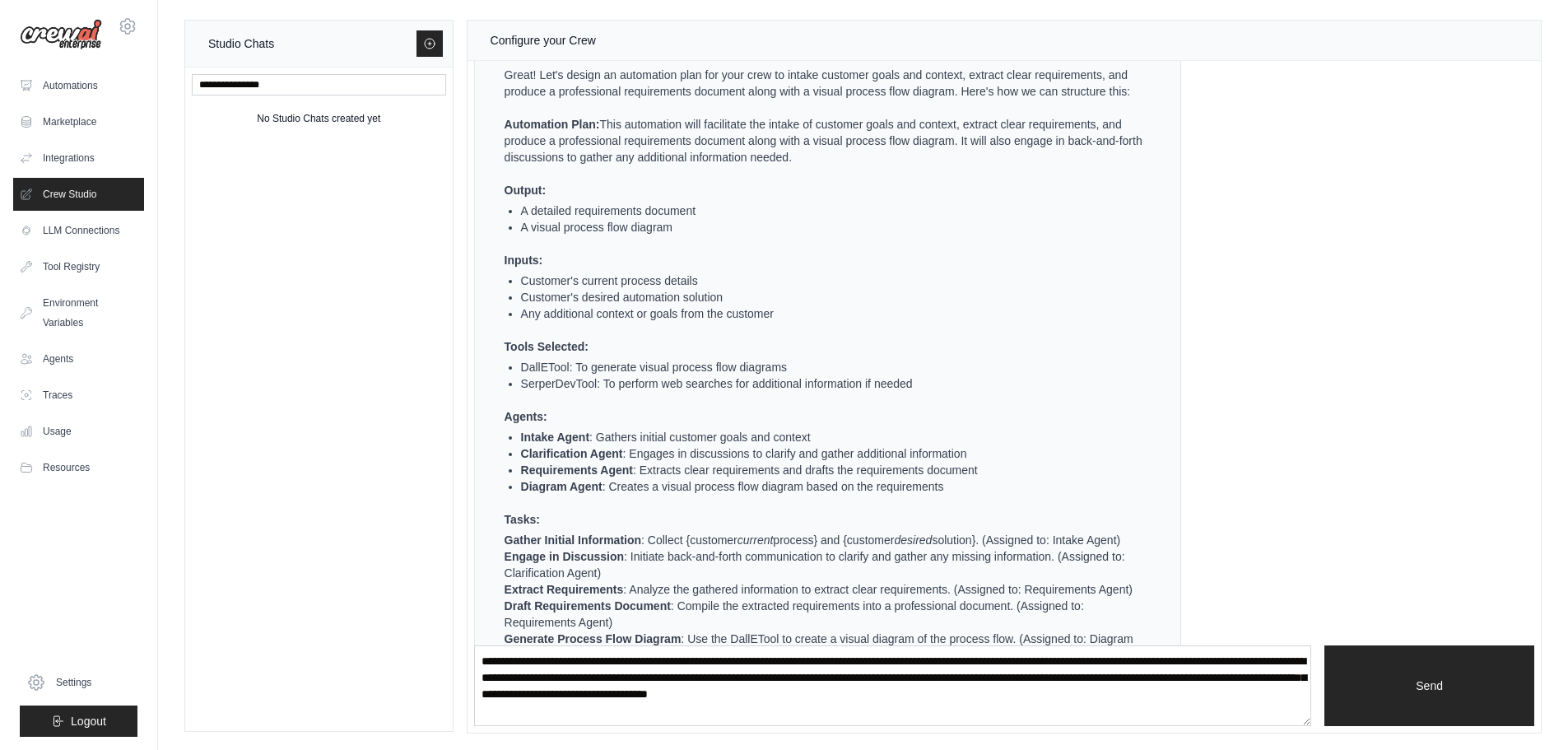 scroll, scrollTop: 401, scrollLeft: 0, axis: vertical 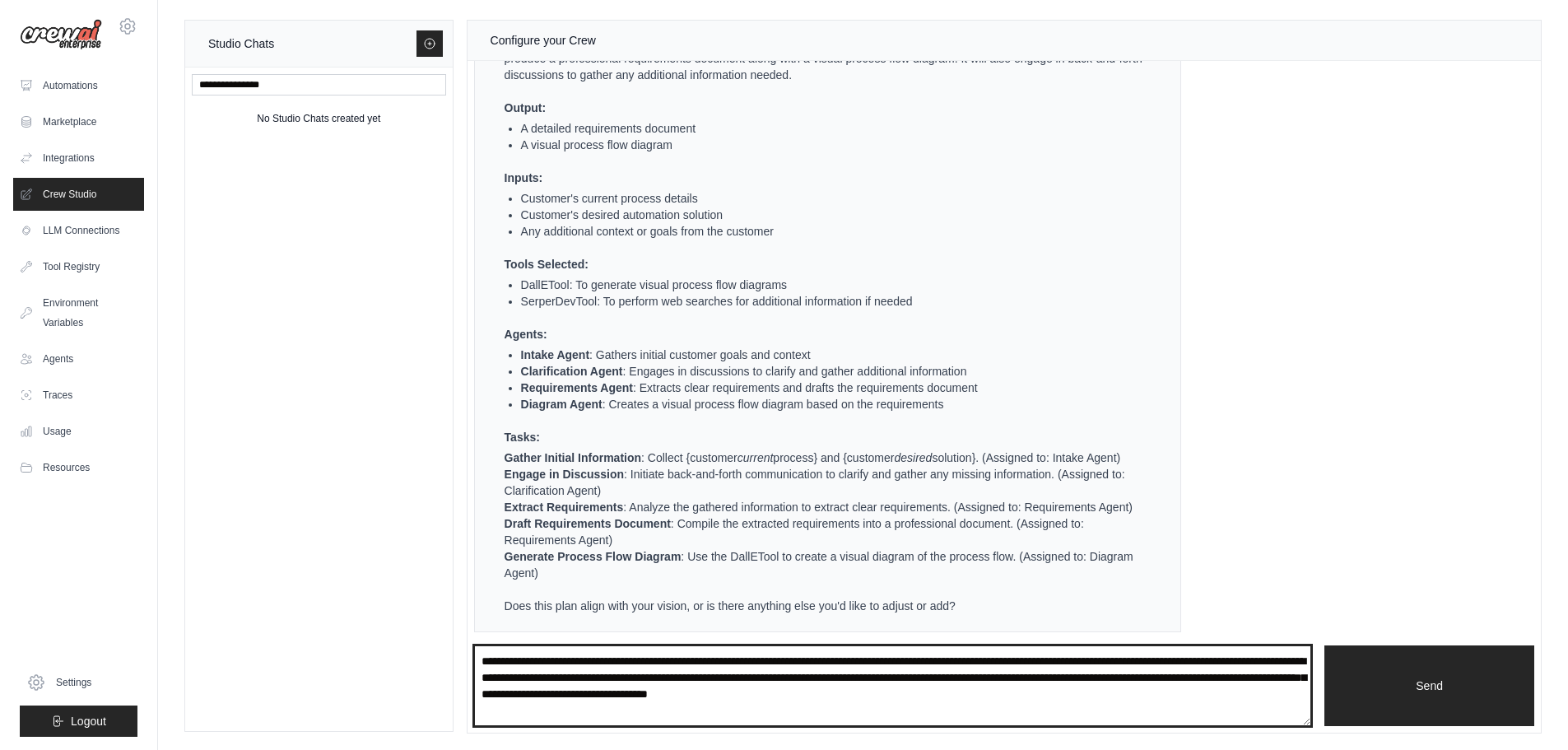 click on "**********" at bounding box center [893, 686] 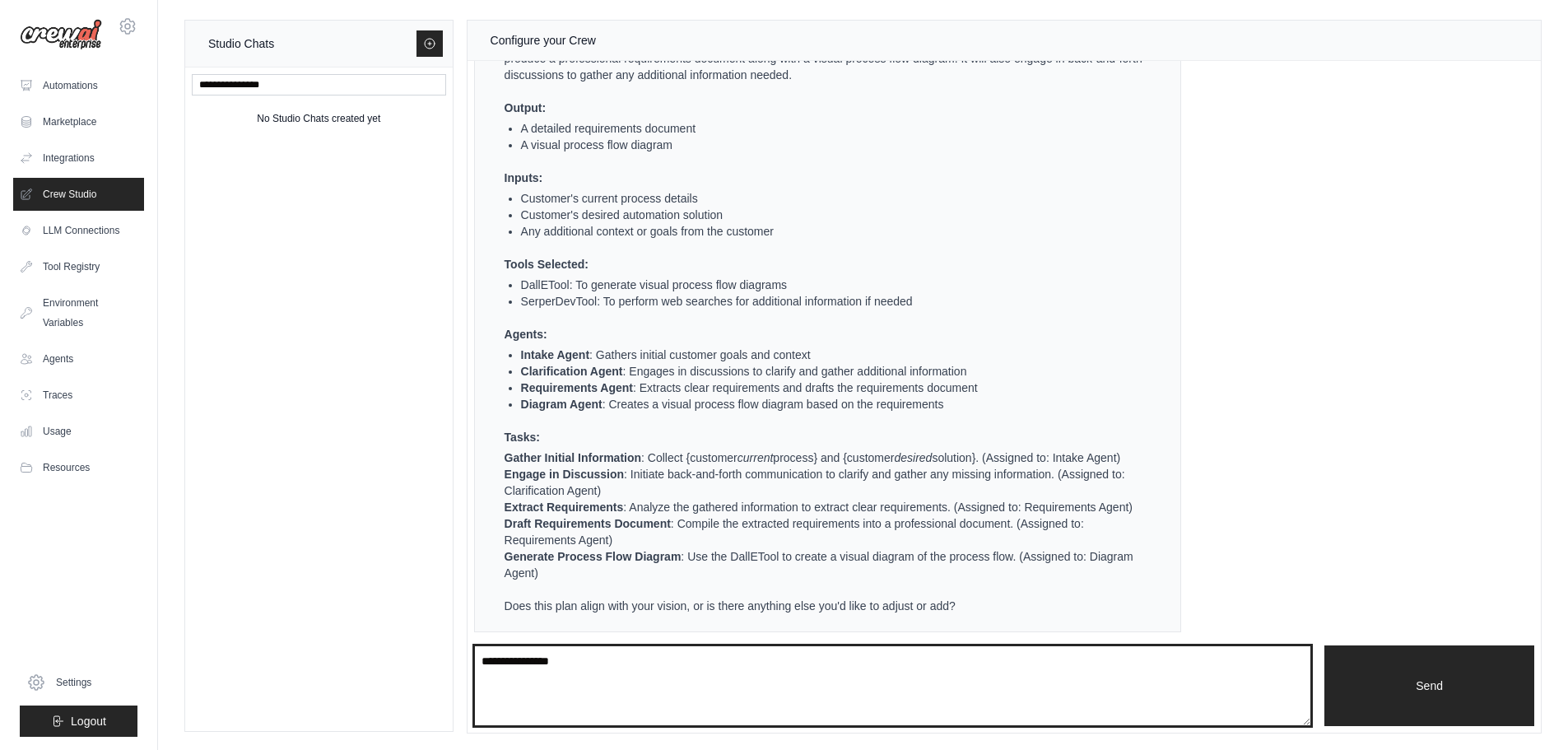 type on "**********" 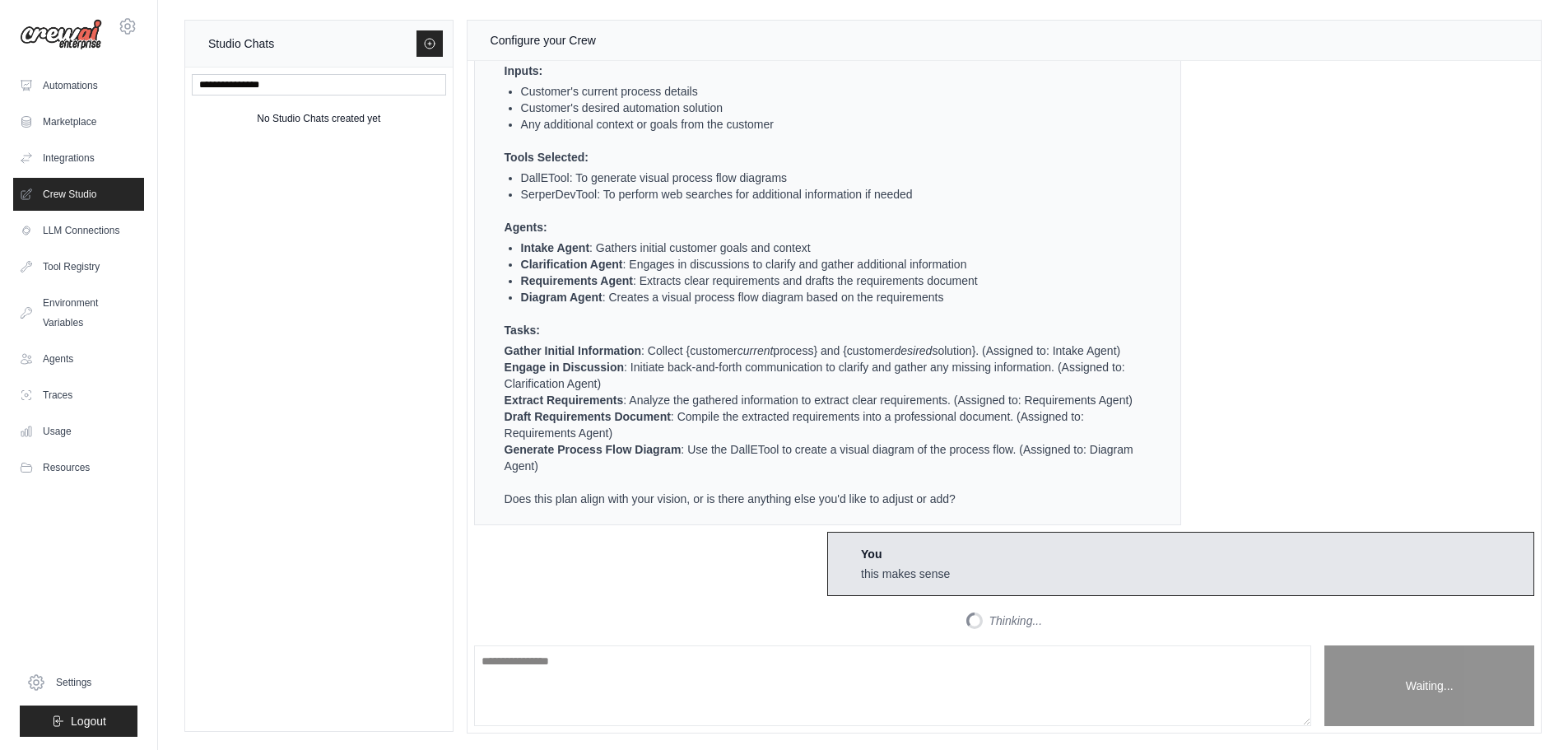 scroll, scrollTop: 632, scrollLeft: 0, axis: vertical 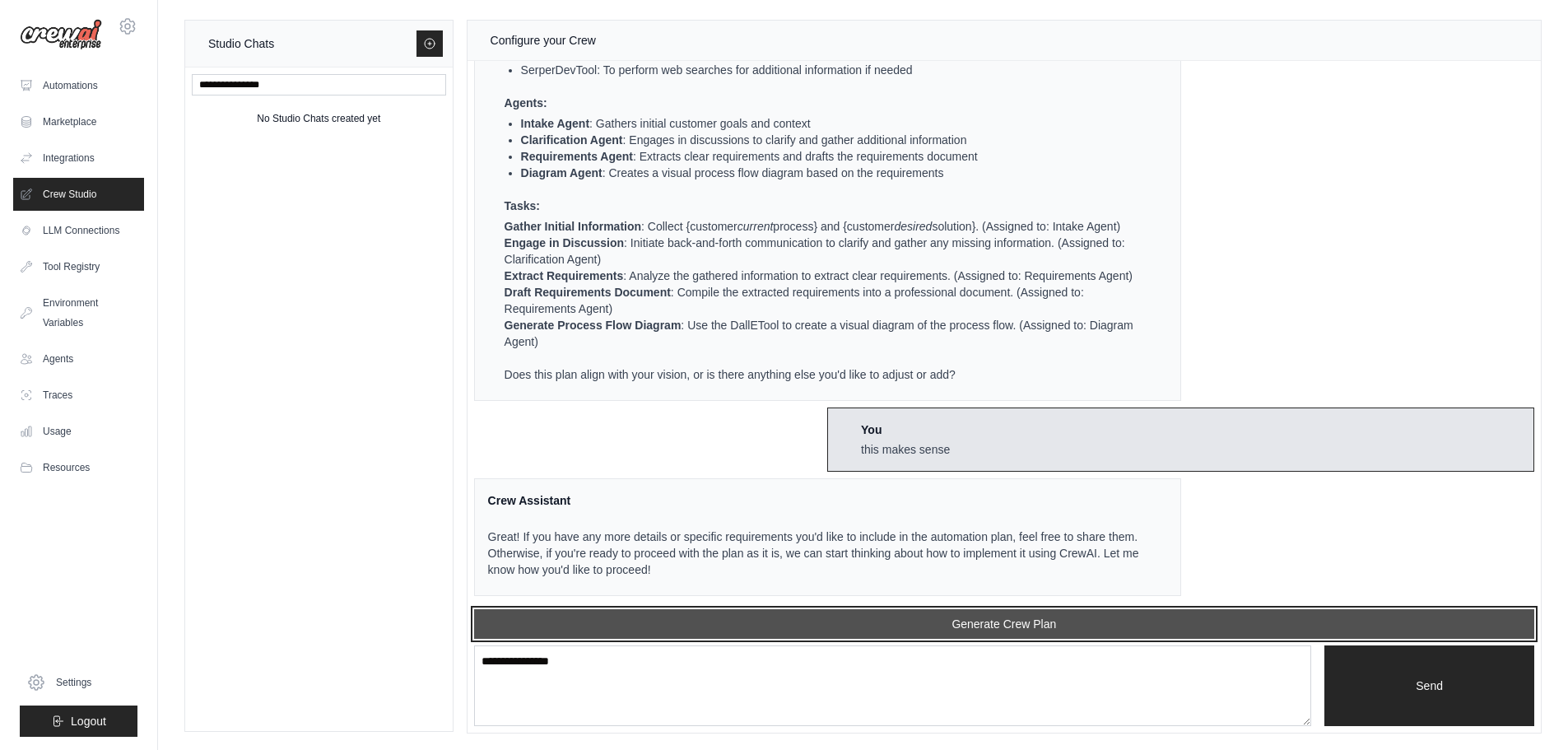 click on "Generate Crew Plan" at bounding box center [1004, 624] 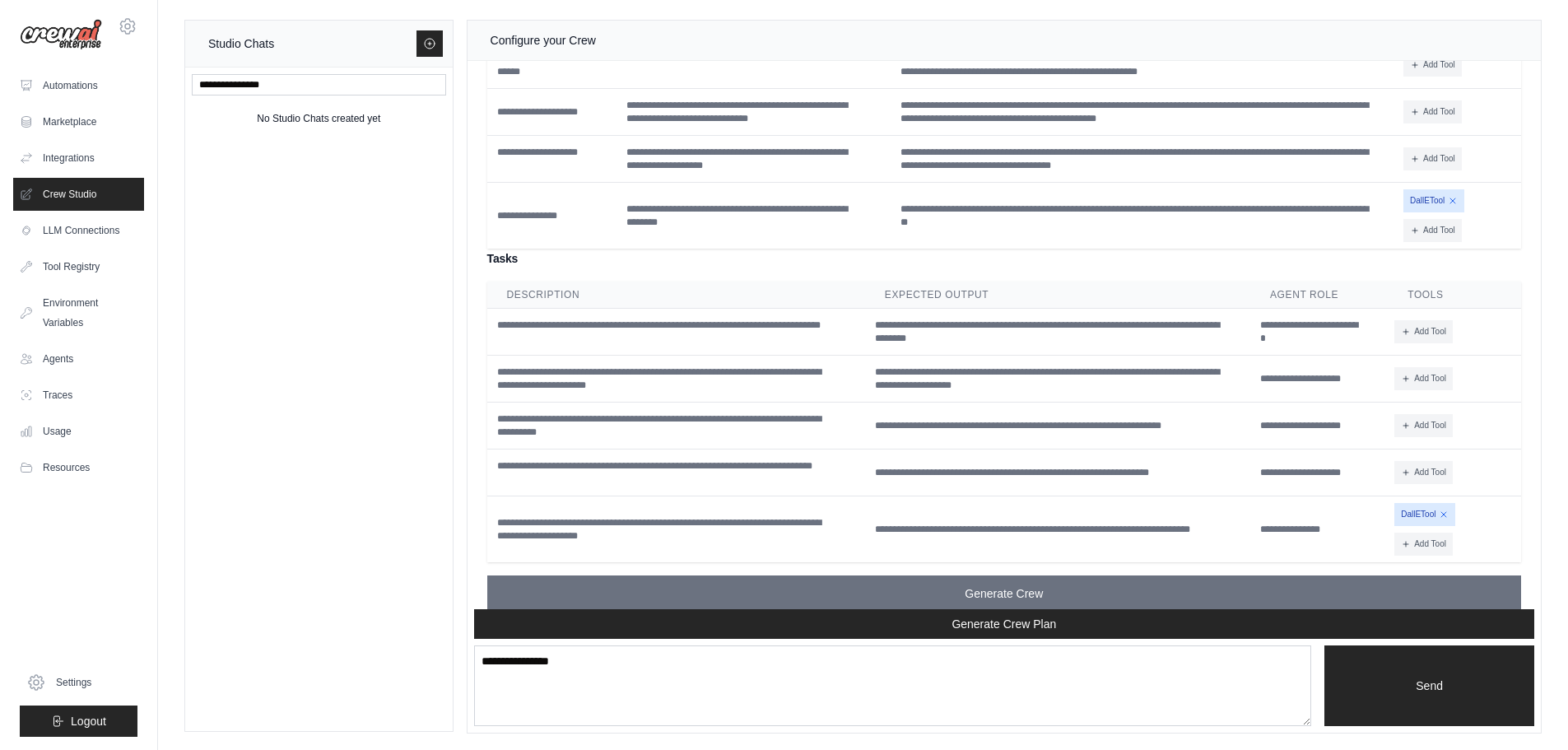 scroll, scrollTop: 1410, scrollLeft: 0, axis: vertical 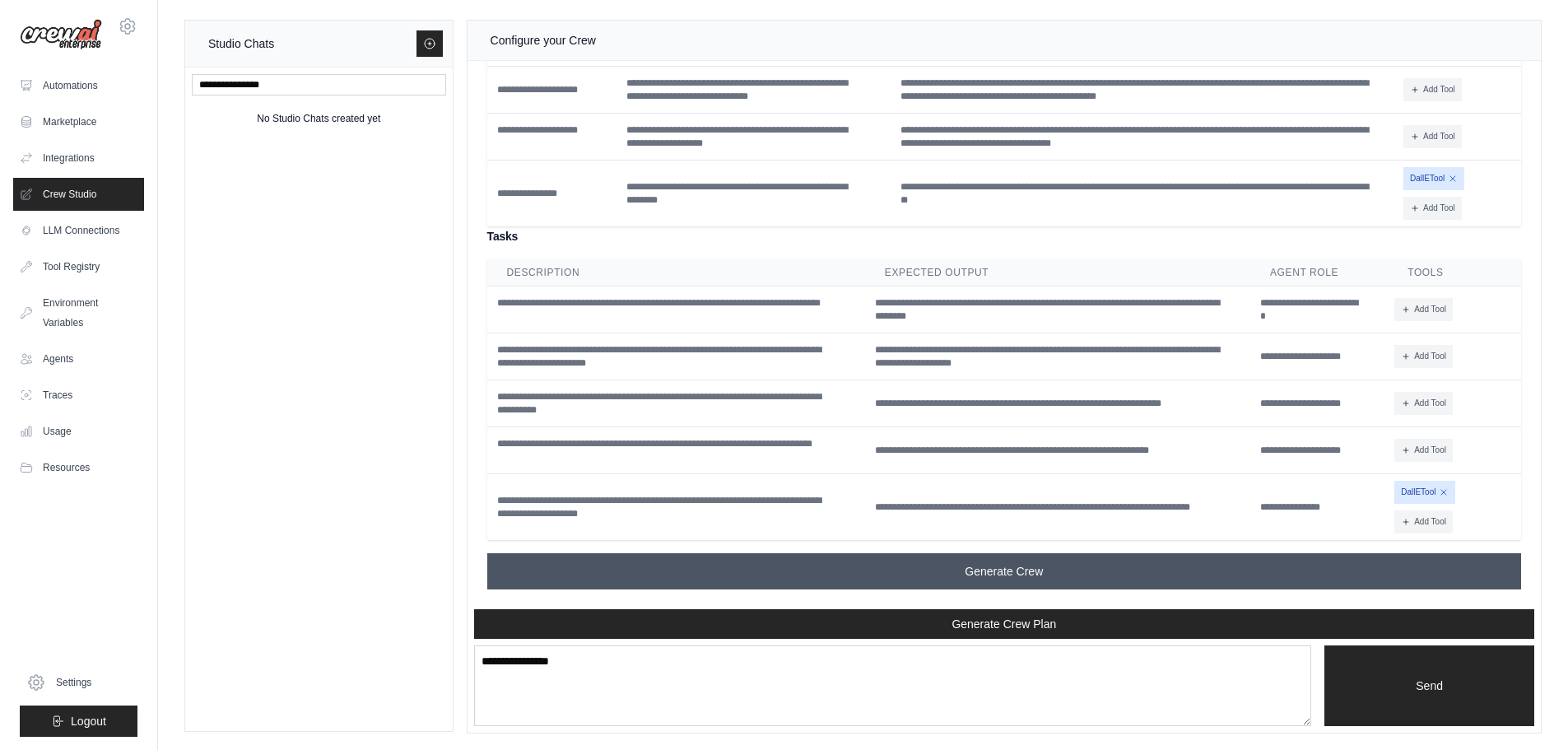 click on "Generate Crew" at bounding box center (1003, 571) 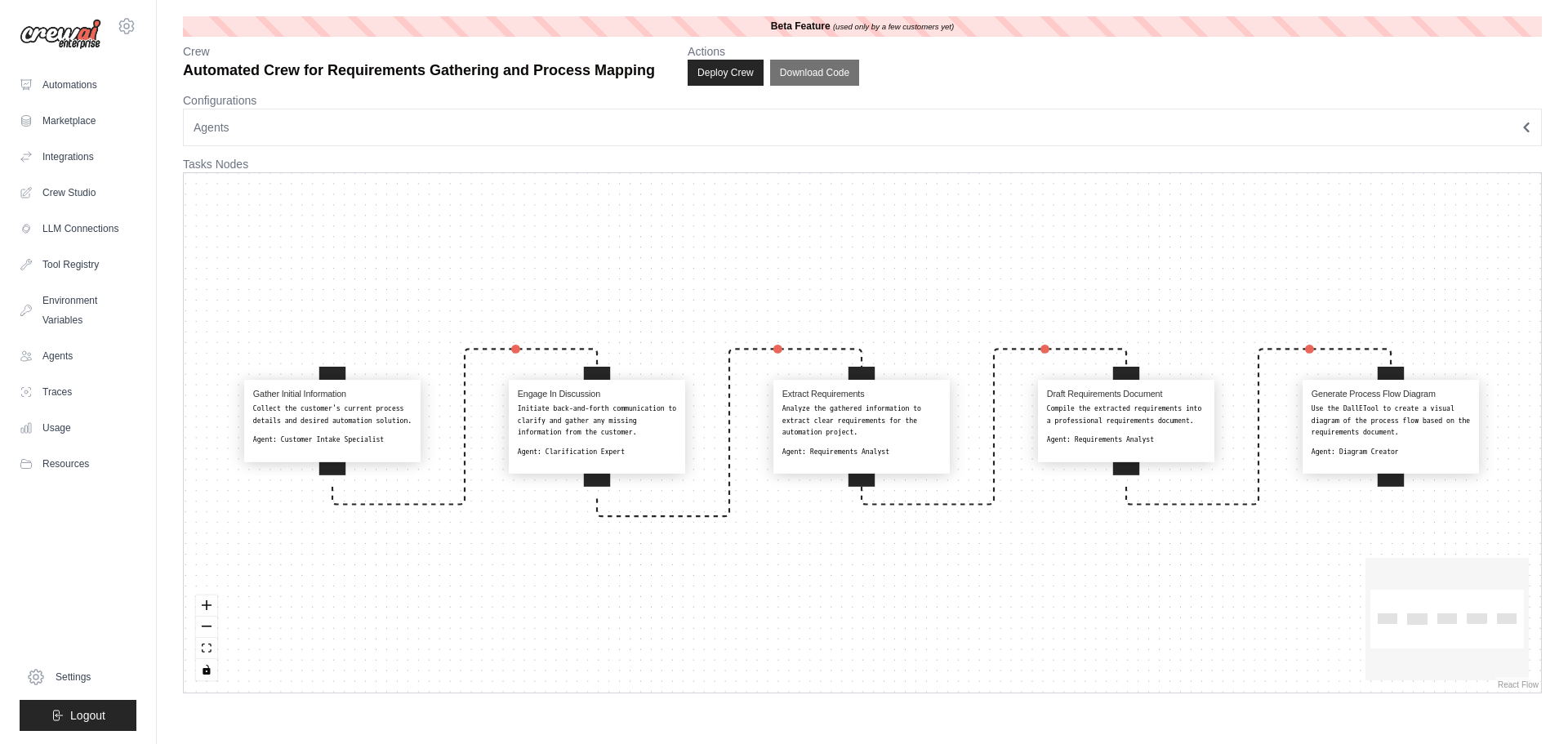 scroll, scrollTop: 0, scrollLeft: 0, axis: both 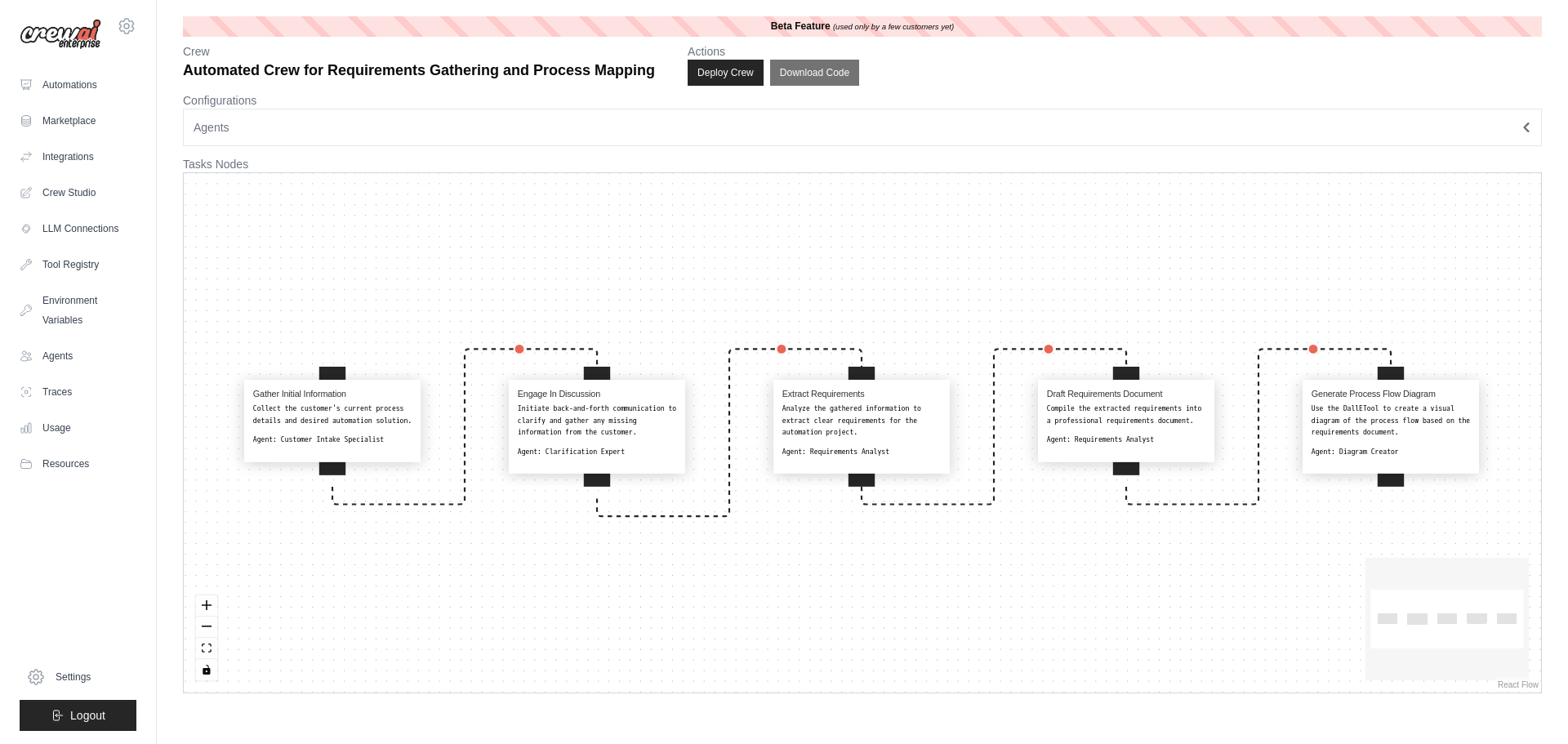 click 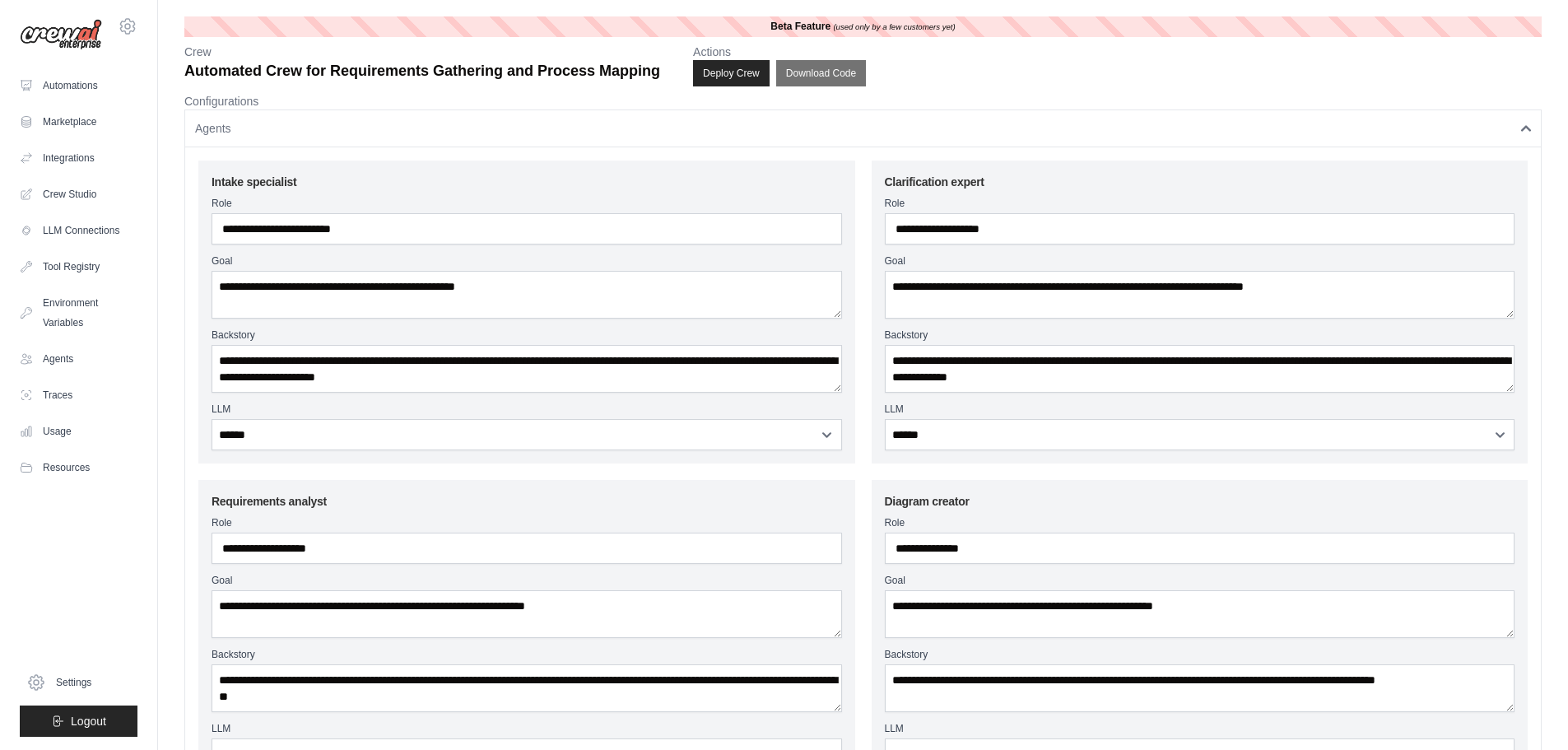 click 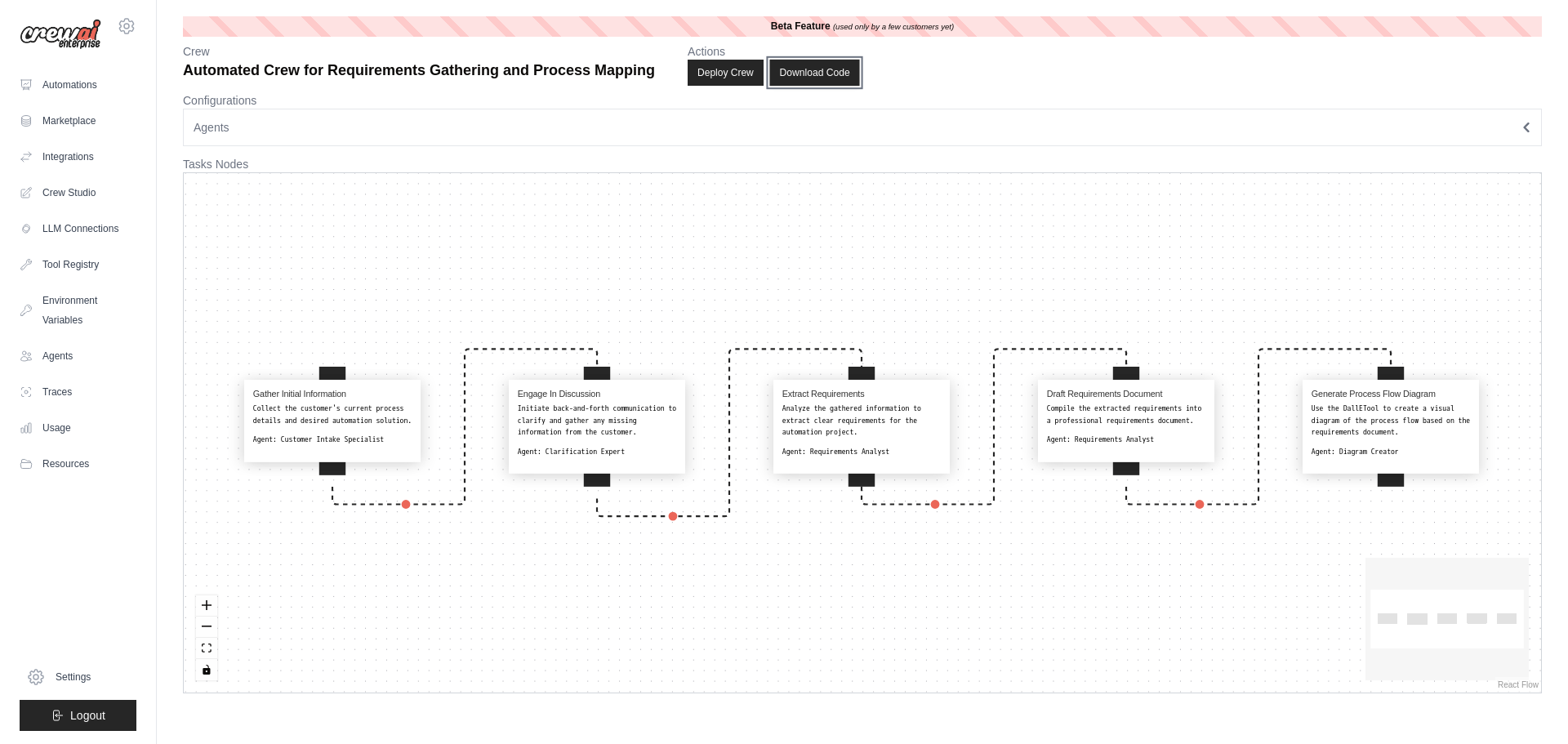 click on "Download Code" at bounding box center [814, 73] 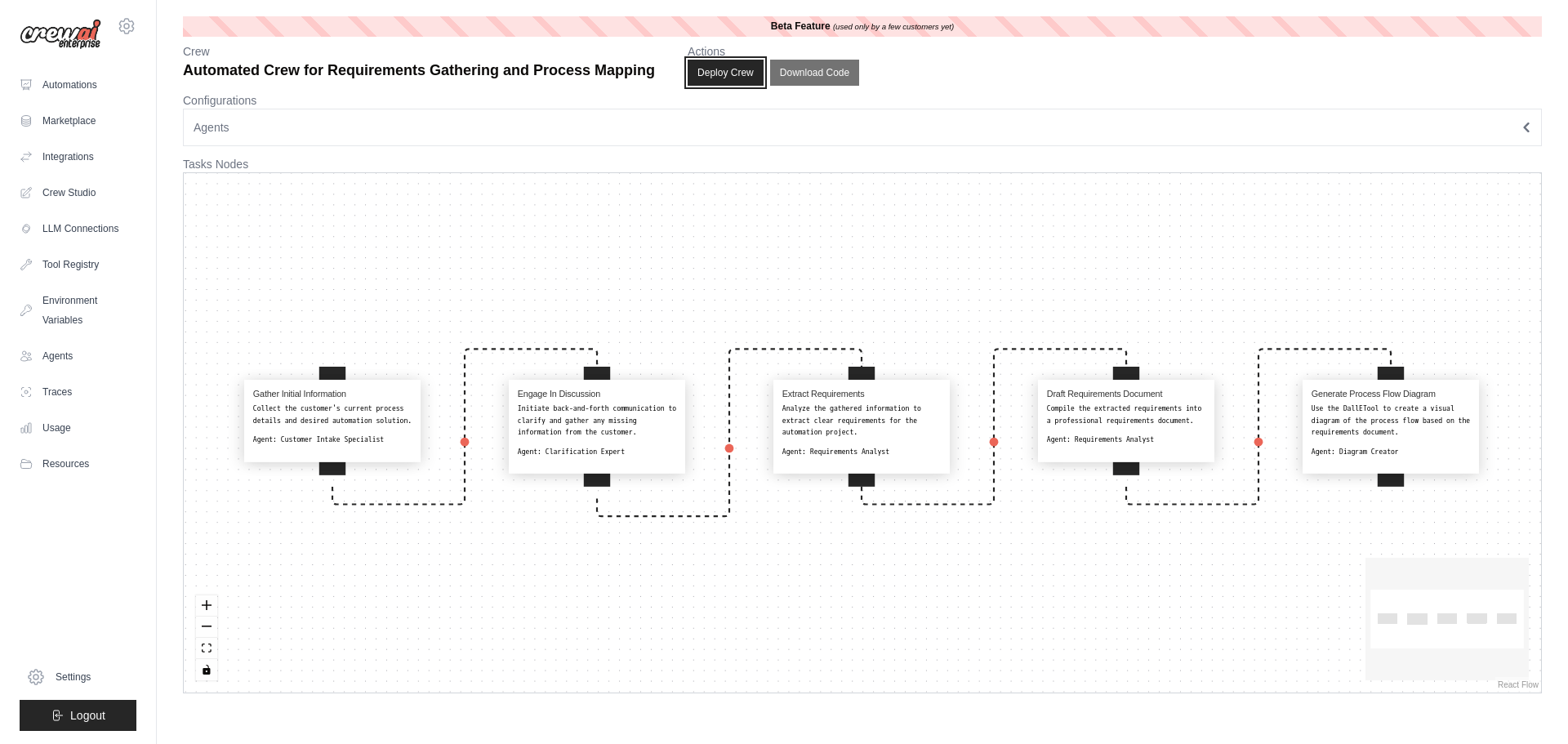 drag, startPoint x: 733, startPoint y: 74, endPoint x: 731, endPoint y: 96, distance: 22.090722 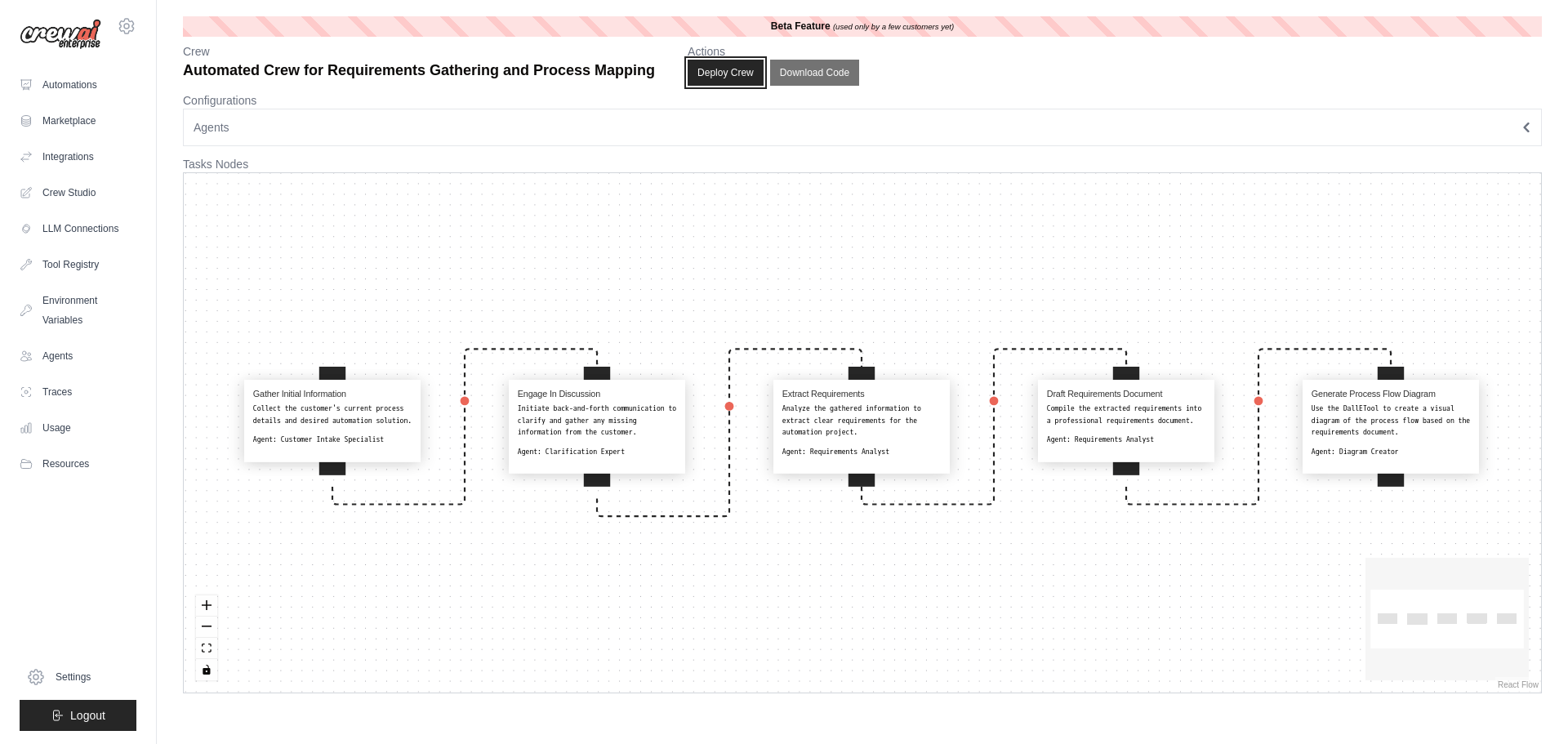 click on "Deploy Crew" at bounding box center (725, 73) 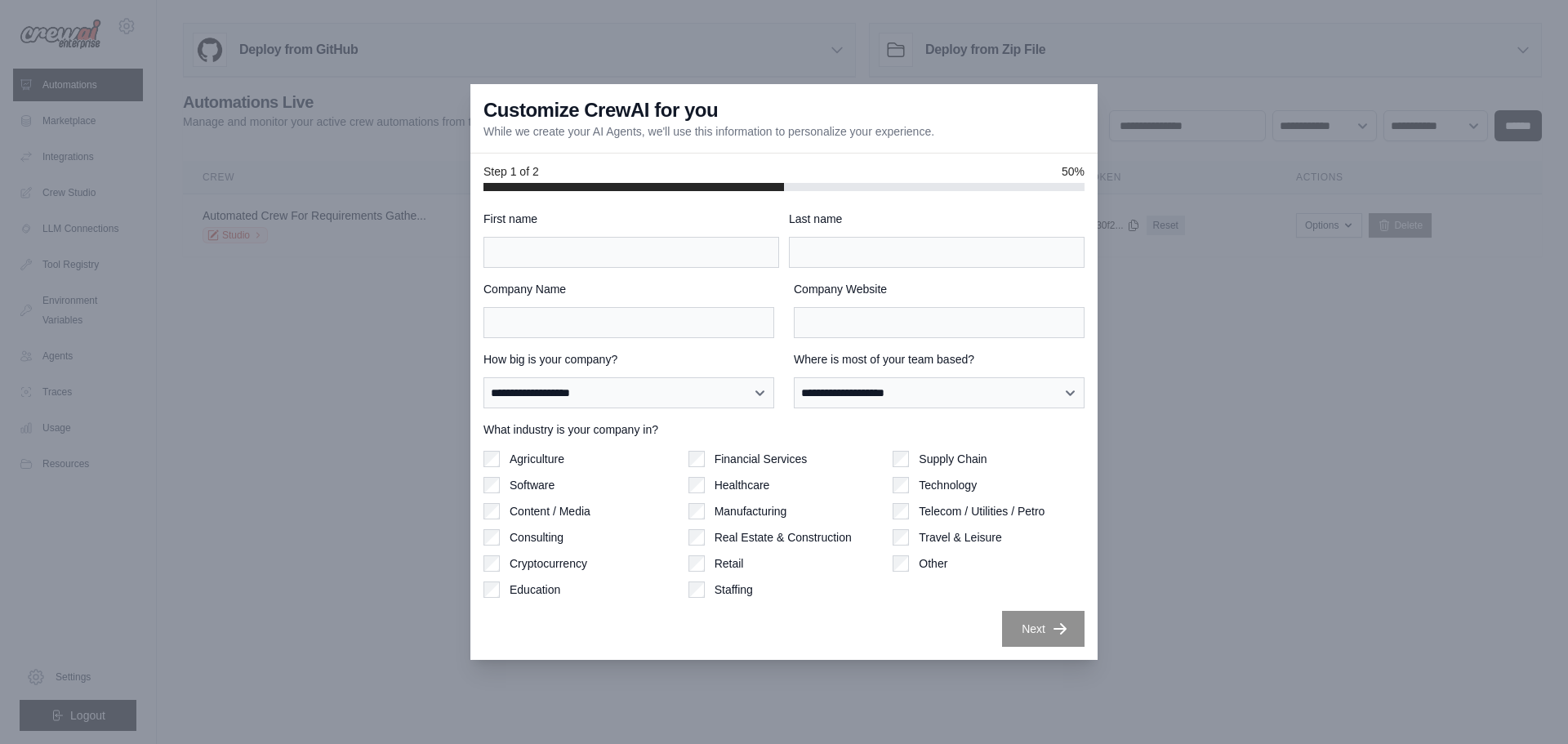 scroll, scrollTop: 0, scrollLeft: 0, axis: both 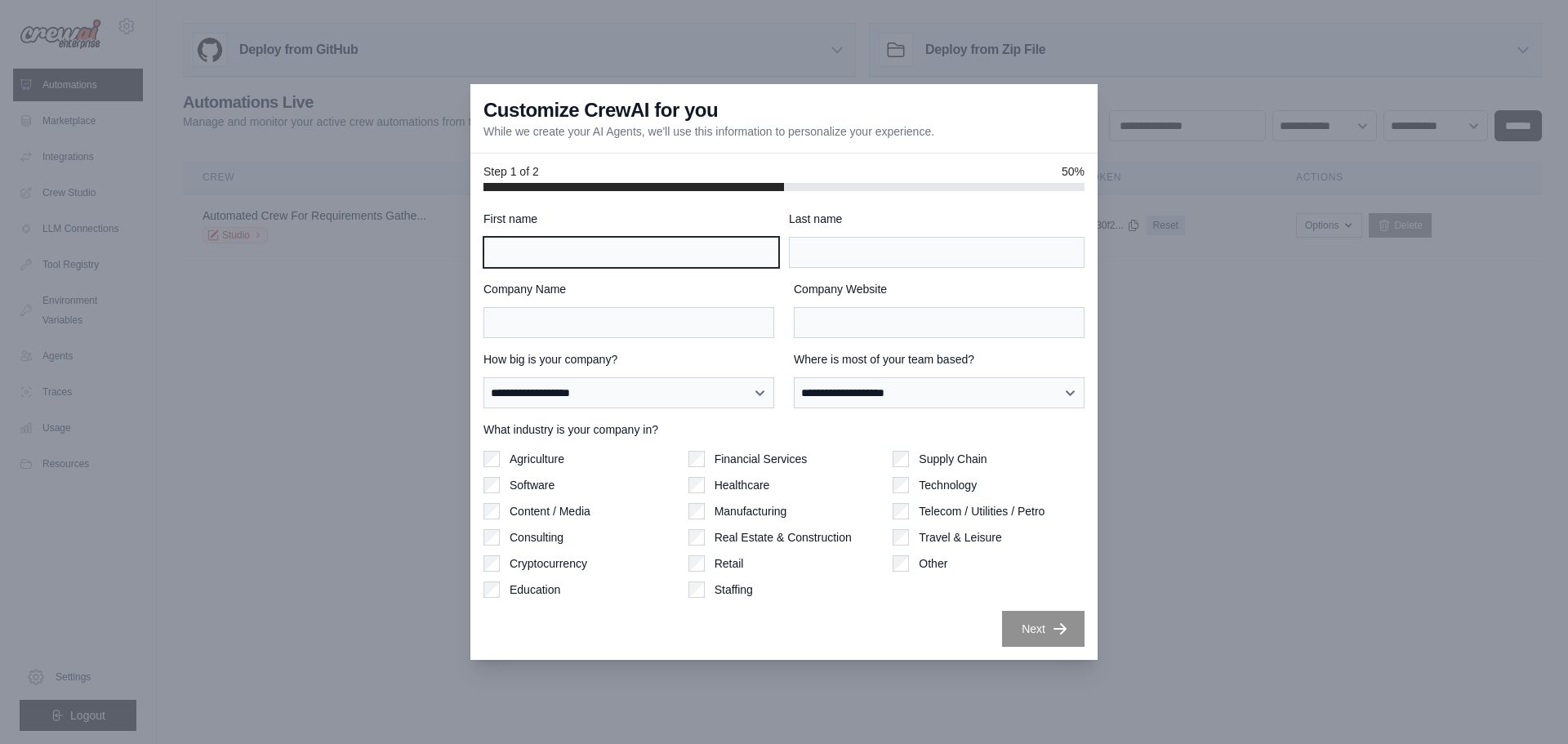 click on "First name" at bounding box center (631, 252) 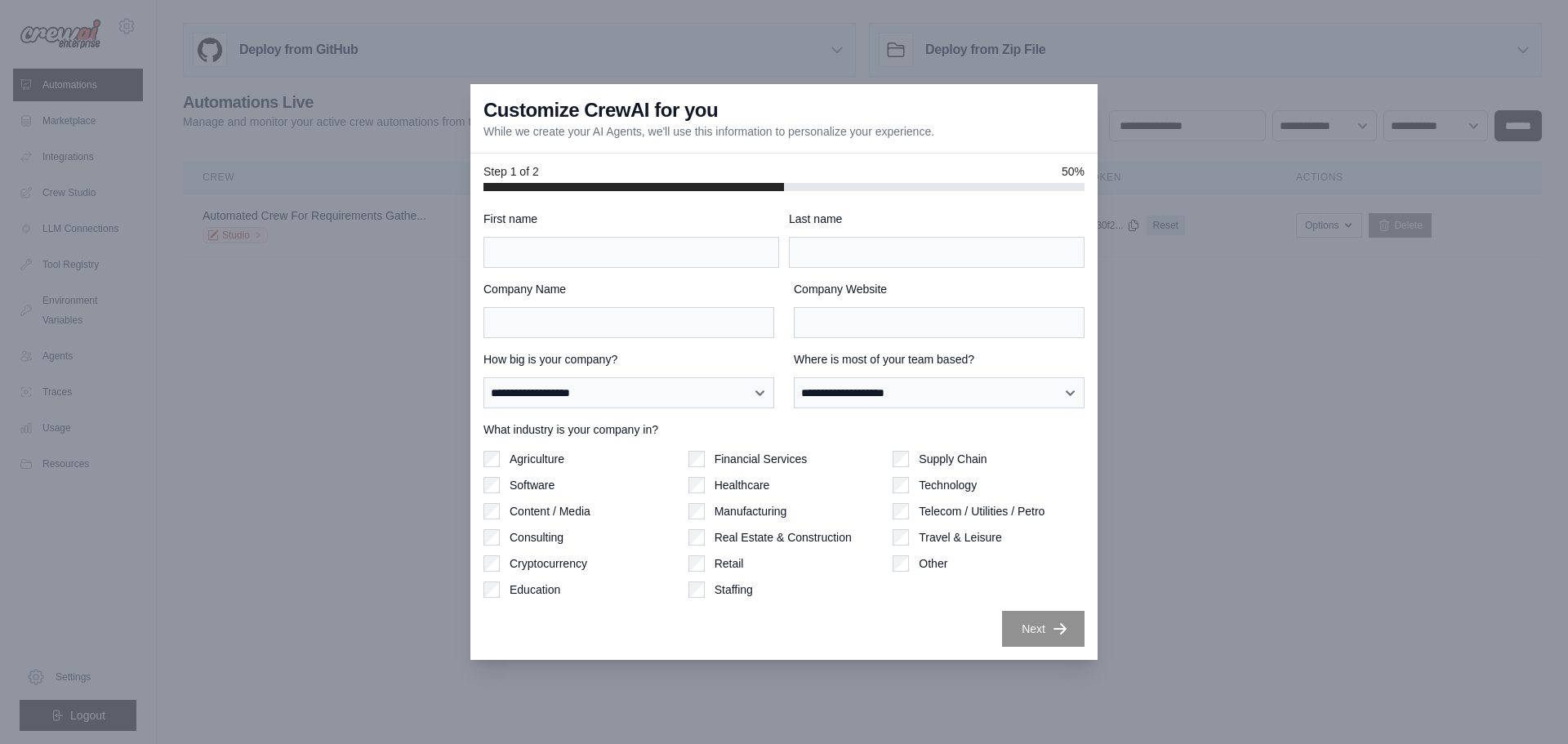 click on "Last name" at bounding box center (937, 219) 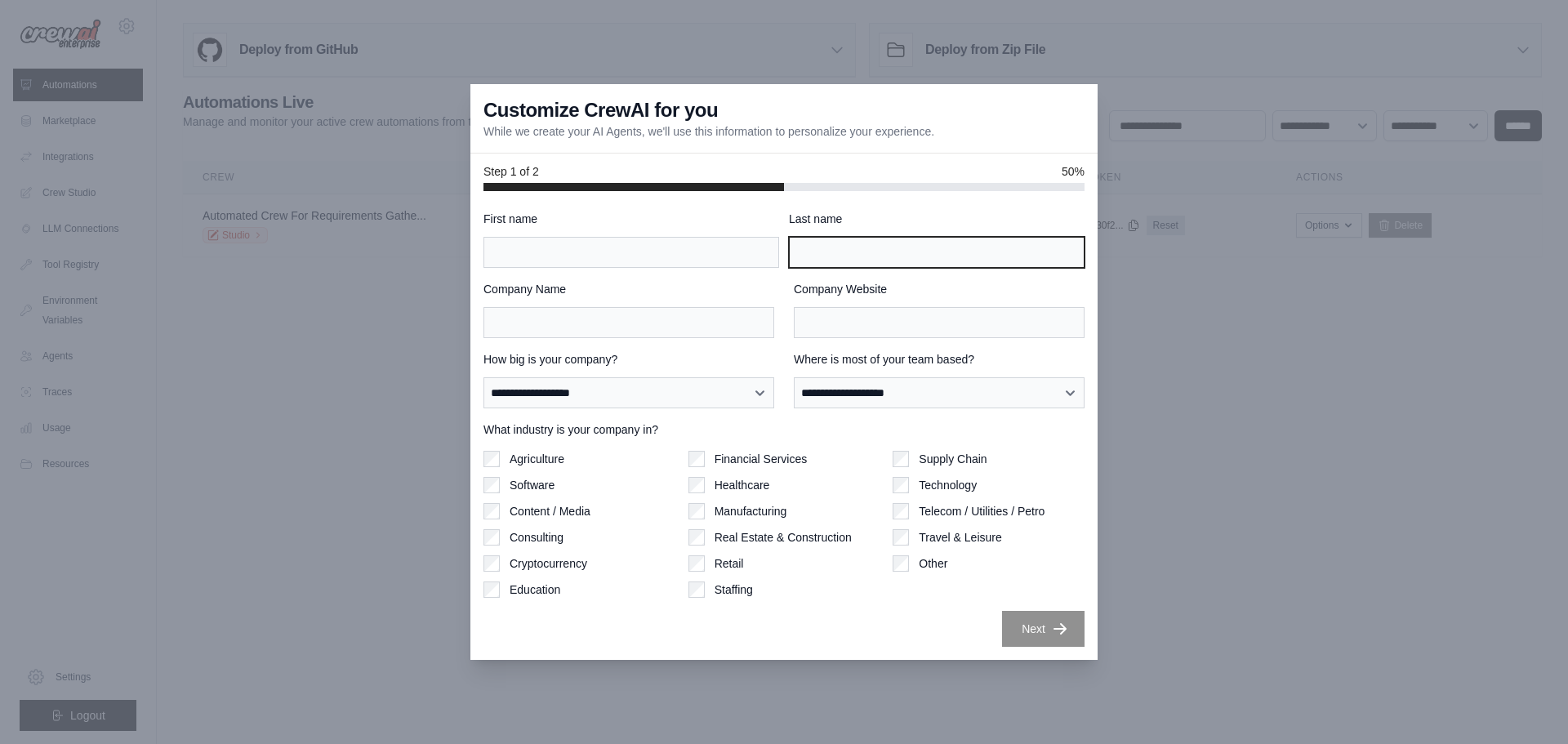 click on "Last name" at bounding box center [937, 252] 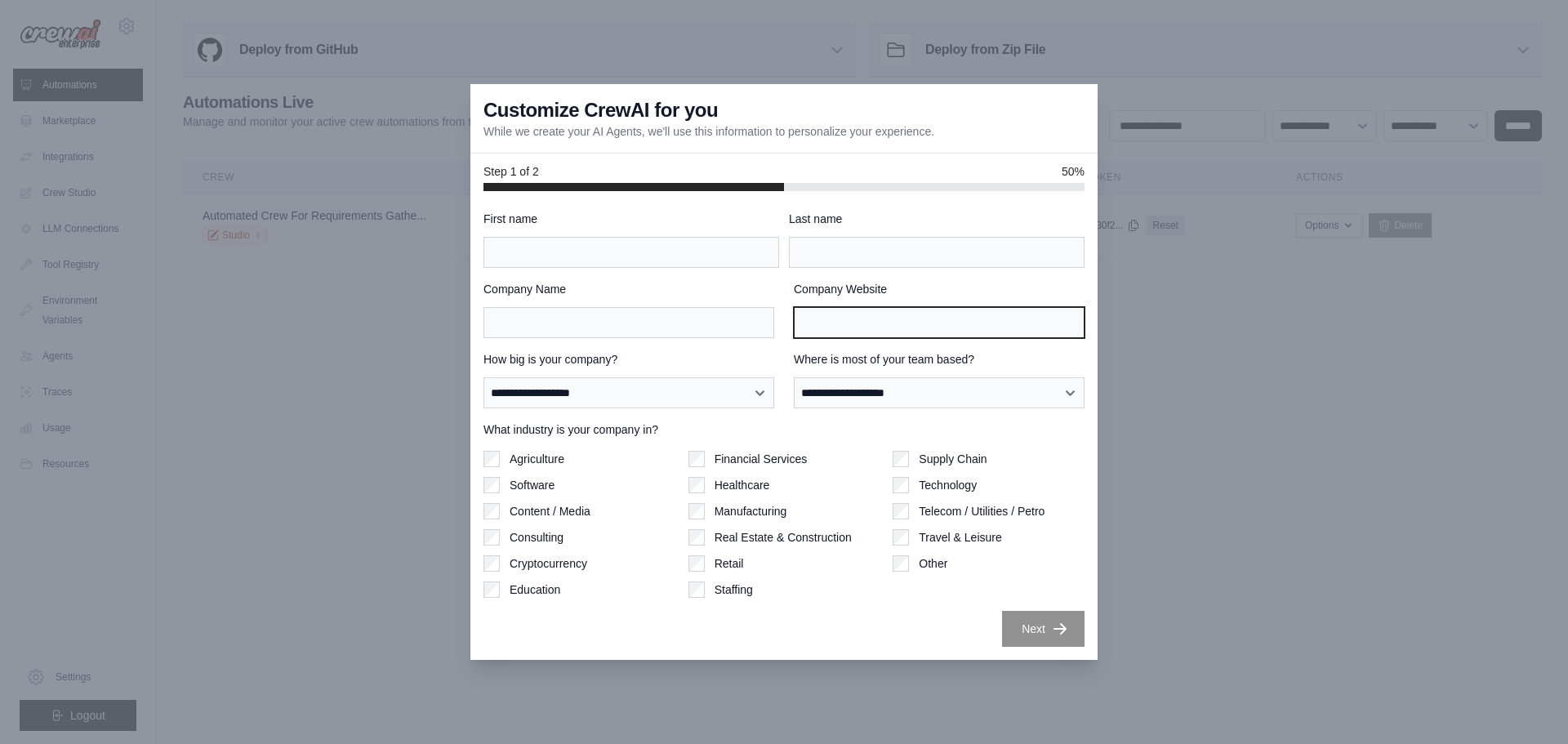 click on "Company Website" at bounding box center [939, 323] 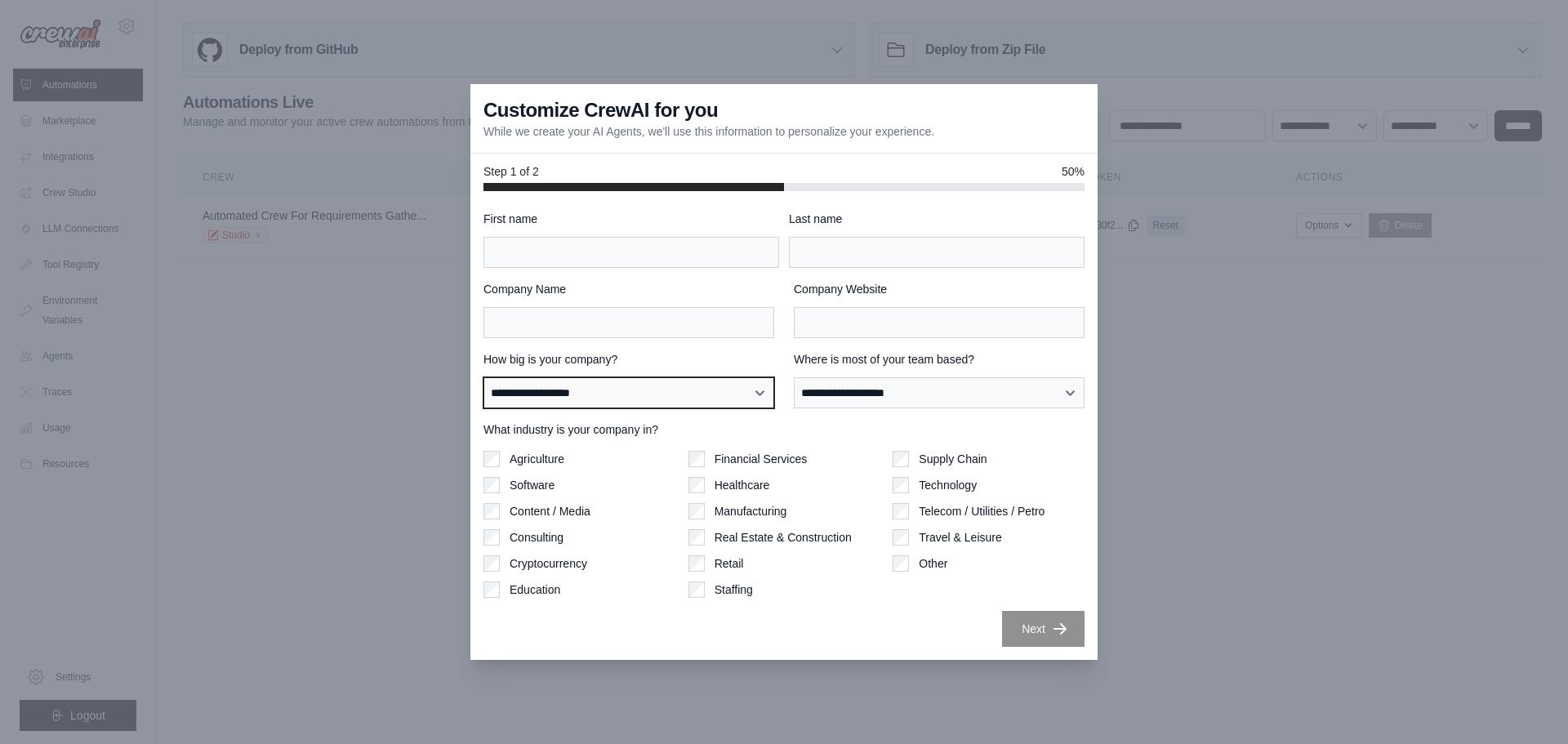 click on "**********" at bounding box center [629, 393] 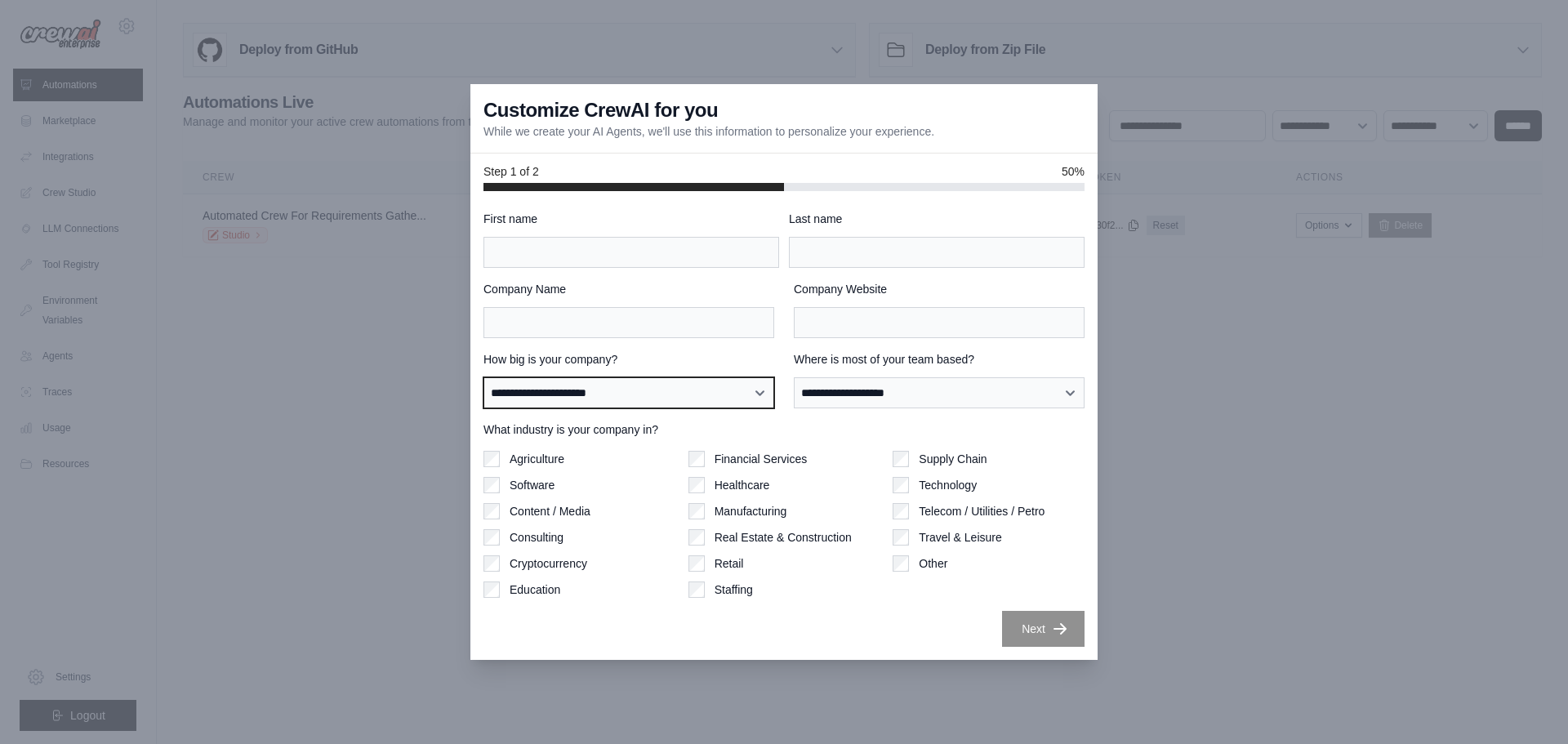 click on "**********" at bounding box center [629, 393] 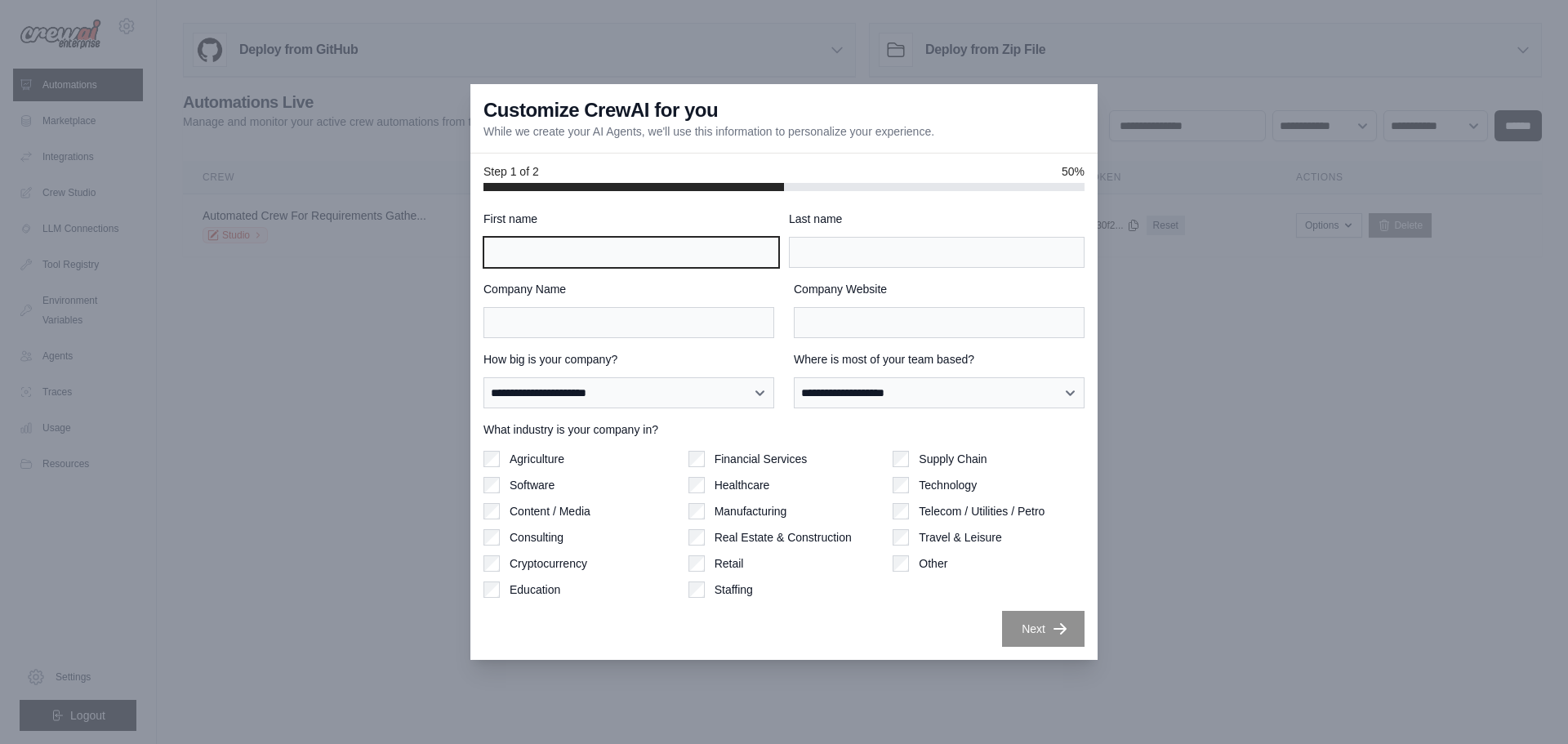 click on "First name" at bounding box center [631, 252] 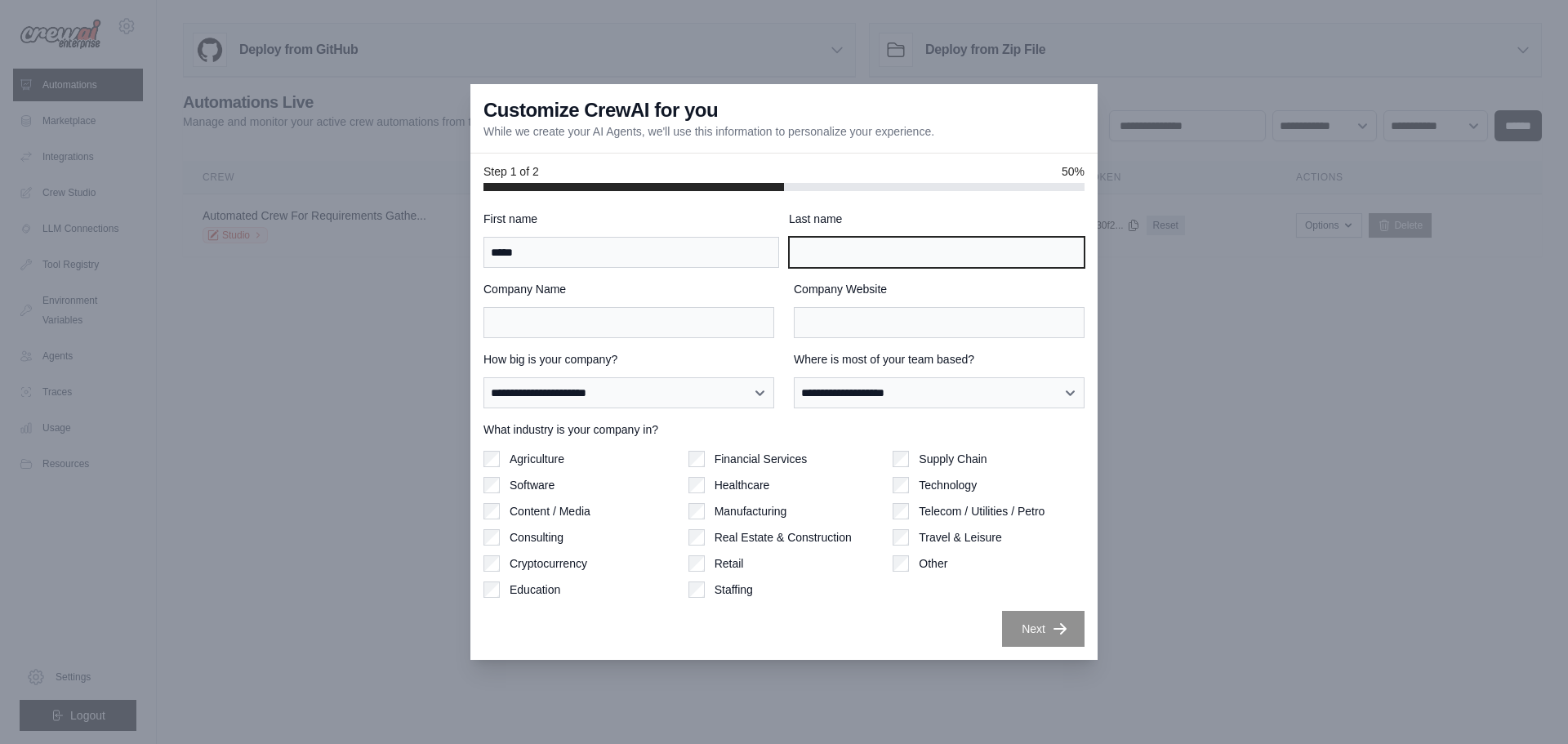 type on "*******" 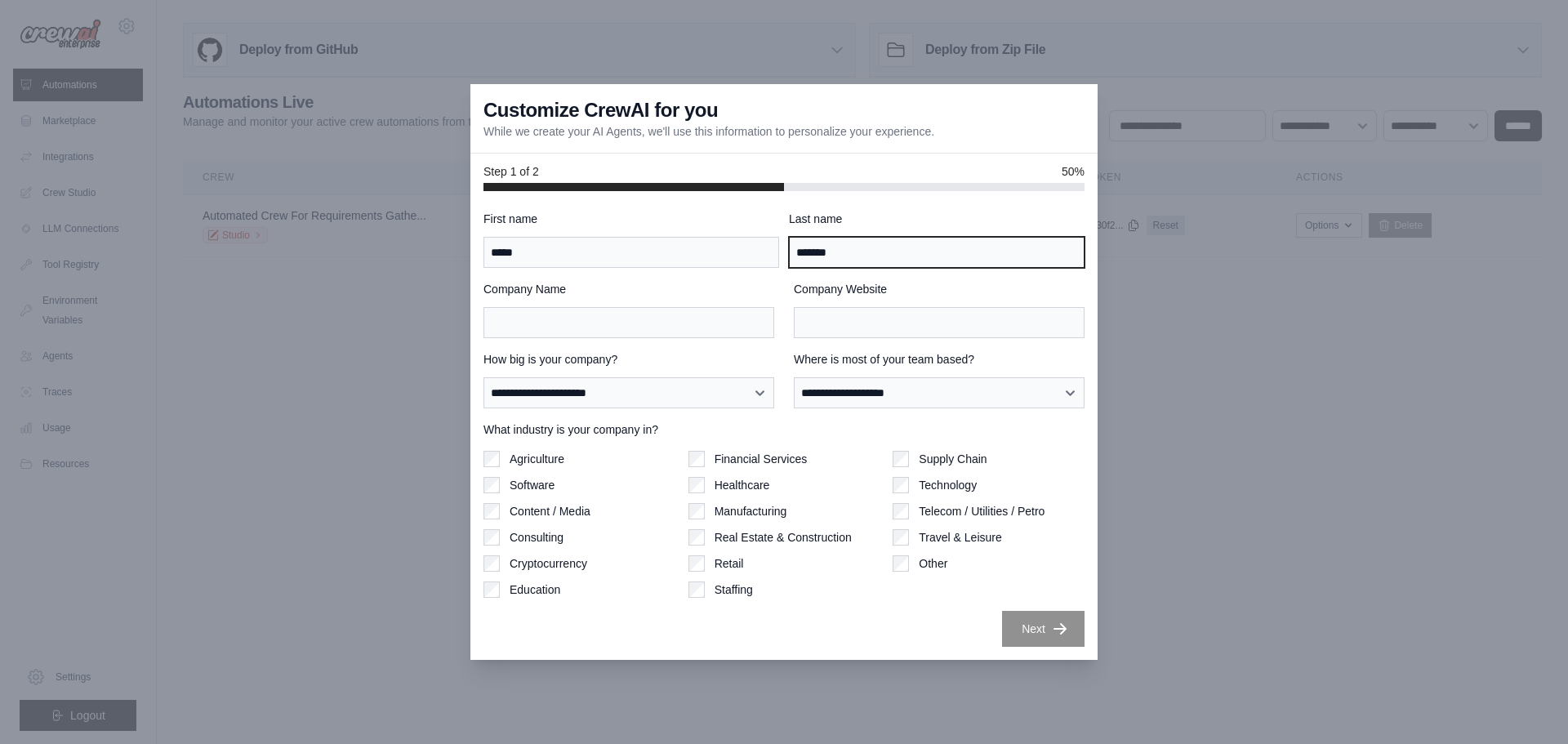 type on "*******" 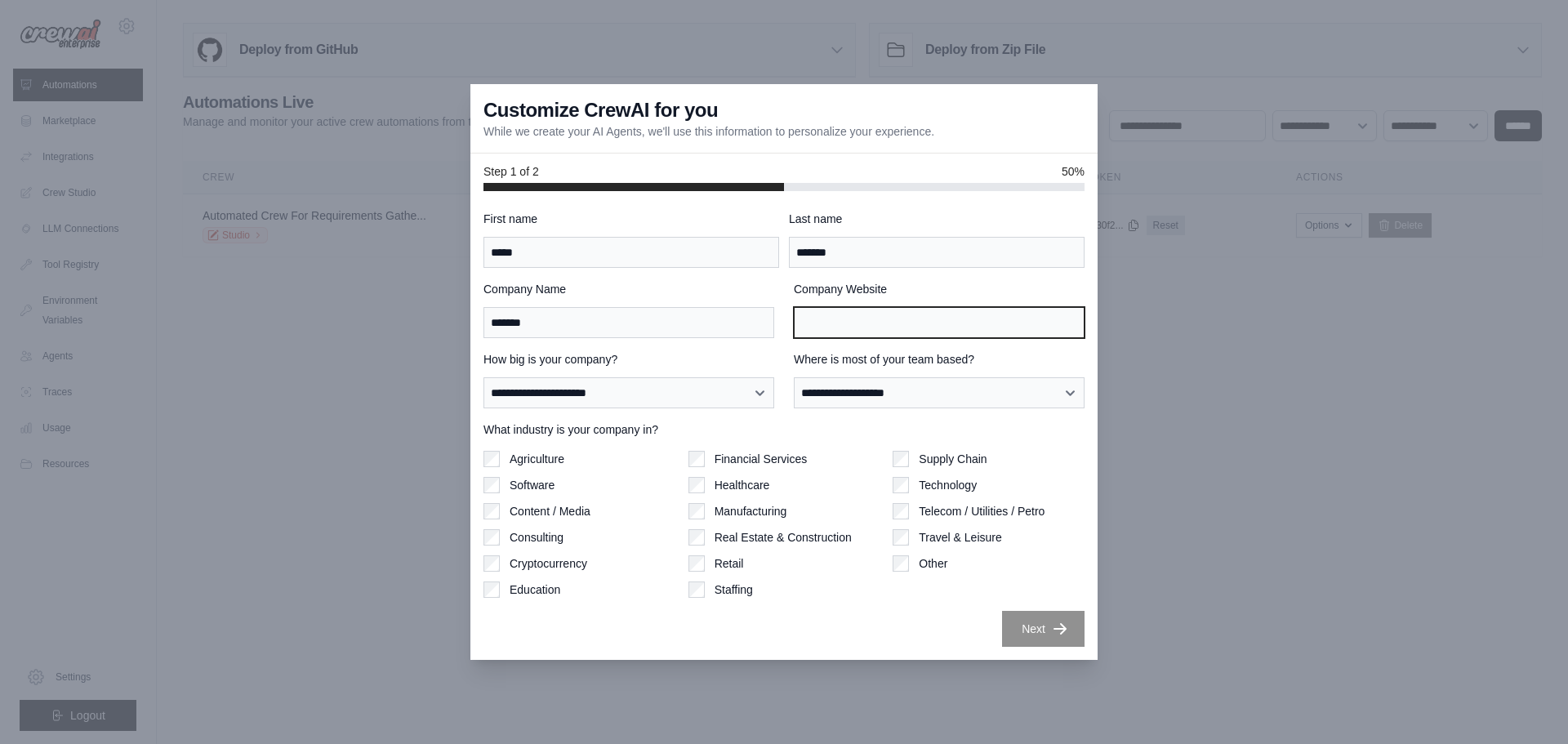 type on "*******" 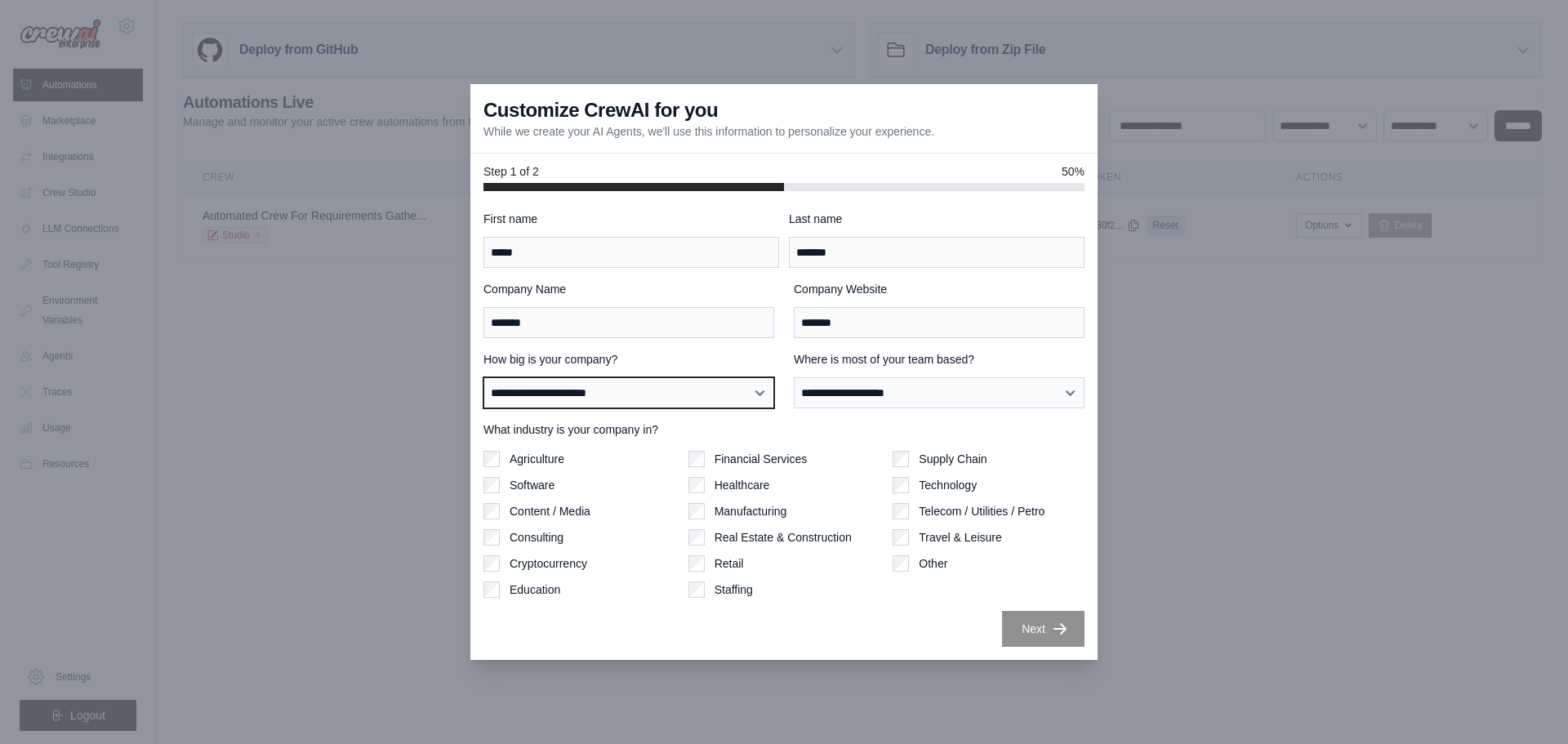click on "**********" at bounding box center [629, 393] 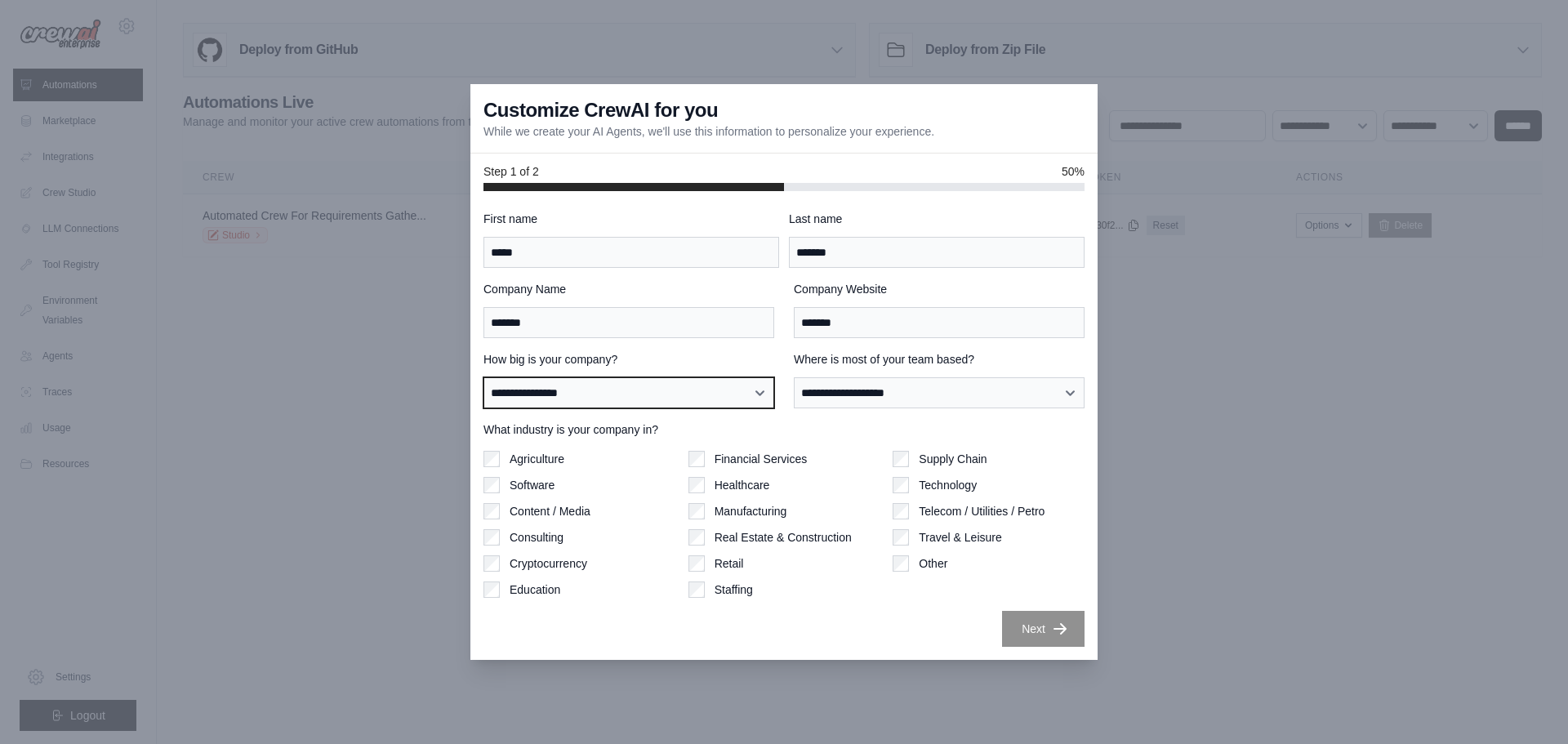 click on "**********" at bounding box center [629, 393] 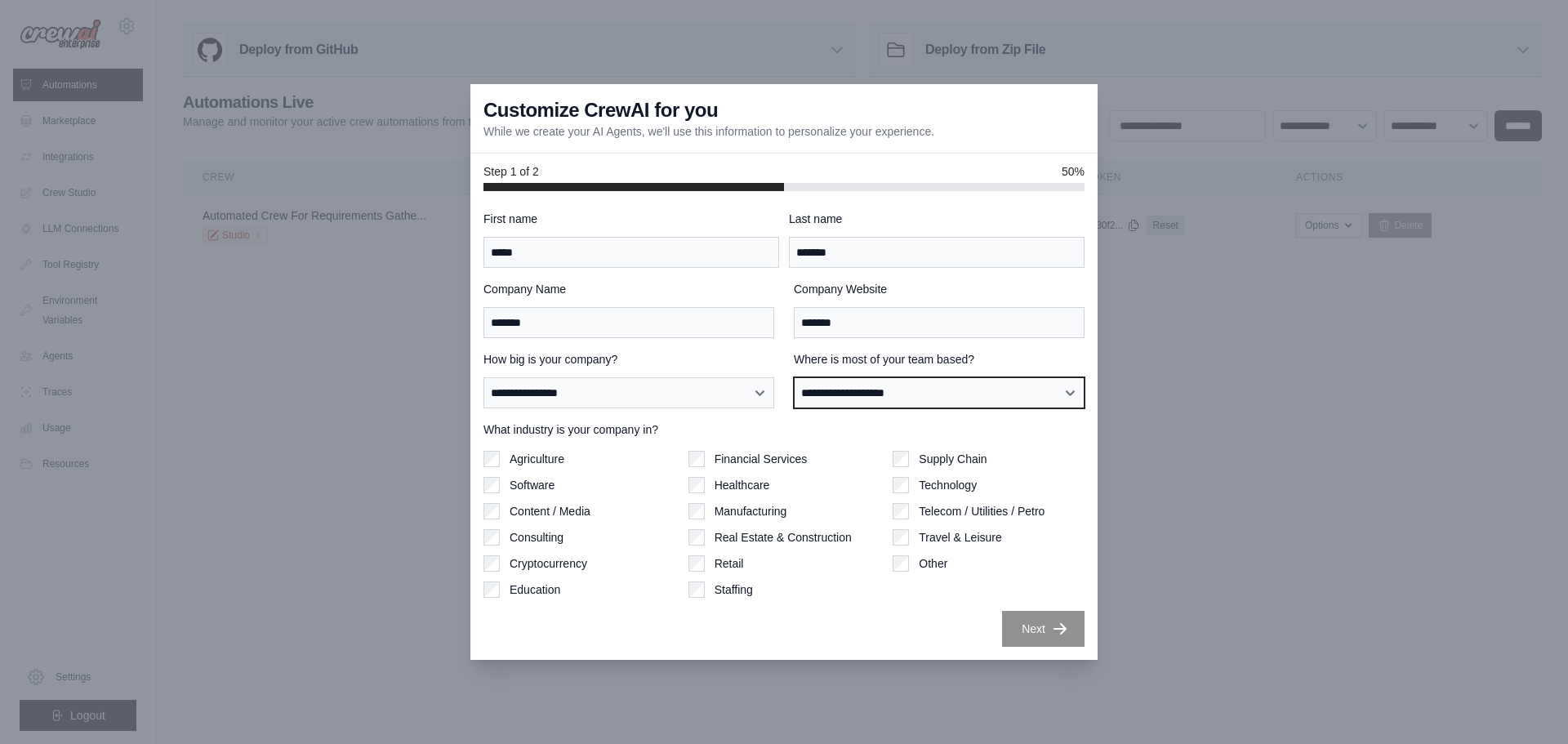 click on "**********" at bounding box center [939, 393] 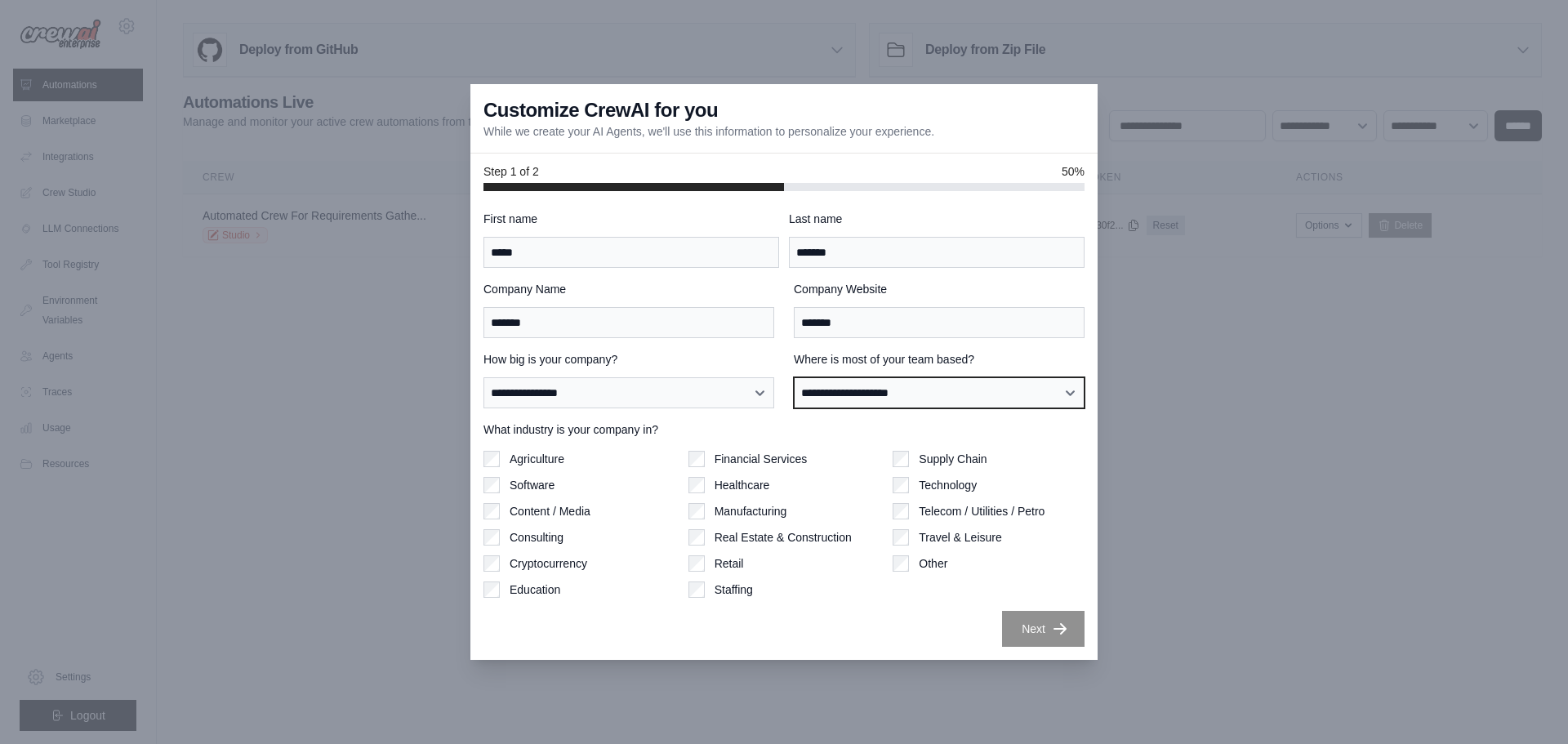 click on "**********" at bounding box center (939, 393) 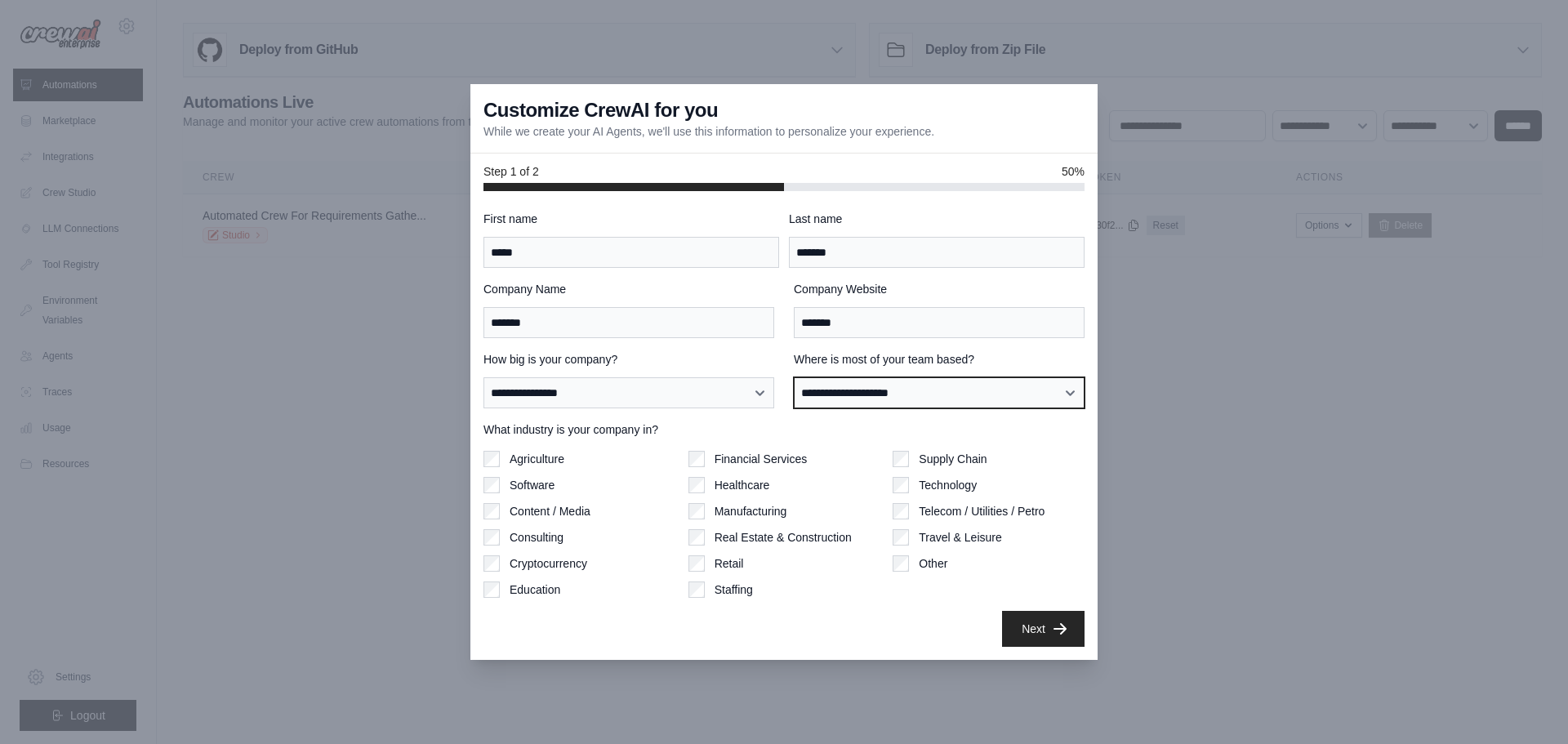 click on "**********" at bounding box center [939, 393] 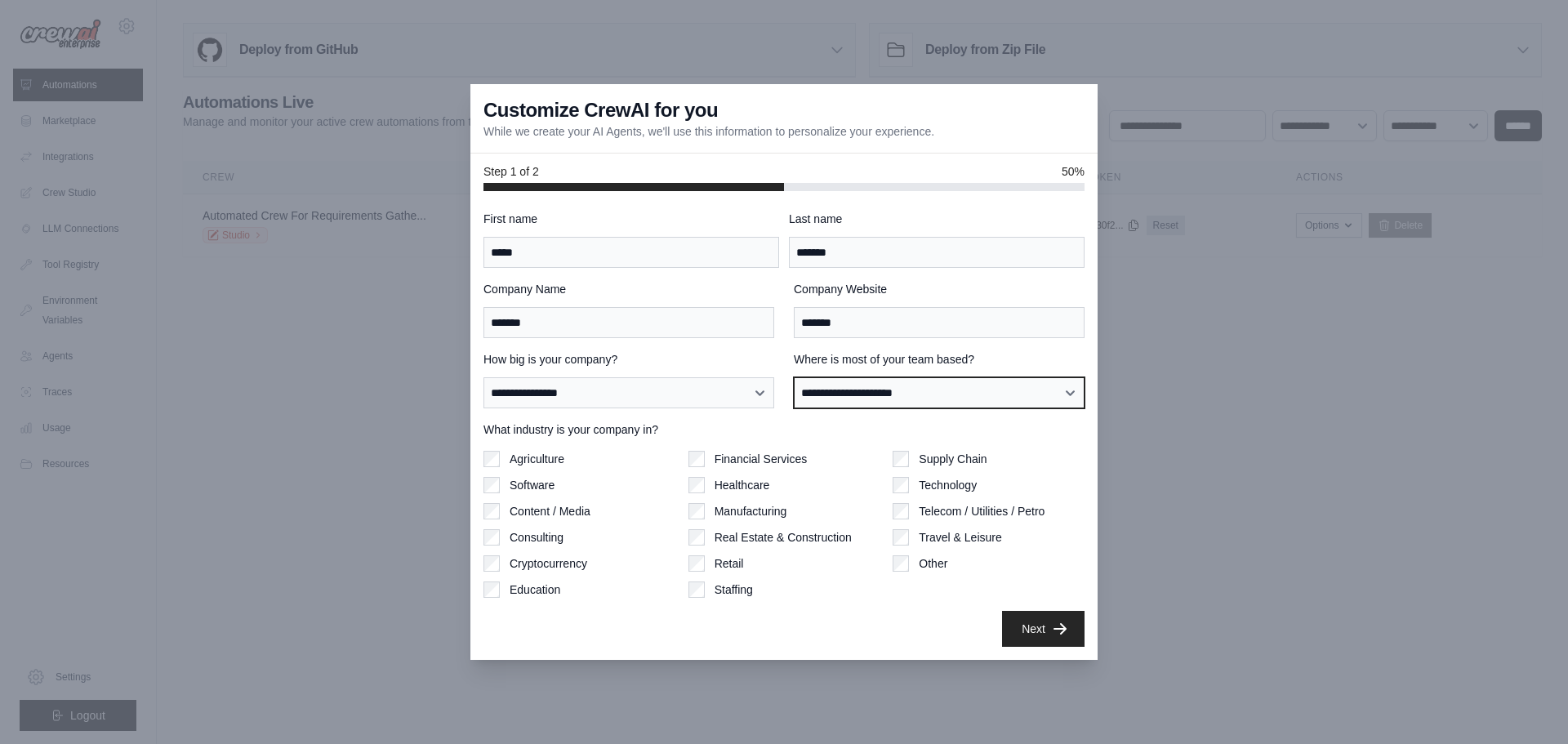 click on "**********" at bounding box center (939, 393) 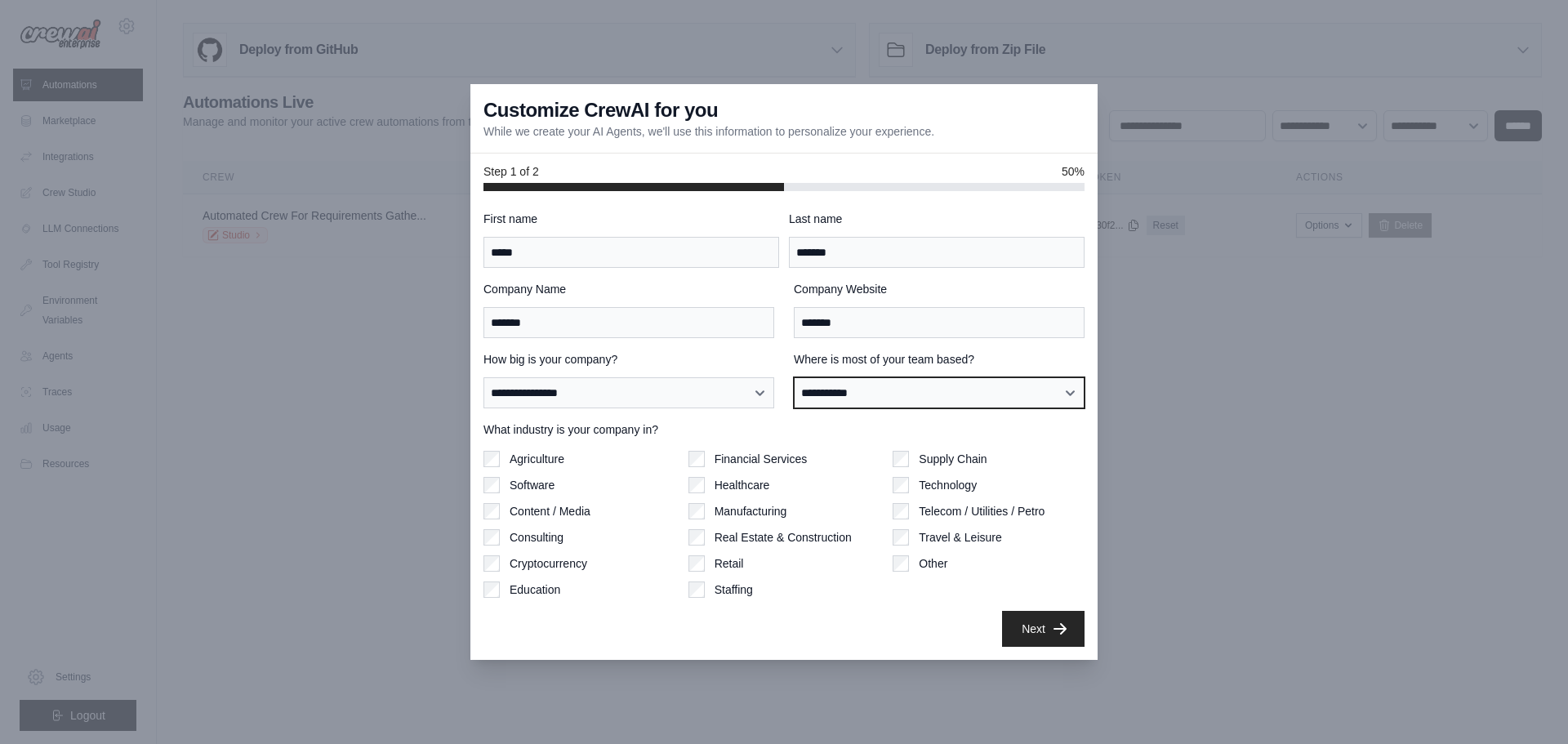 click on "**********" at bounding box center (939, 393) 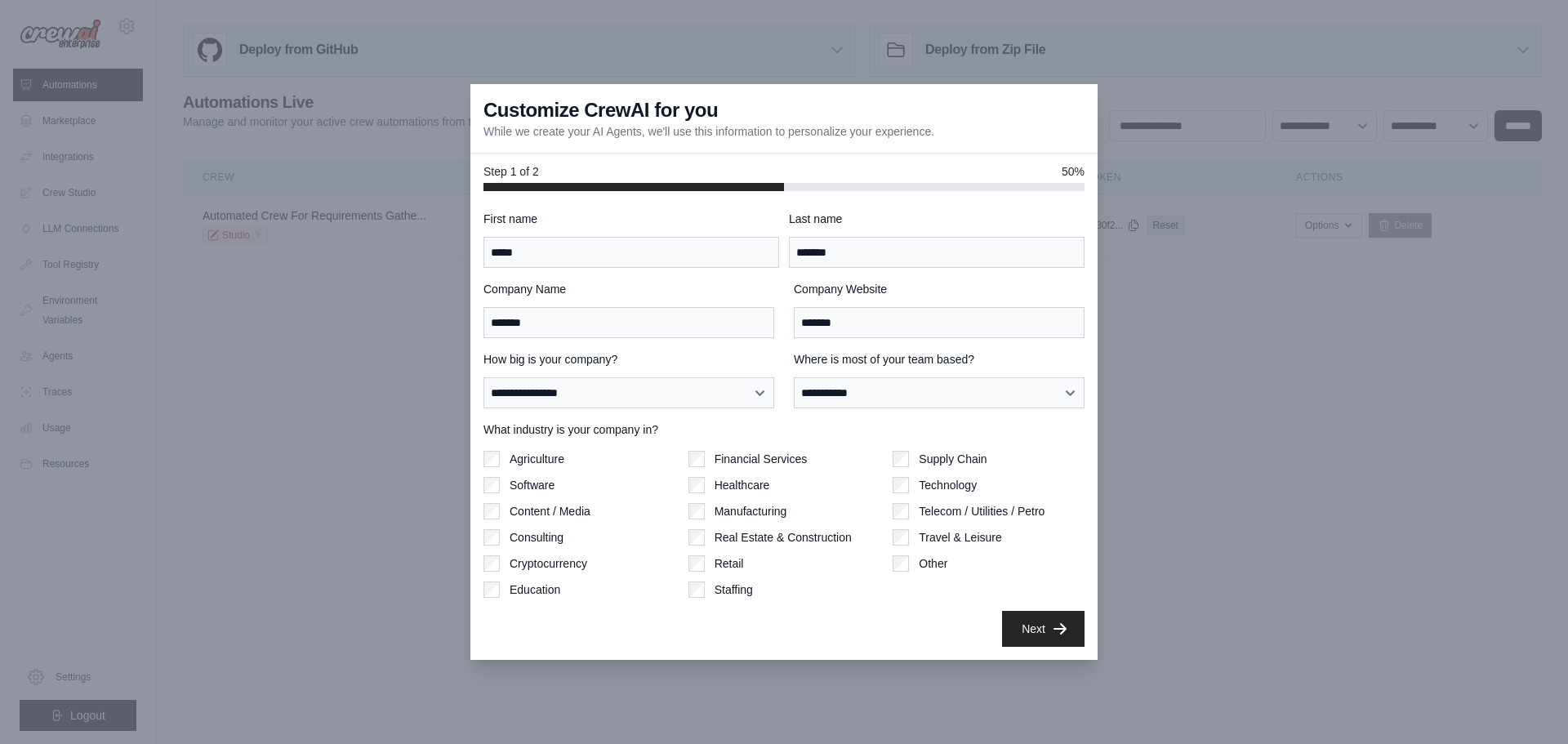 click on "Financial Services
Healthcare
Manufacturing
Real Estate & Construction
Retail
Staffing" at bounding box center (784, 524) 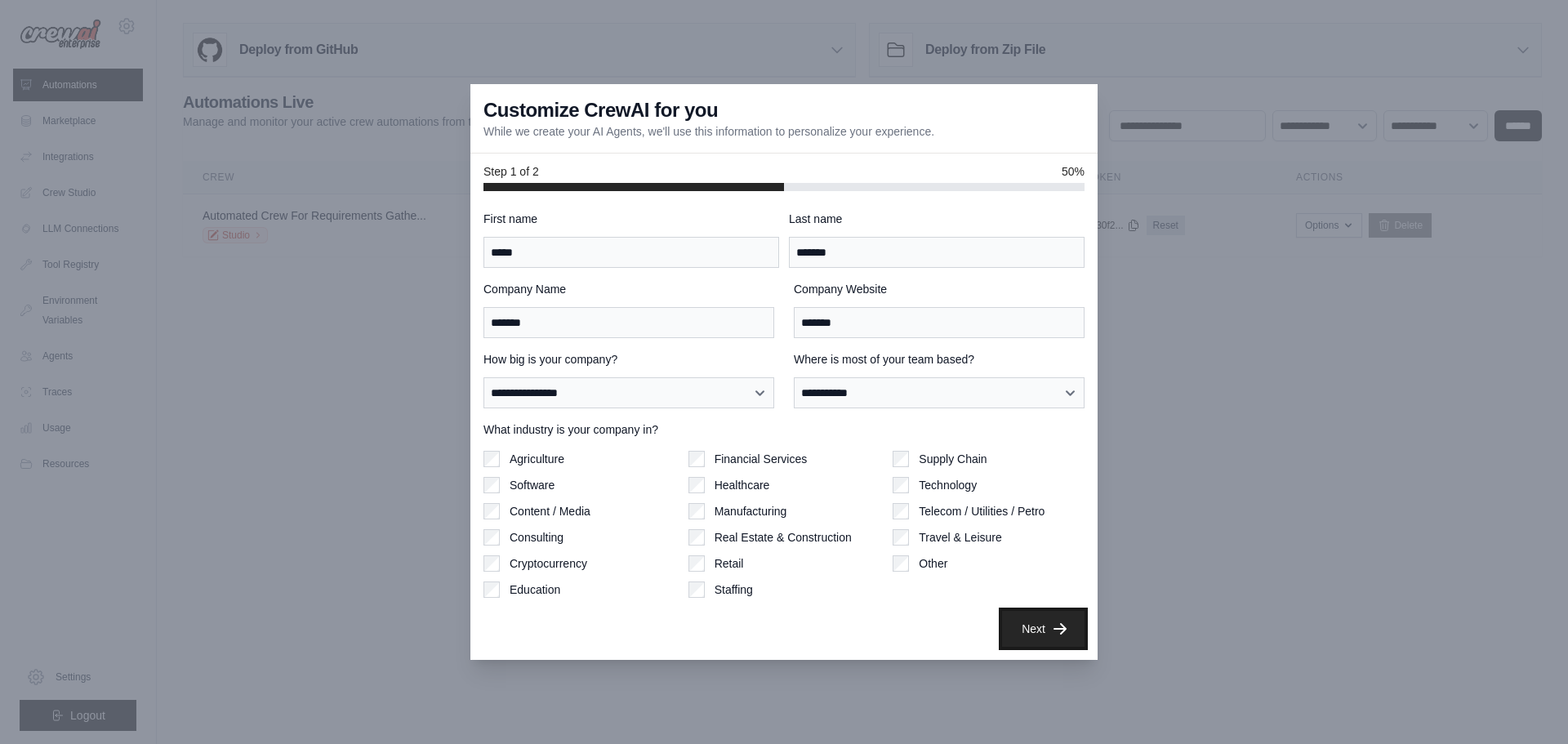 click on "Next" at bounding box center [1043, 629] 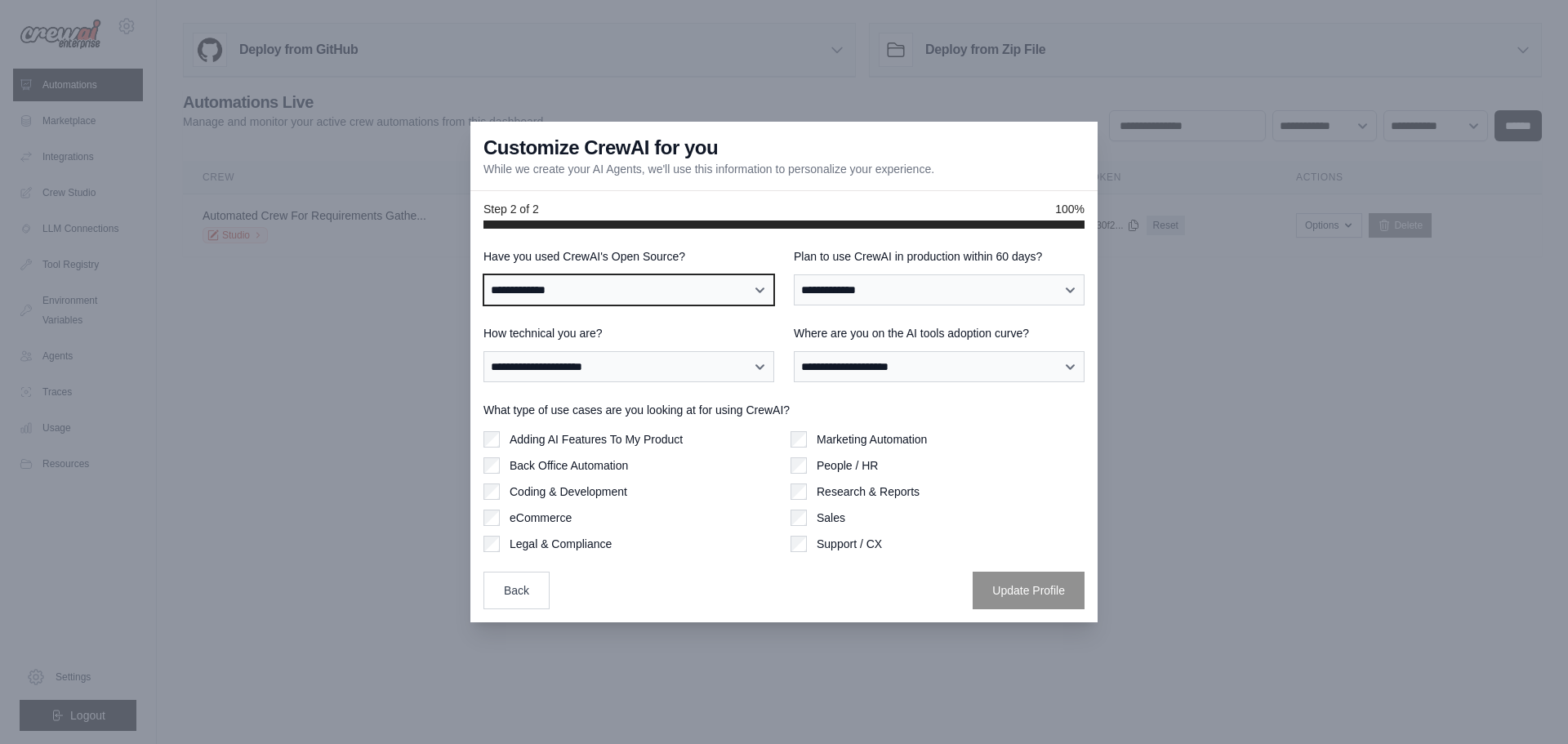 click on "**********" at bounding box center [629, 290] 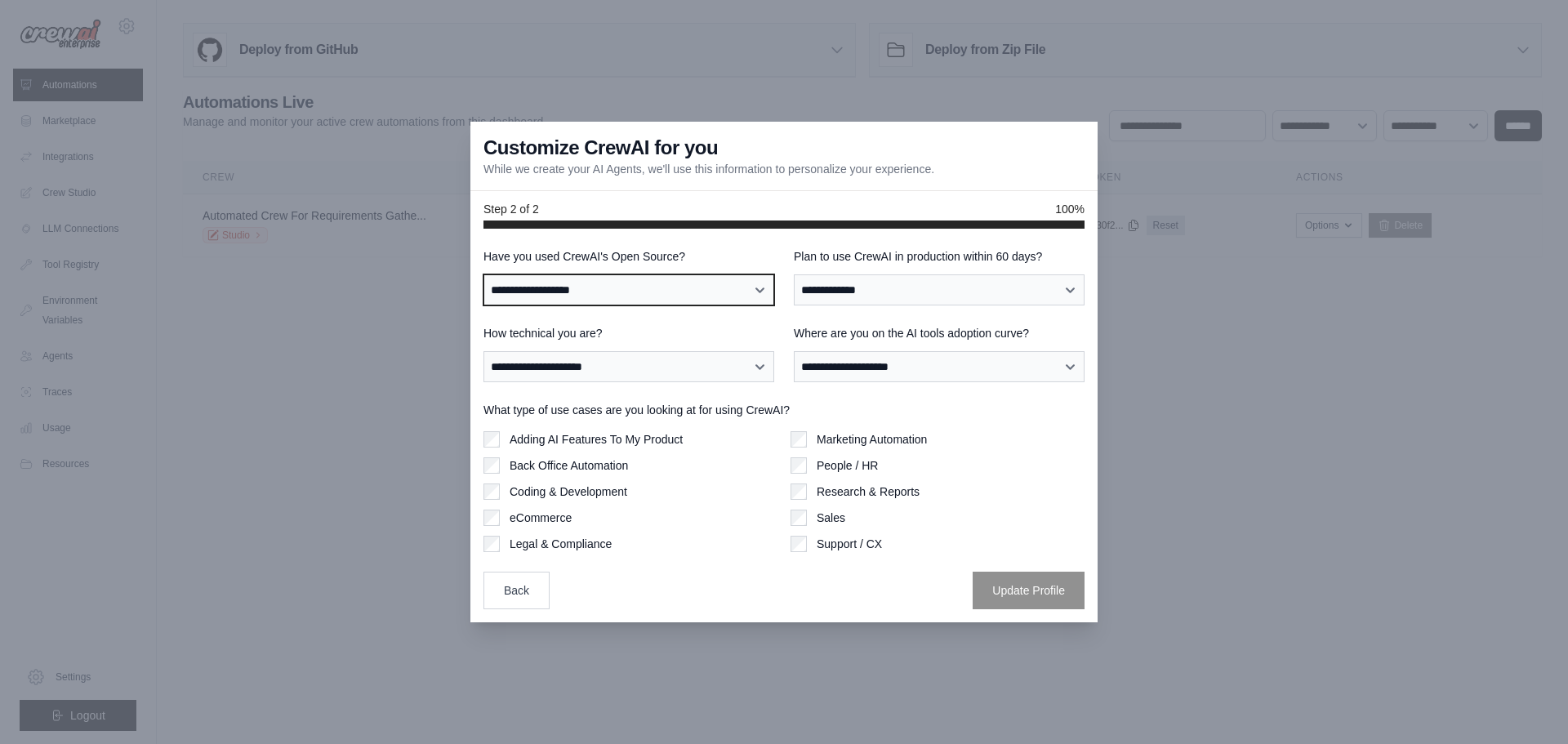 click on "**********" at bounding box center (629, 290) 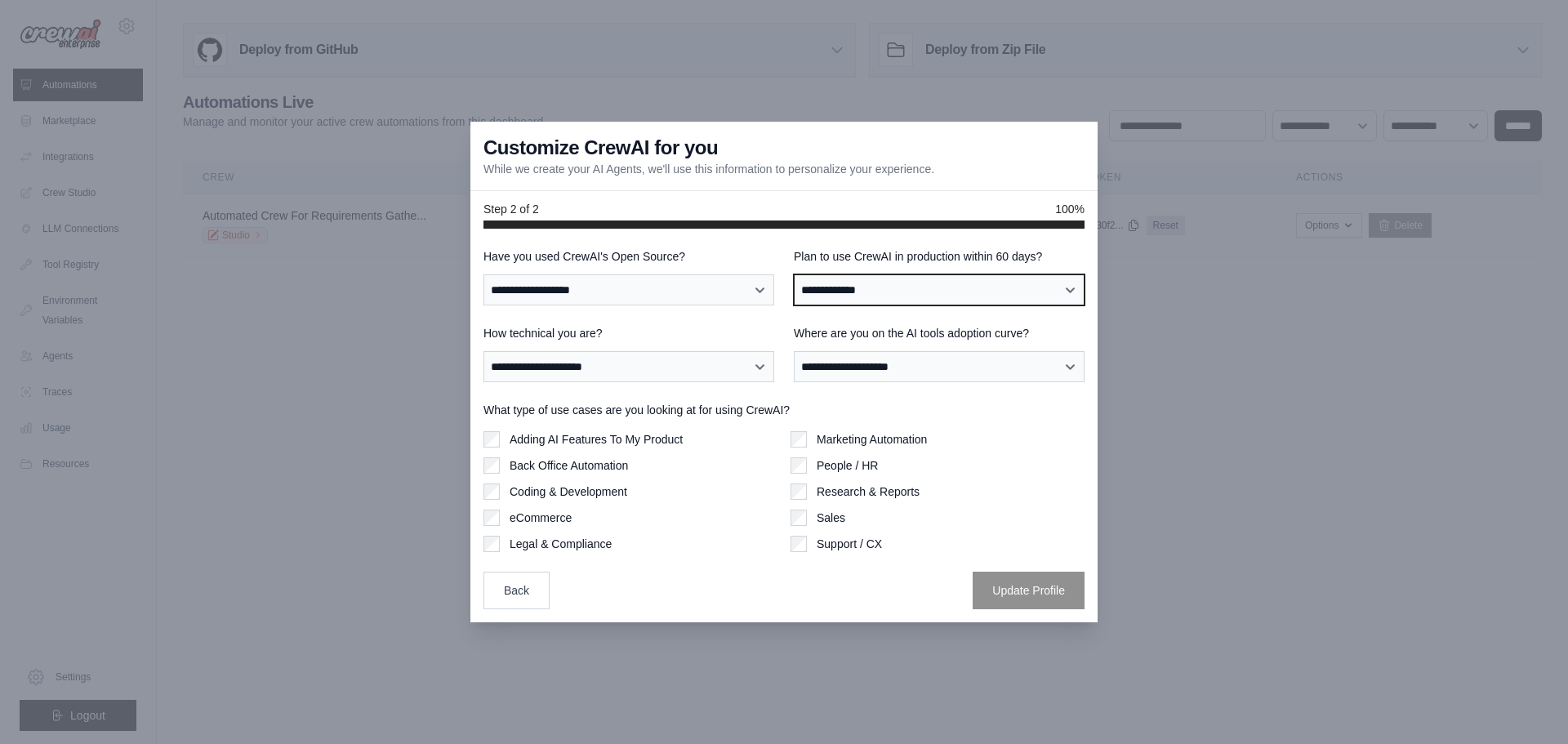 click on "**********" at bounding box center [939, 290] 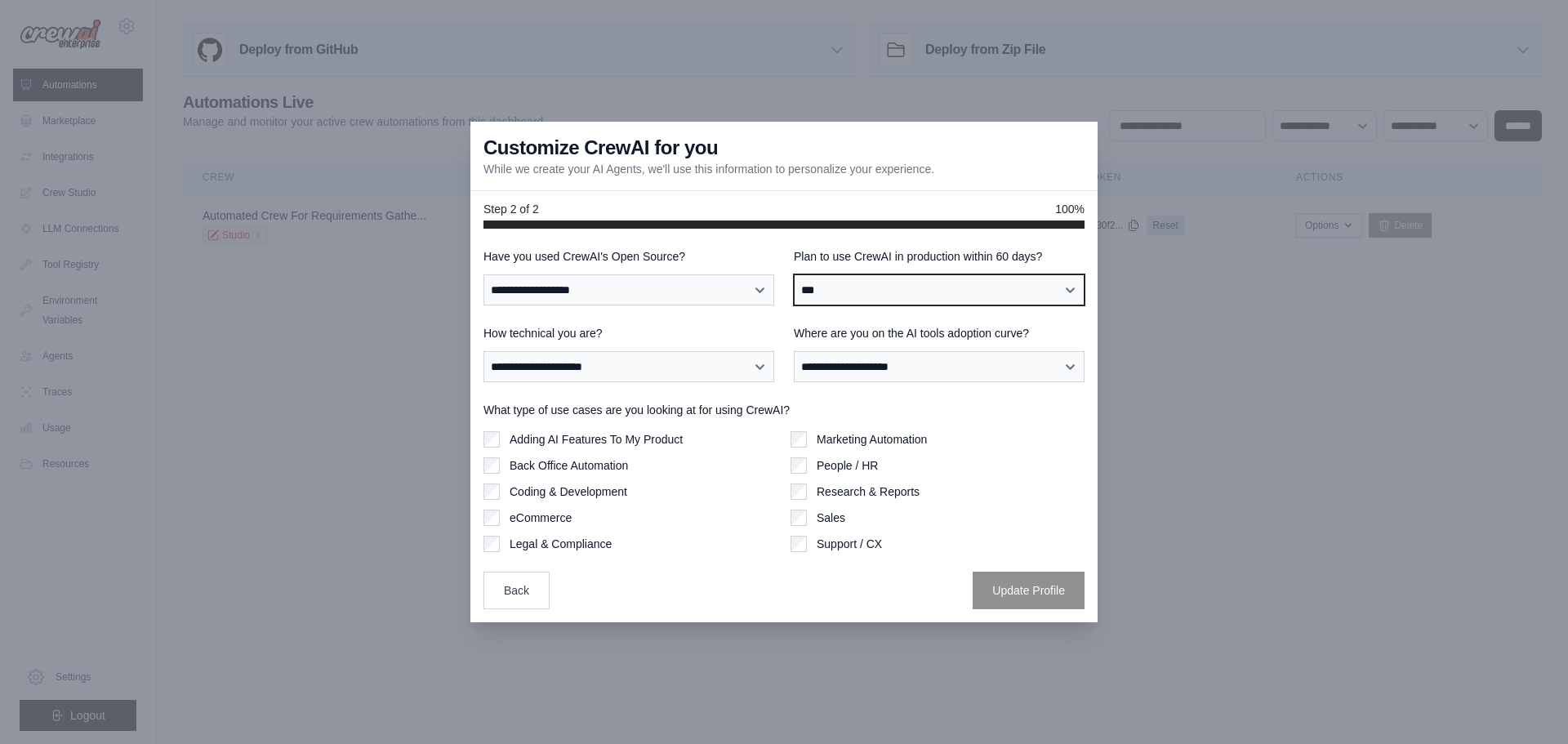 click on "**********" at bounding box center (939, 290) 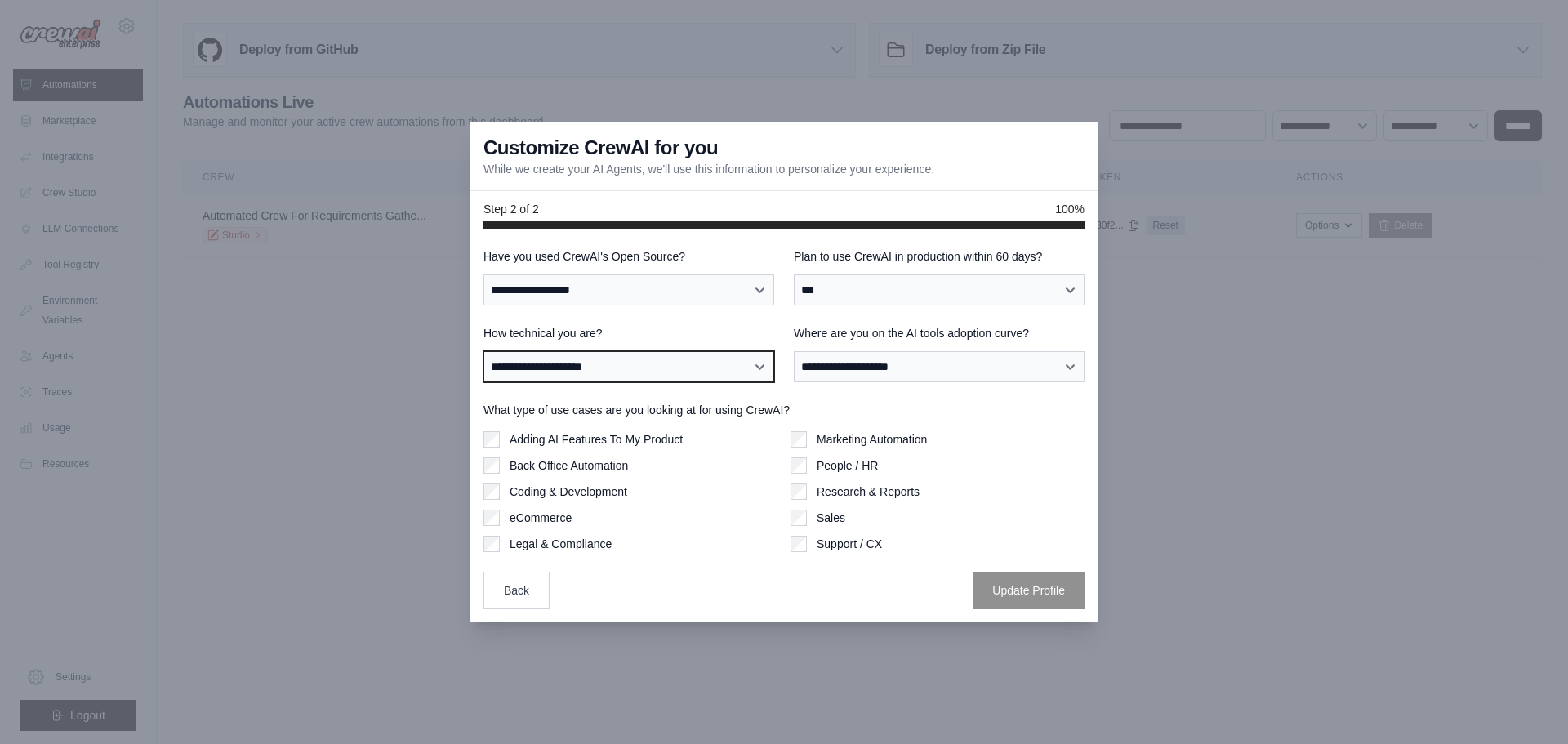 click on "**********" at bounding box center [629, 367] 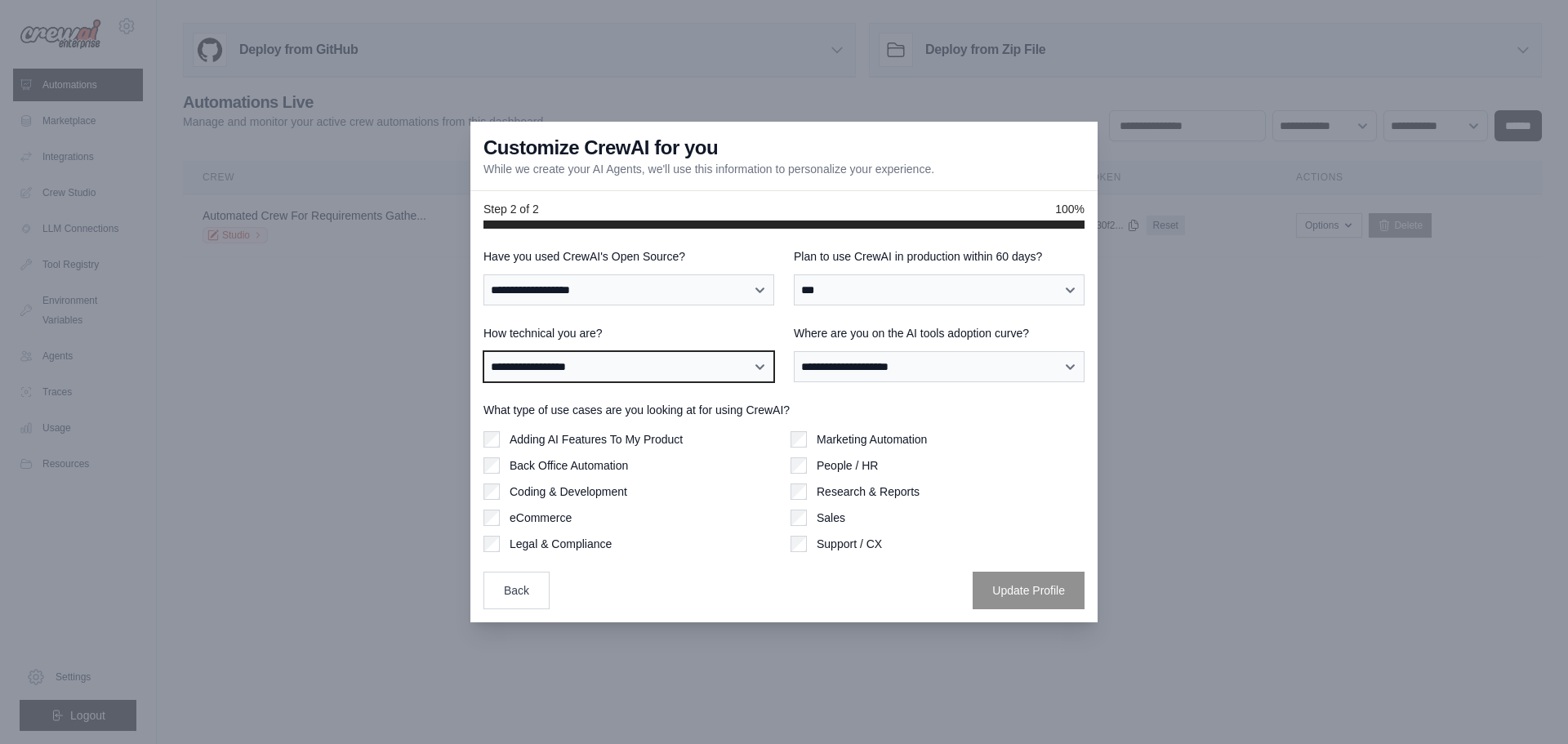 click on "**********" at bounding box center (629, 367) 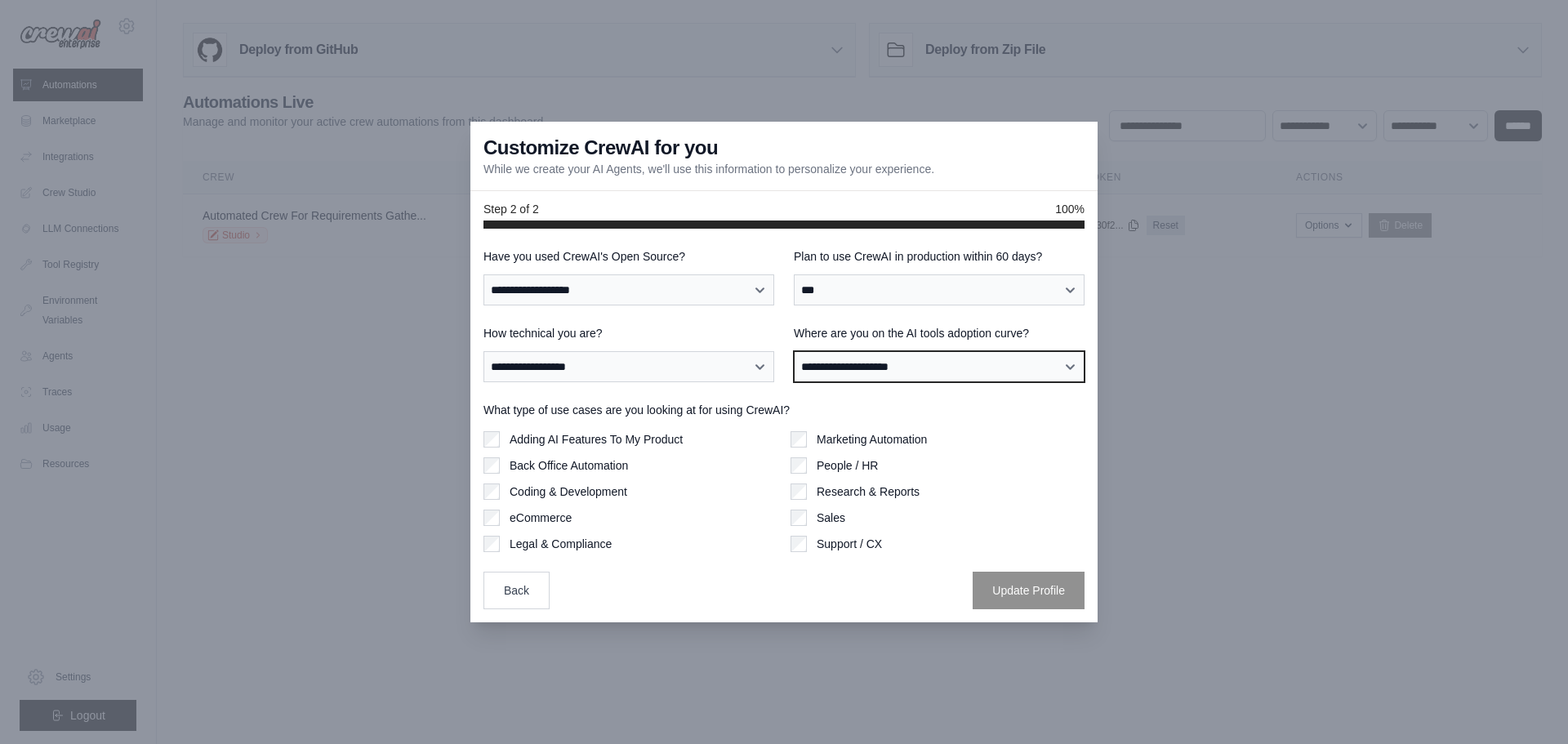 click on "**********" at bounding box center [939, 367] 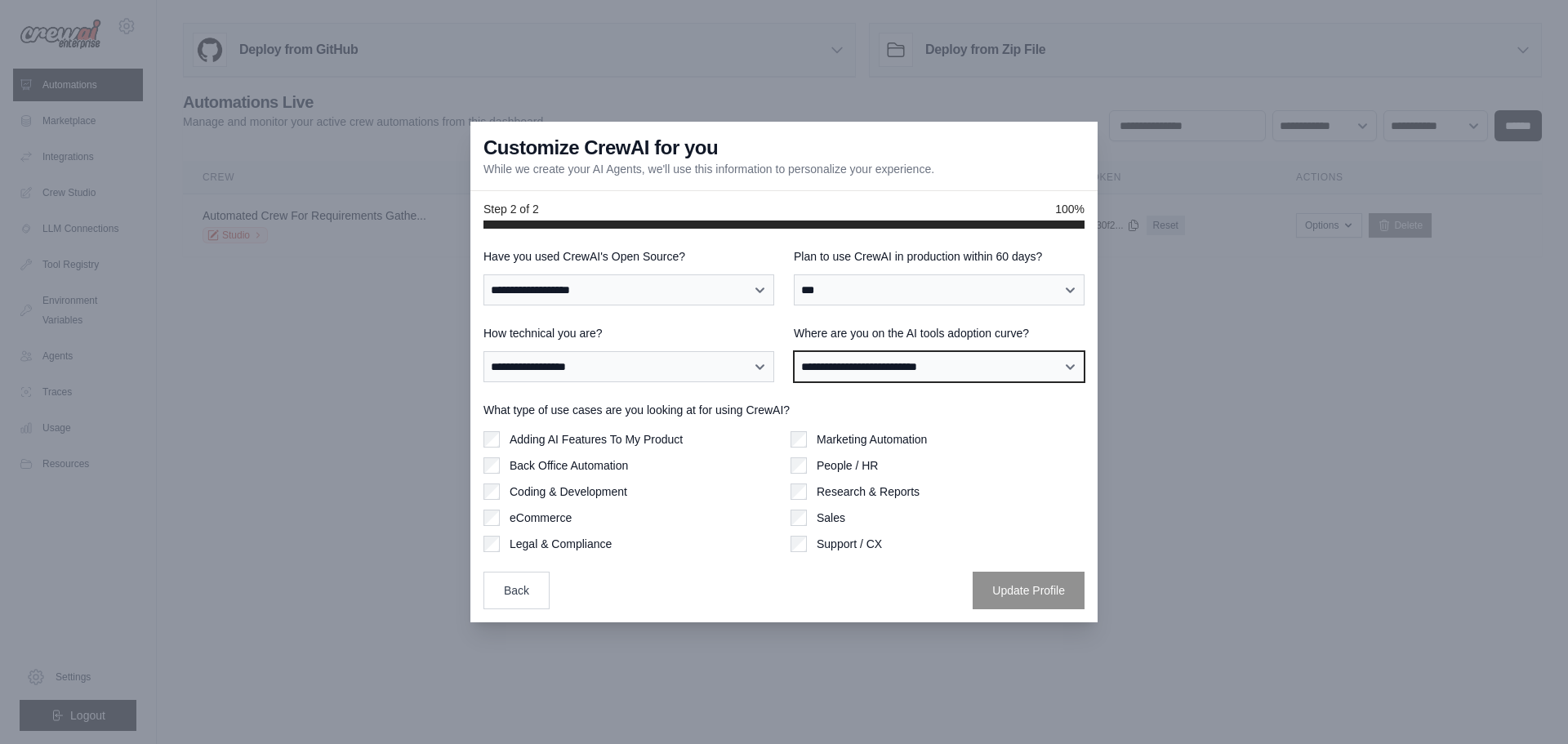 click on "**********" at bounding box center (939, 367) 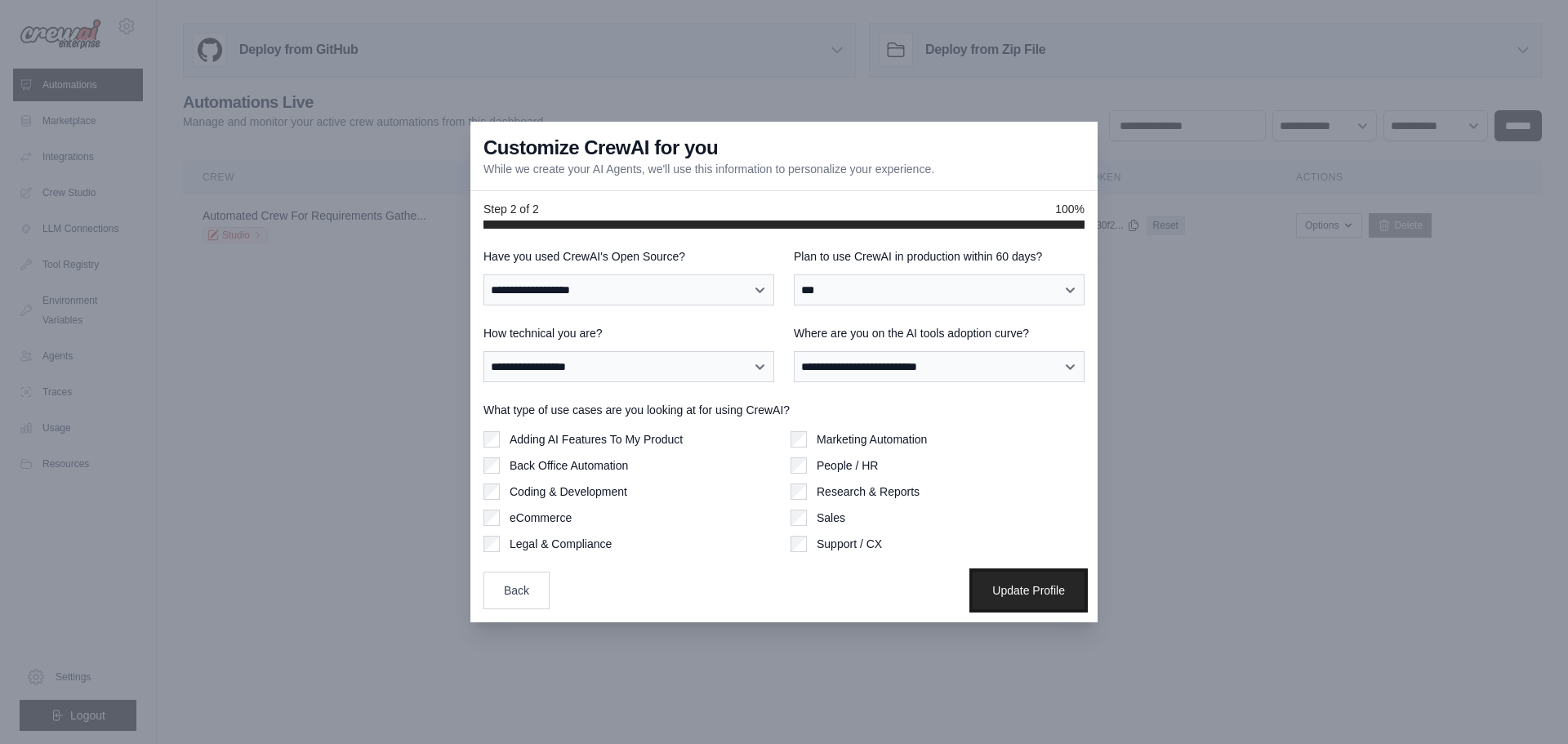 click on "Update Profile" at bounding box center (1028, 590) 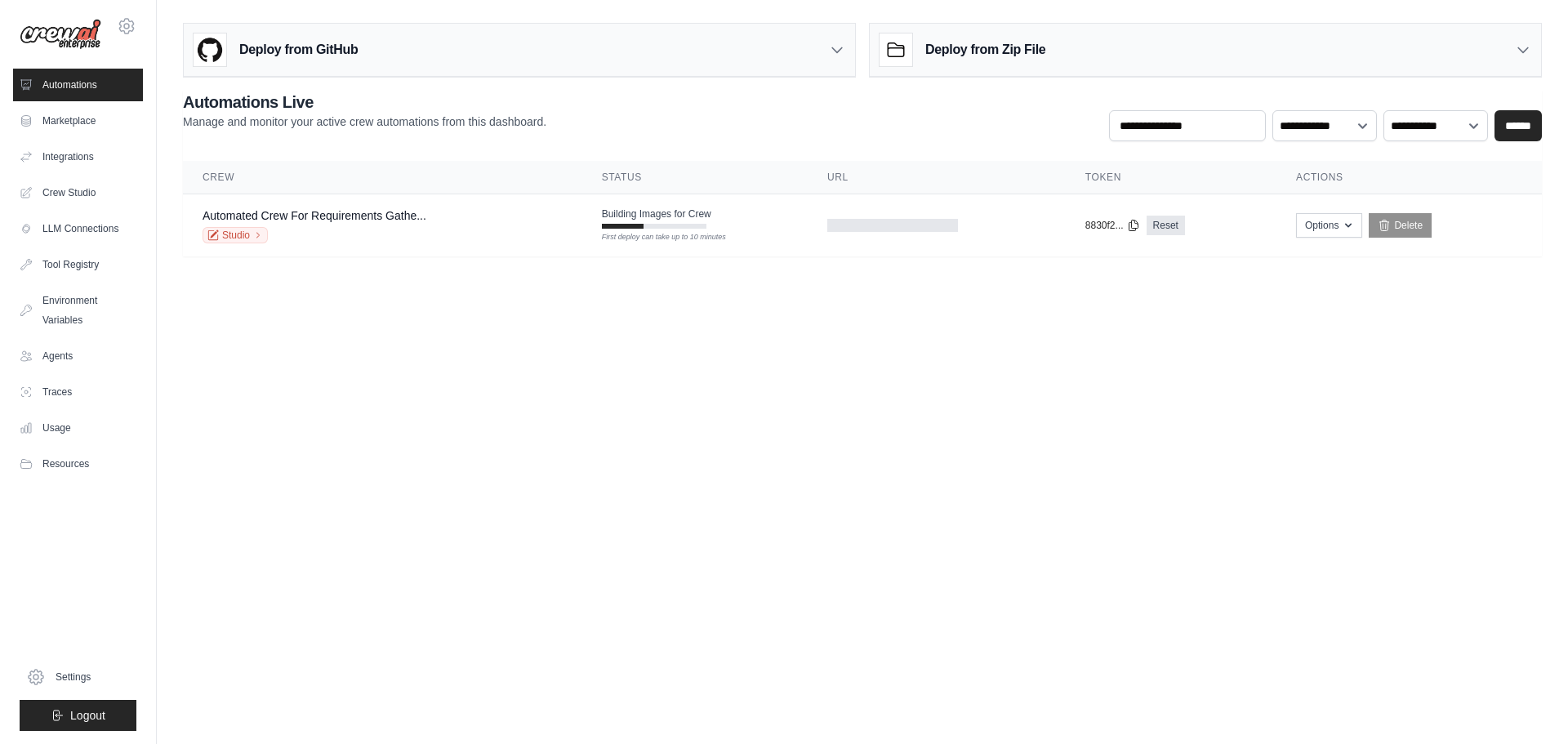 scroll, scrollTop: 0, scrollLeft: 0, axis: both 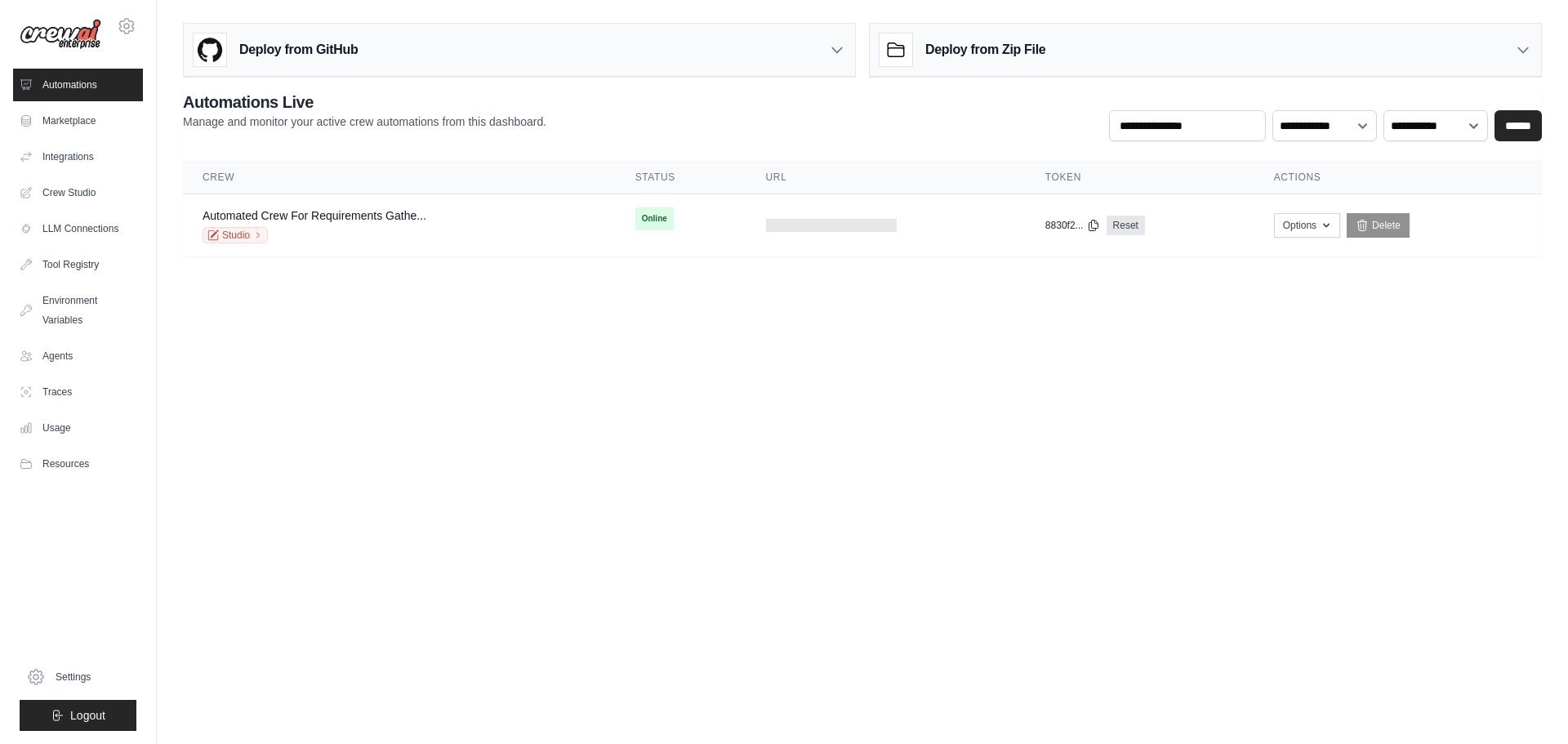 click on "[EMAIL]
Settings
Automations
Marketplace
Integrations" at bounding box center [784, 372] 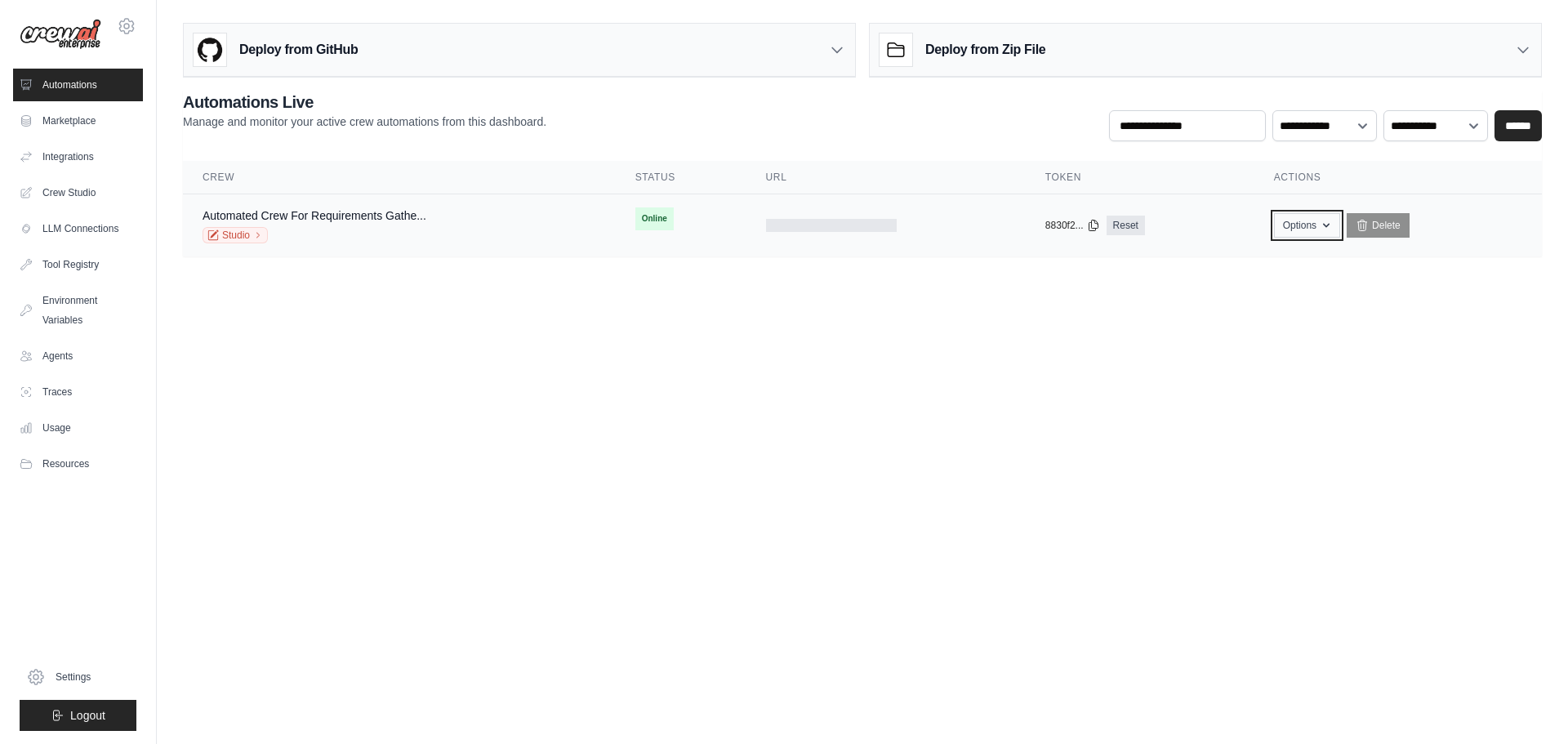 click 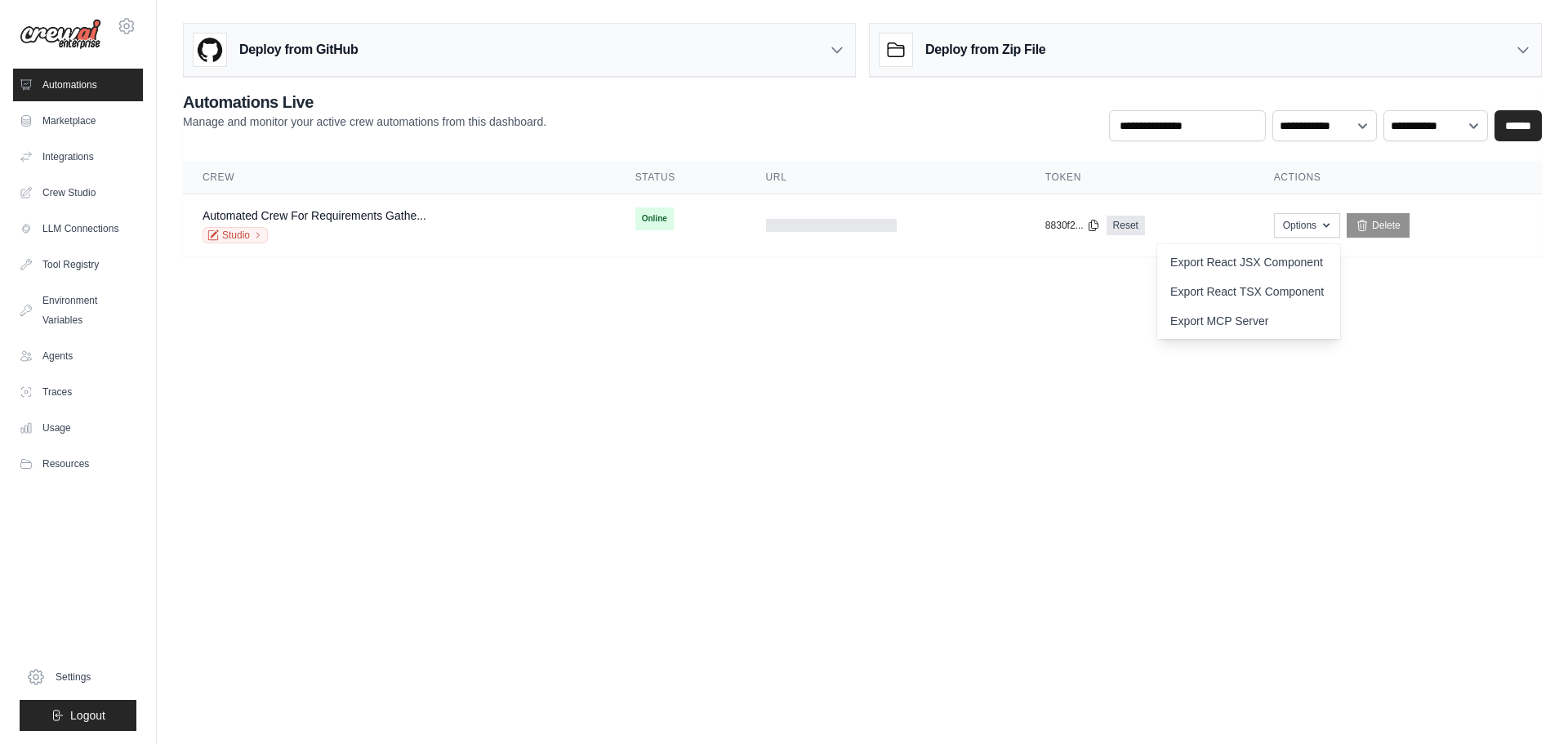 click on "[EMAIL]
Settings
Automations
Marketplace
Integrations" at bounding box center (784, 372) 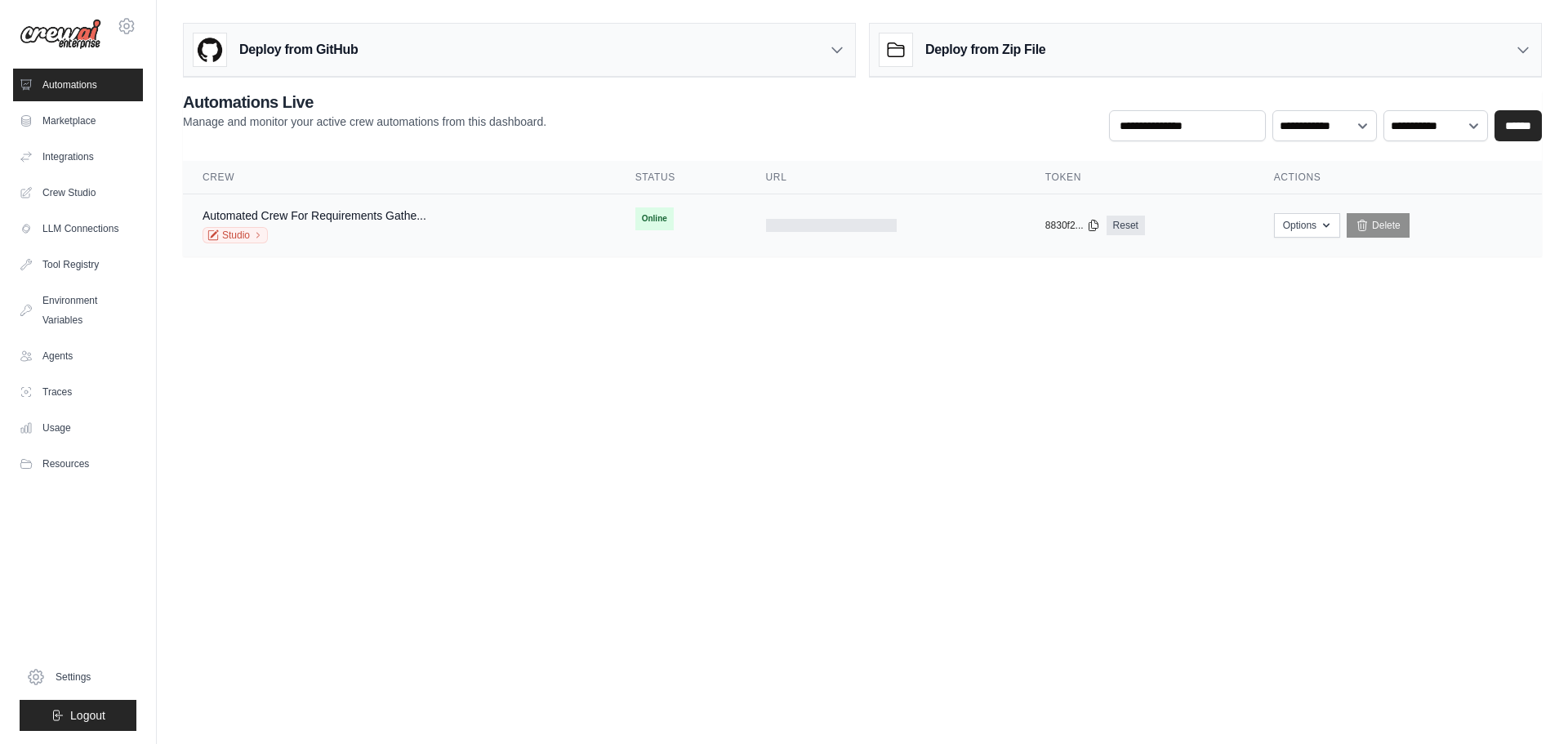click on "Online" at bounding box center [654, 219] 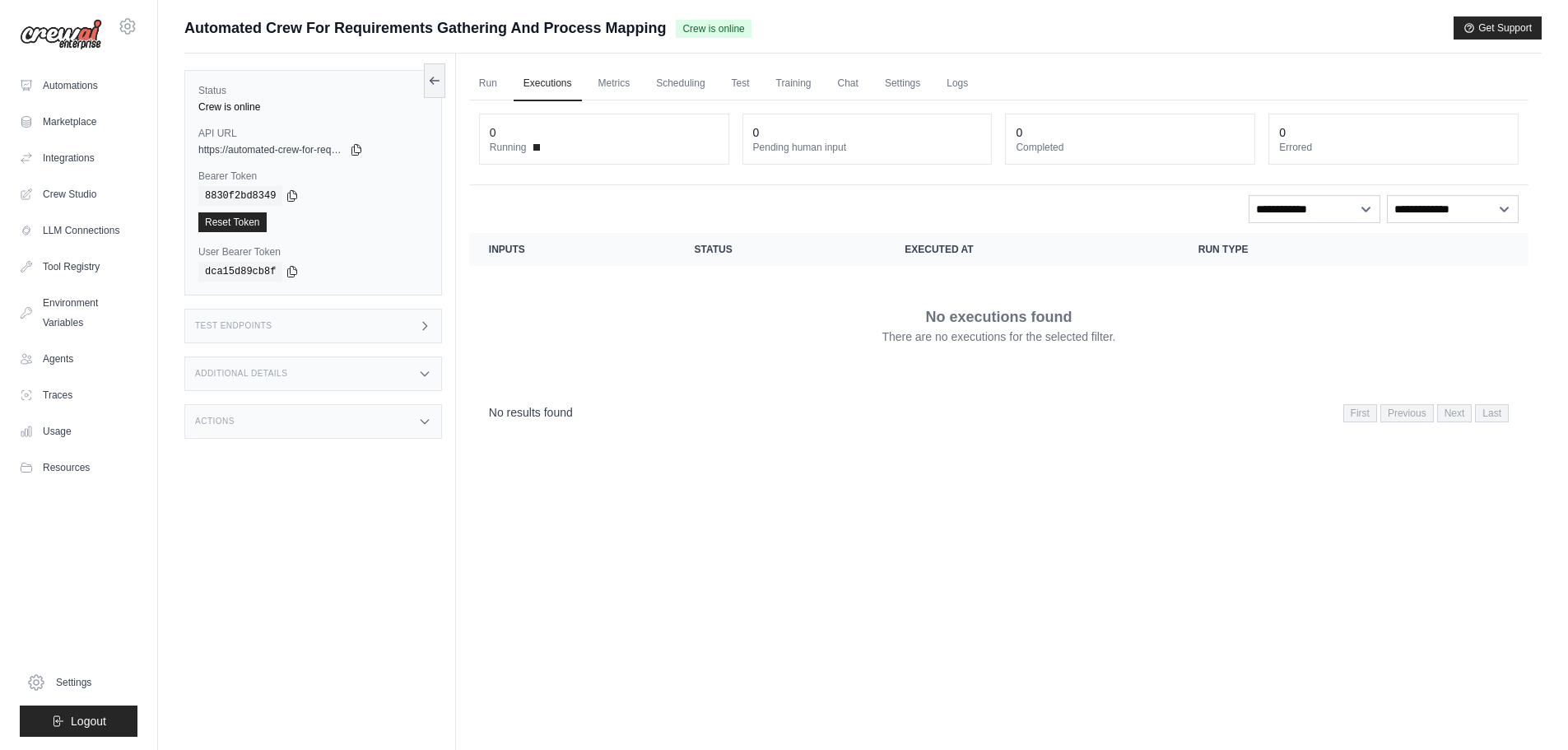 scroll, scrollTop: 0, scrollLeft: 0, axis: both 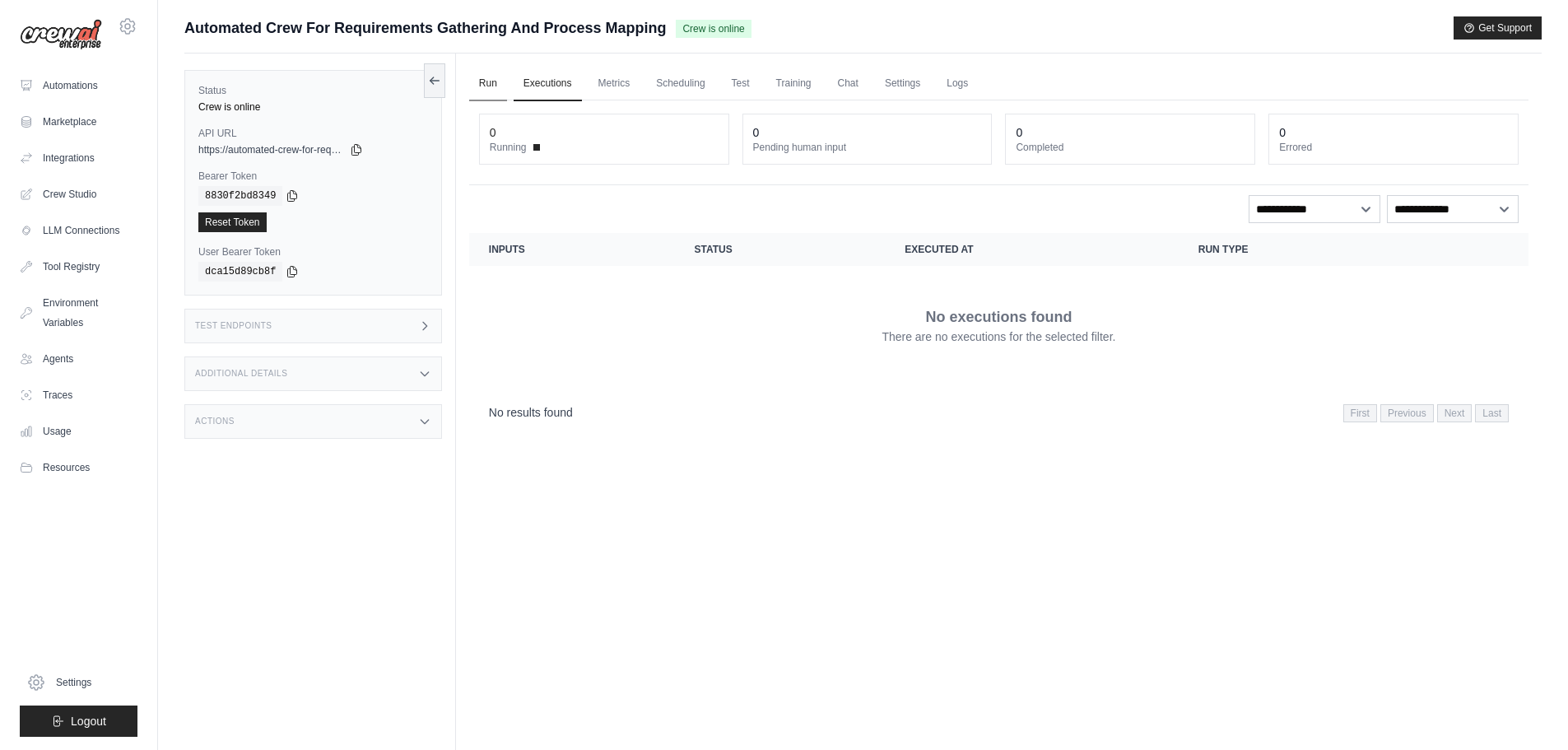 click on "Run" at bounding box center [488, 84] 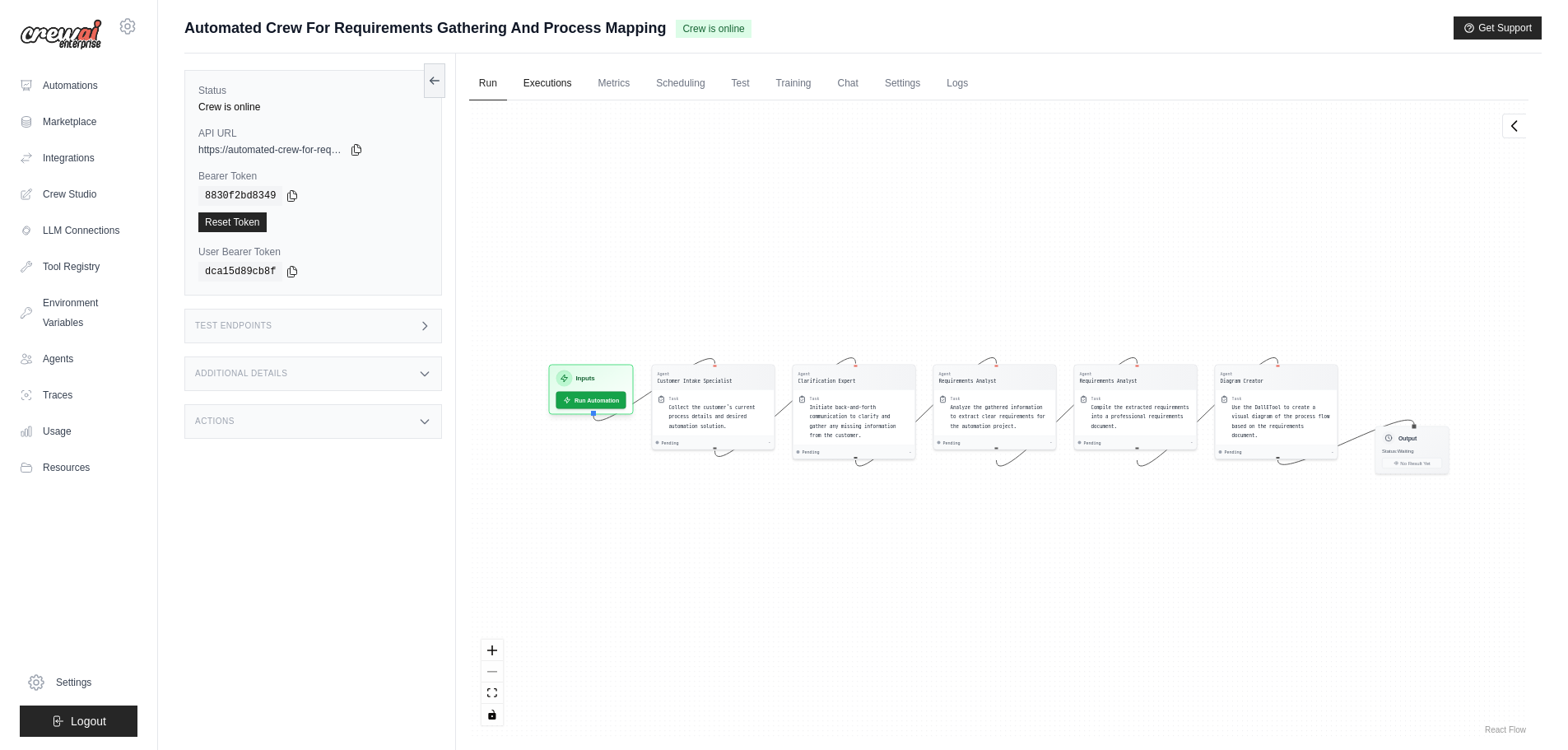 click on "Executions" at bounding box center (547, 84) 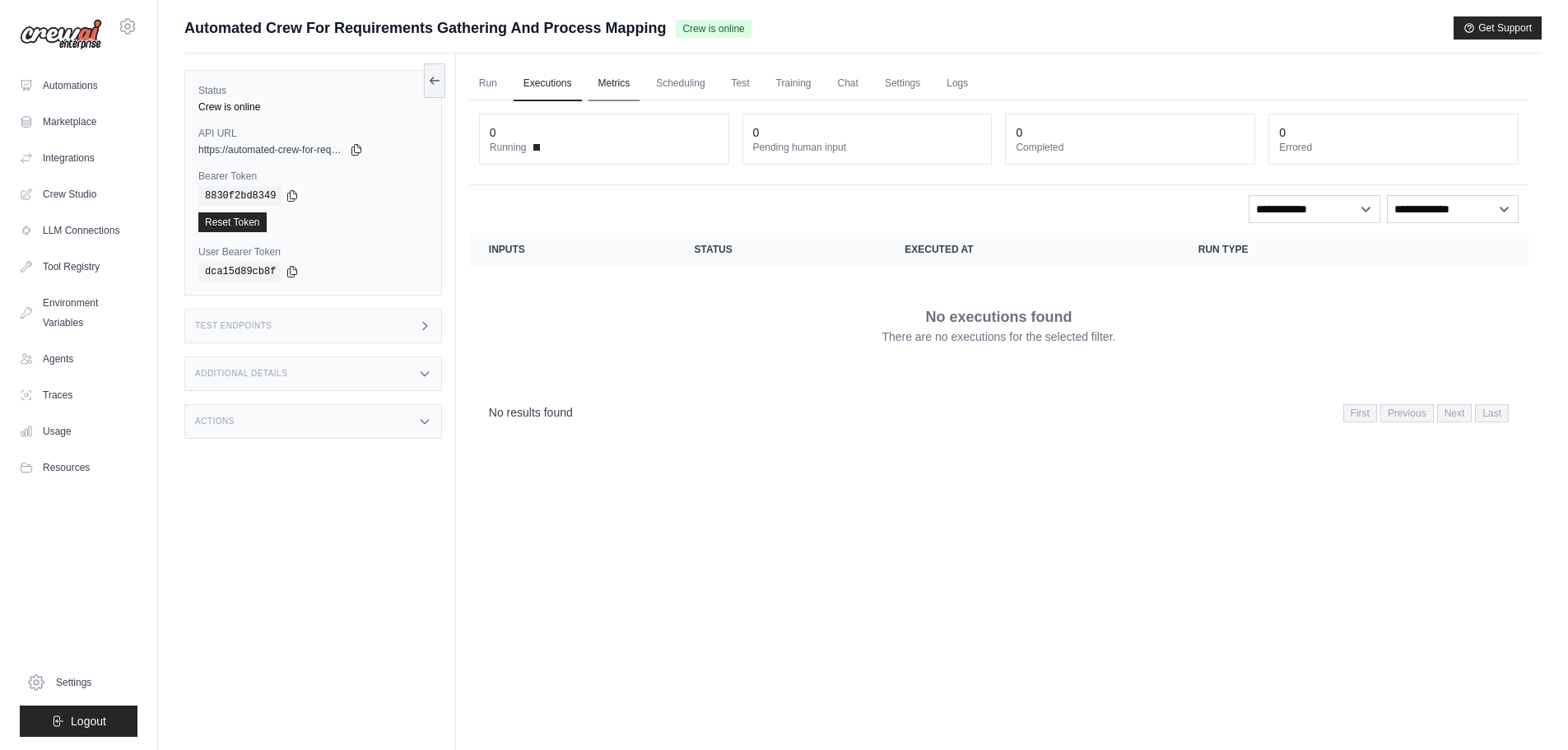 click on "Metrics" at bounding box center [614, 84] 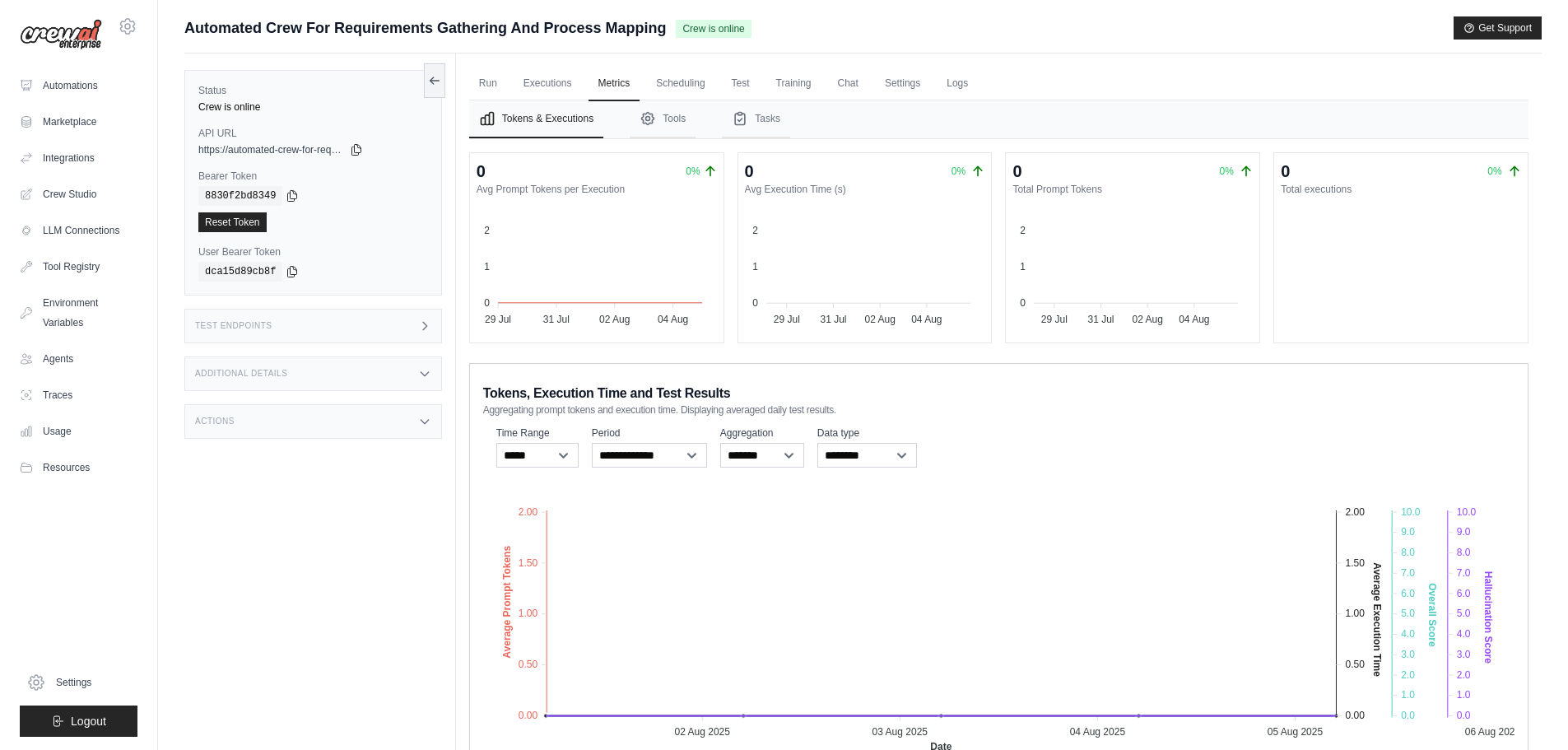 click on "Crew is online" at bounding box center (313, 107) 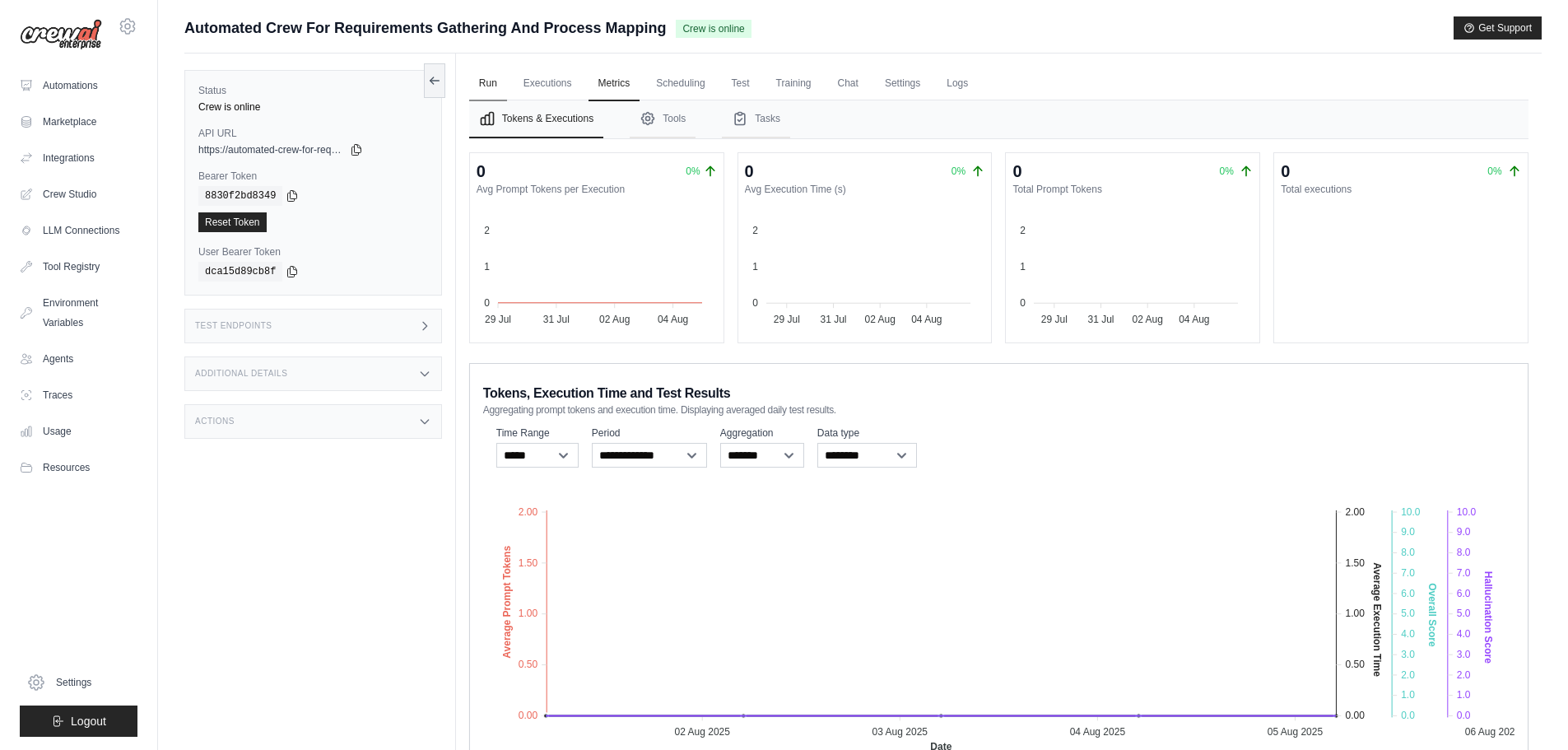 click on "Run" at bounding box center [488, 84] 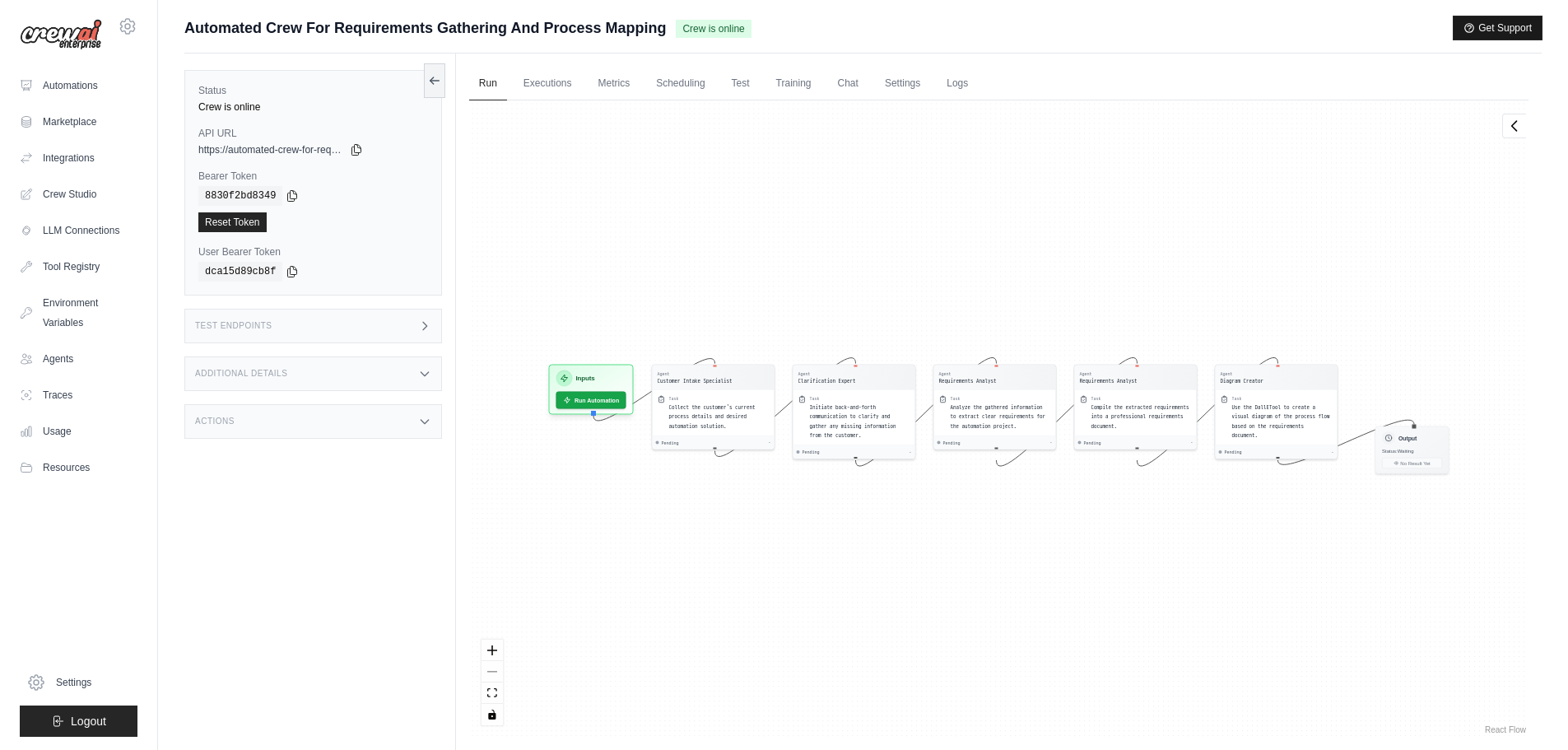click on "Get Support" at bounding box center (1497, 28) 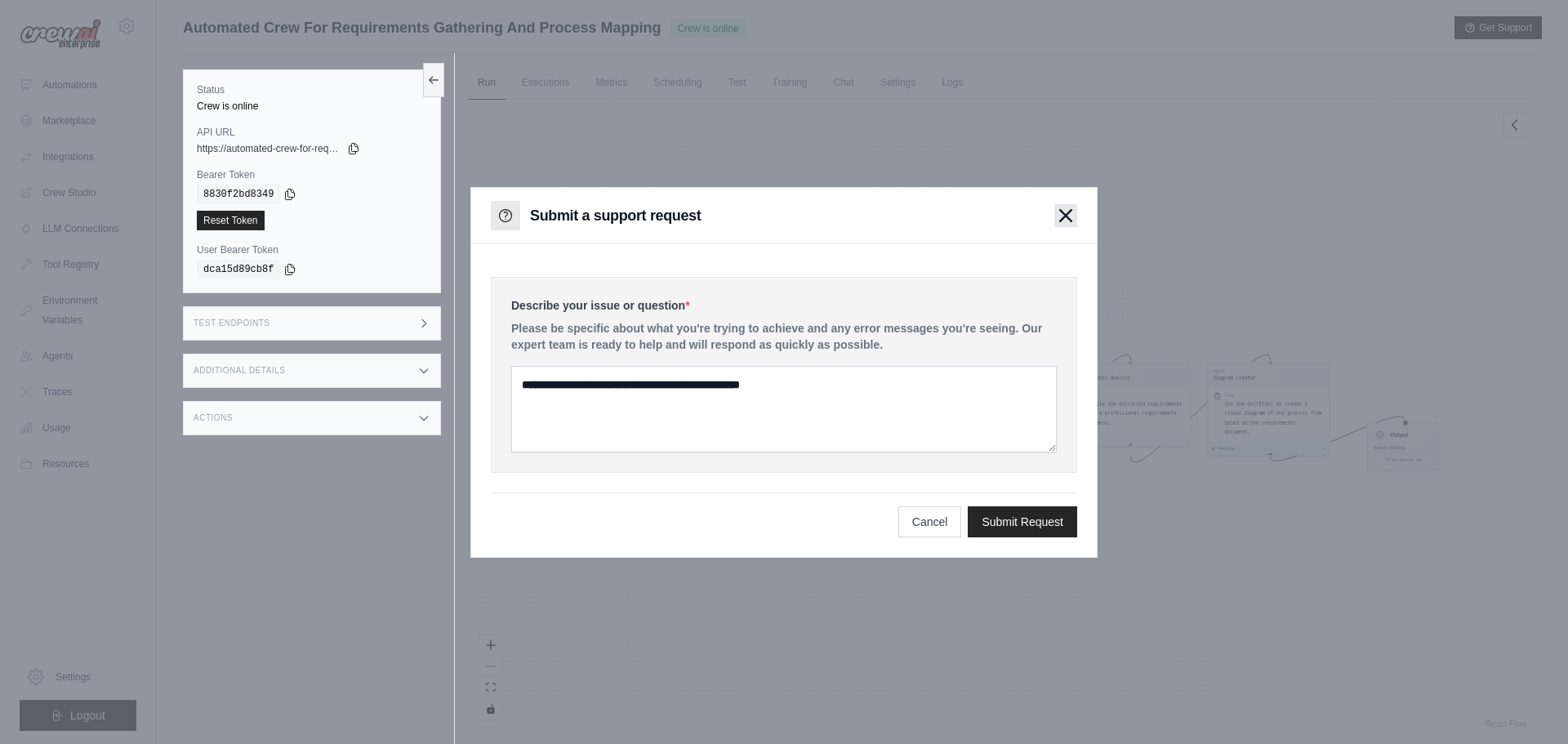 click 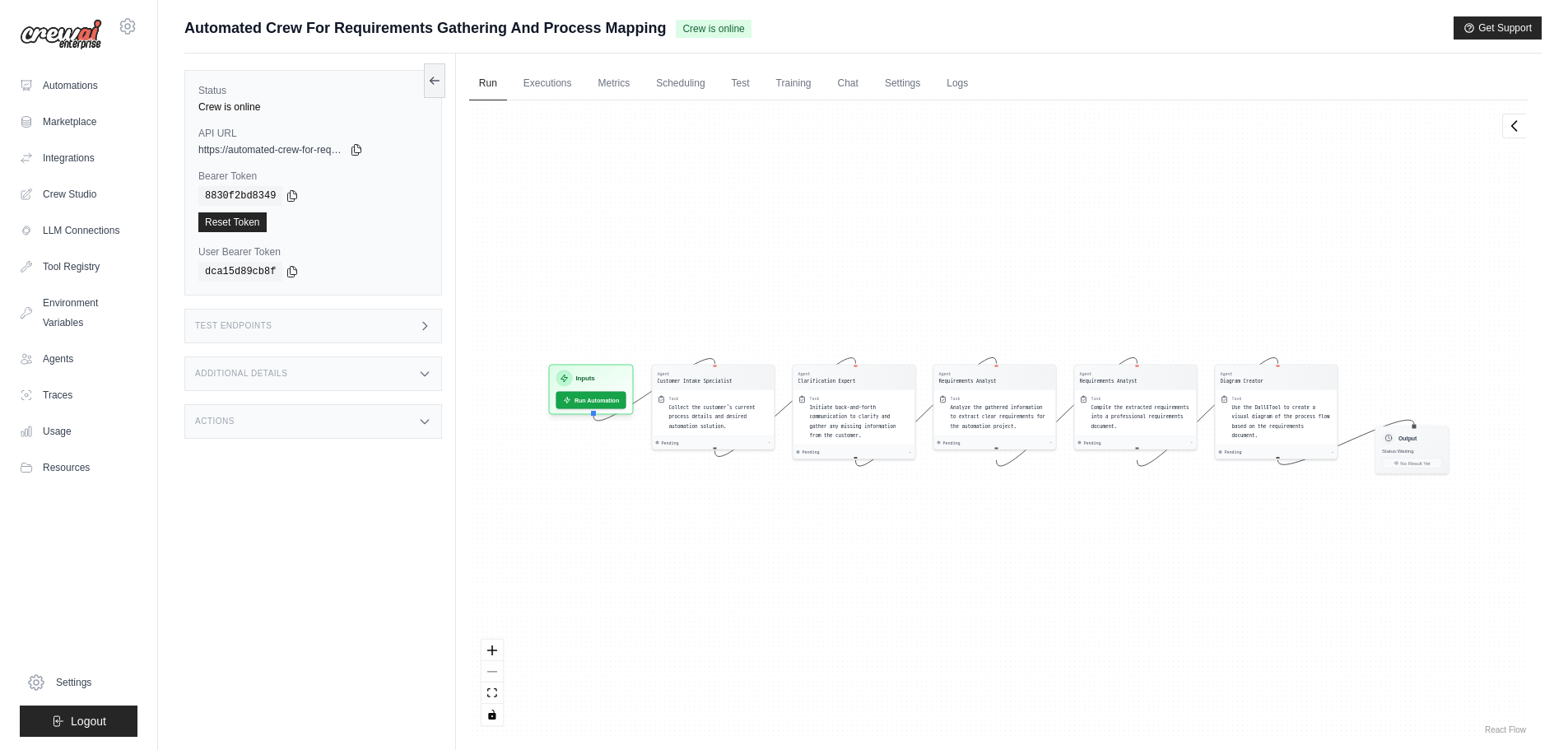 click on "Agent Customer Intake Specialist Task Collect the customer's current process details and desired automation solution. Pending - Agent Clarification Expert Task Initiate back-and-forth communication to clarify and gather any missing information from the customer. Pending - Agent Requirements Analyst Task Analyze the gathered information to extract clear requirements for the automation project. Pending - Agent Requirements Analyst Task Compile the extracted requirements into a professional requirements document. Pending - Agent Diagram Creator Task Use the DallETool to create a visual diagram of the process flow based on the requirements document. Pending - Inputs Run Automation Output Status:  Waiting No Result Yet" at bounding box center [998, 419] 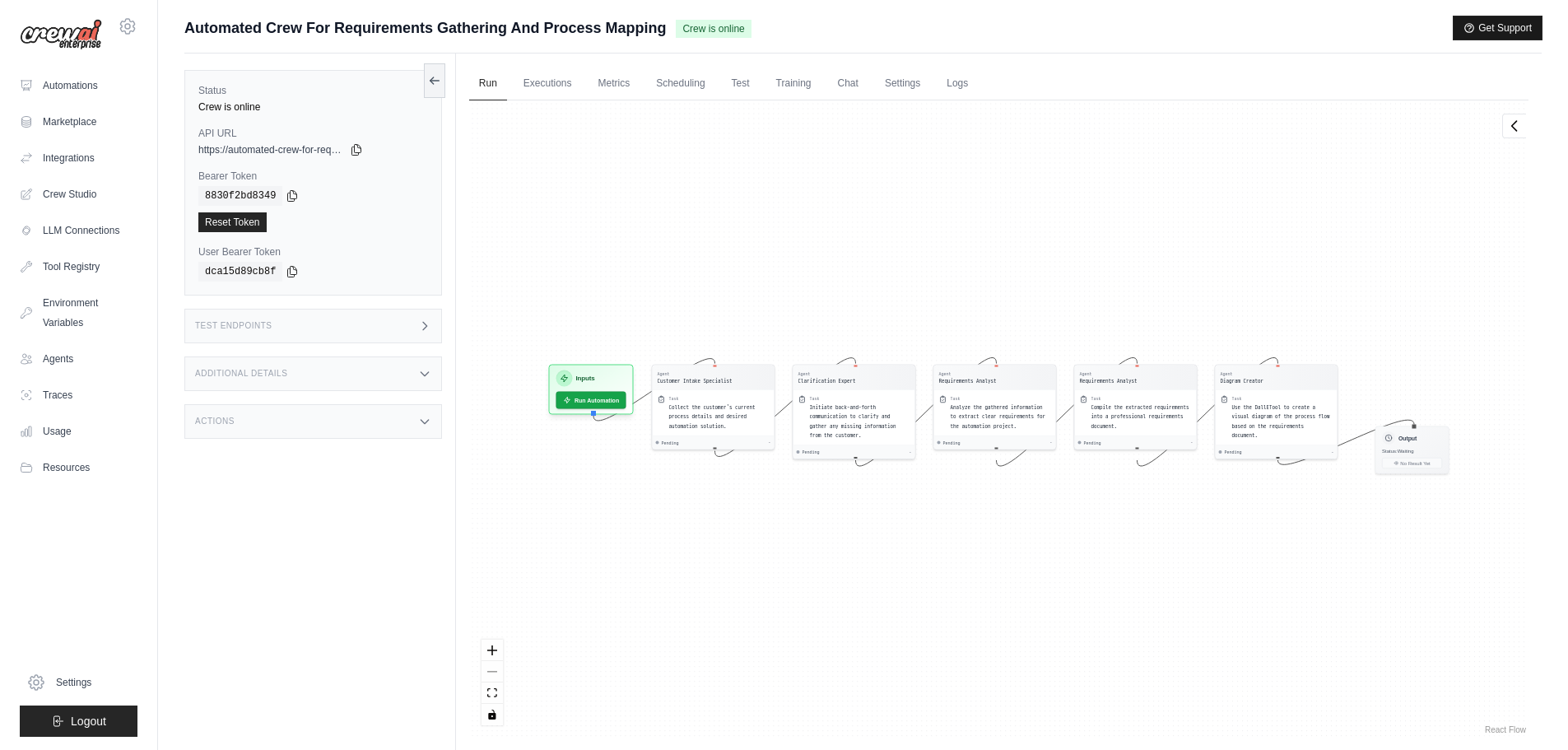 click on "Get Support" at bounding box center (1497, 28) 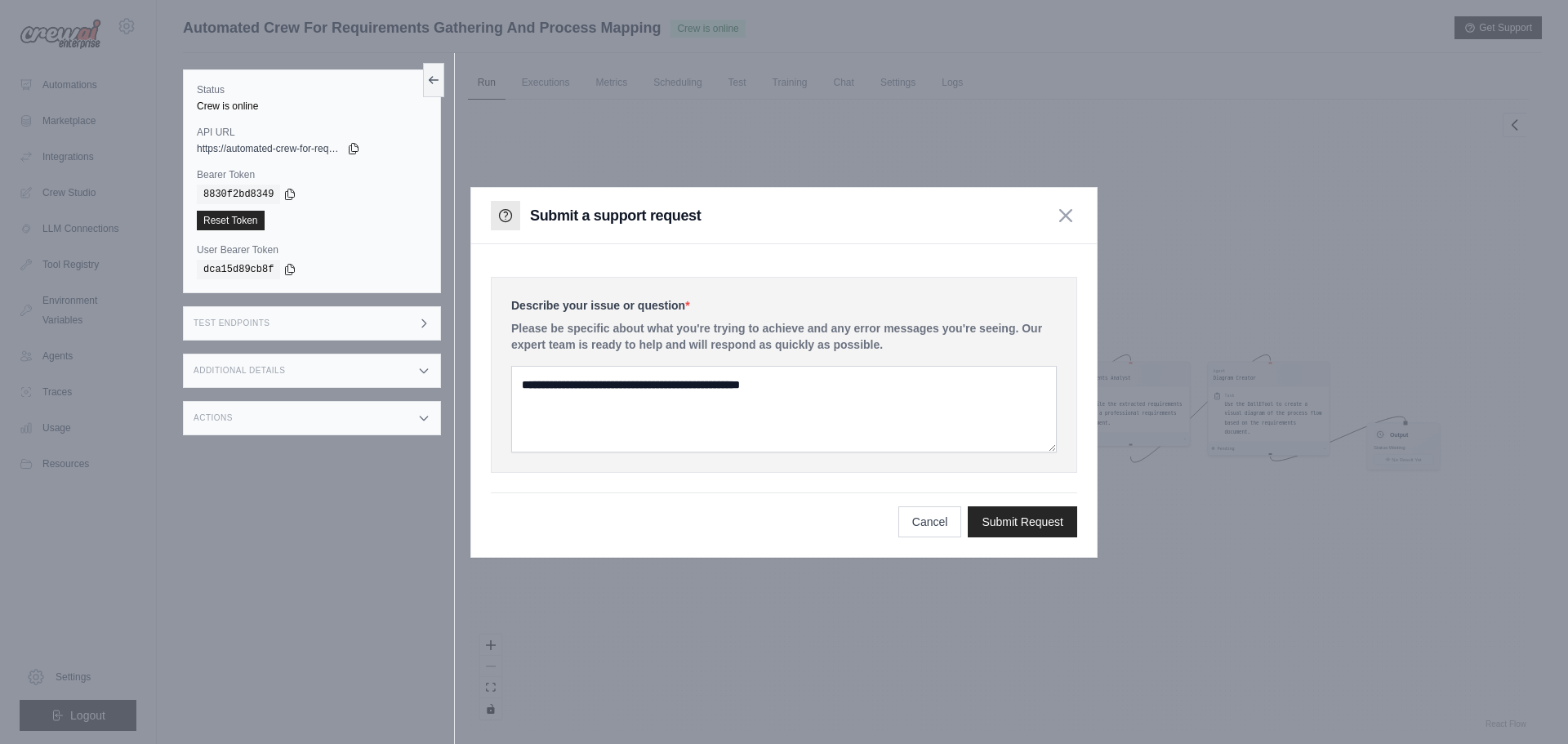 click 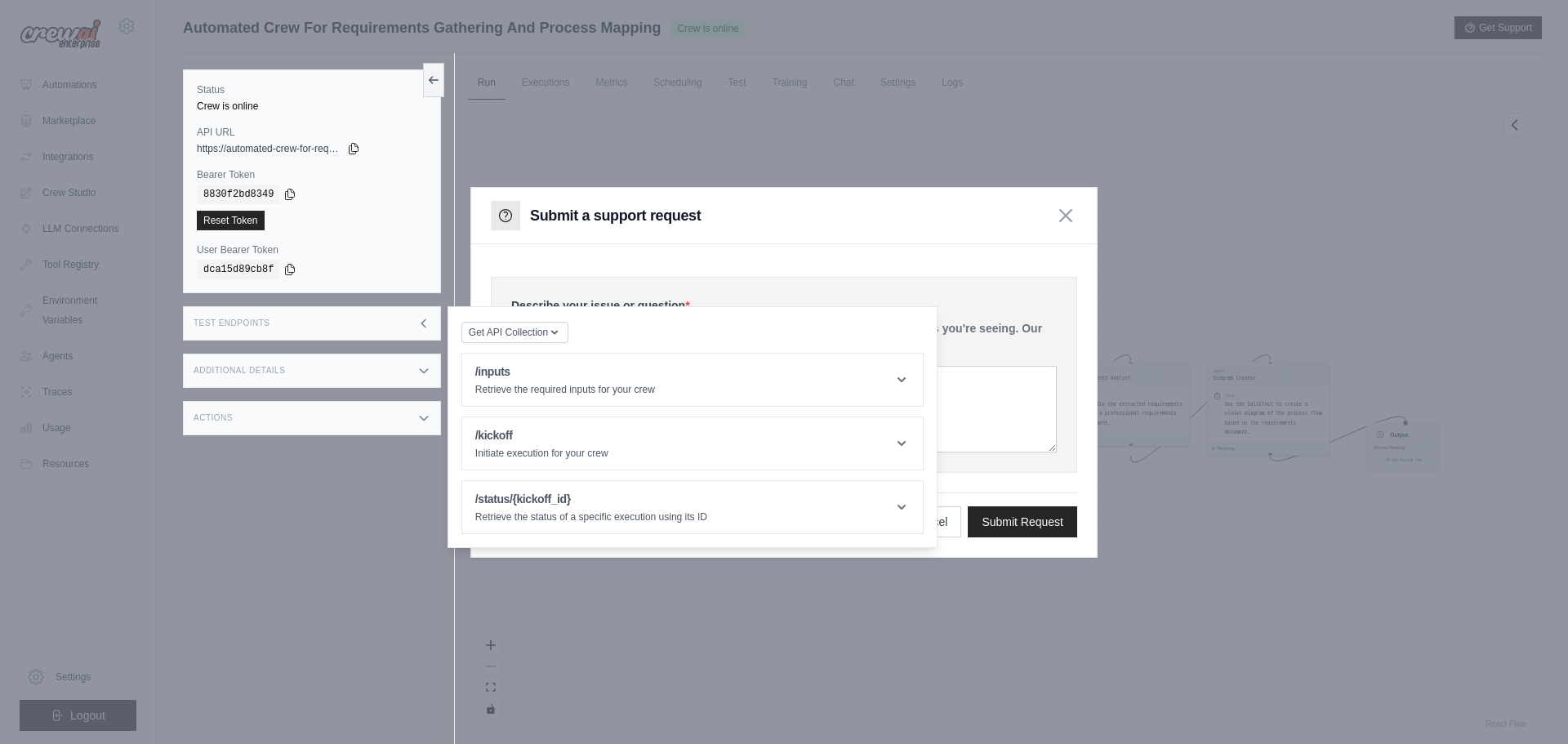 click 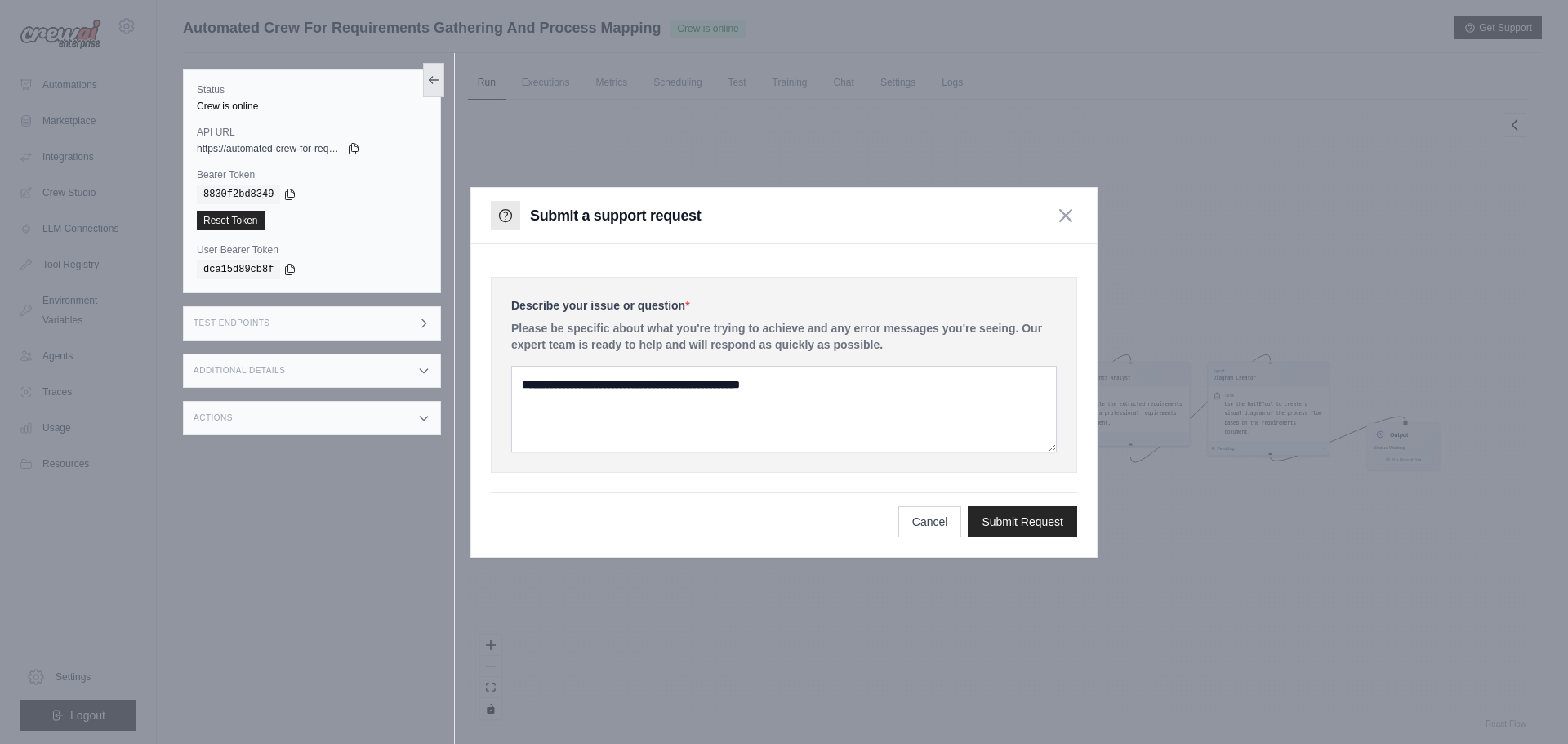 click at bounding box center [434, 80] 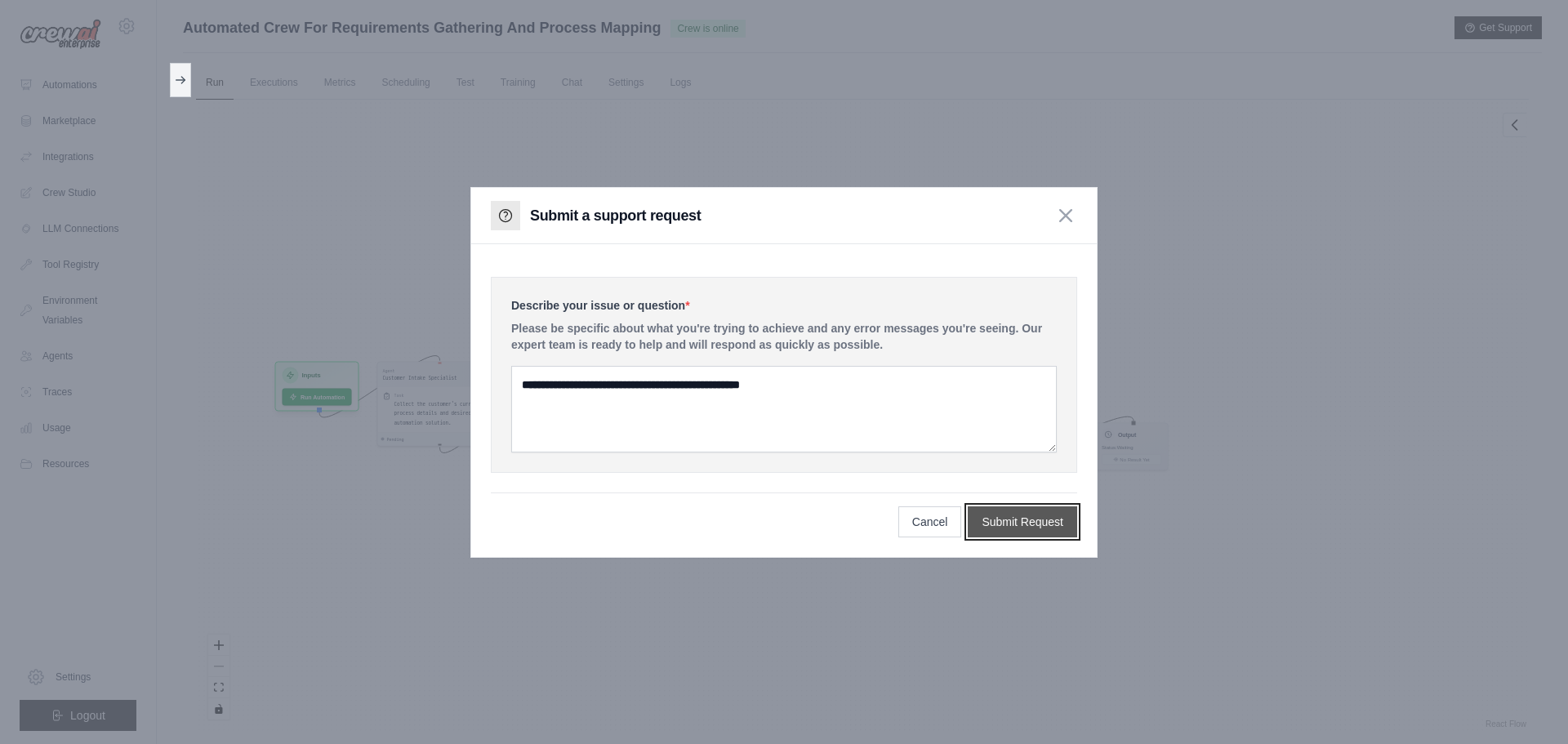 click on "Submit Request" at bounding box center (1022, 522) 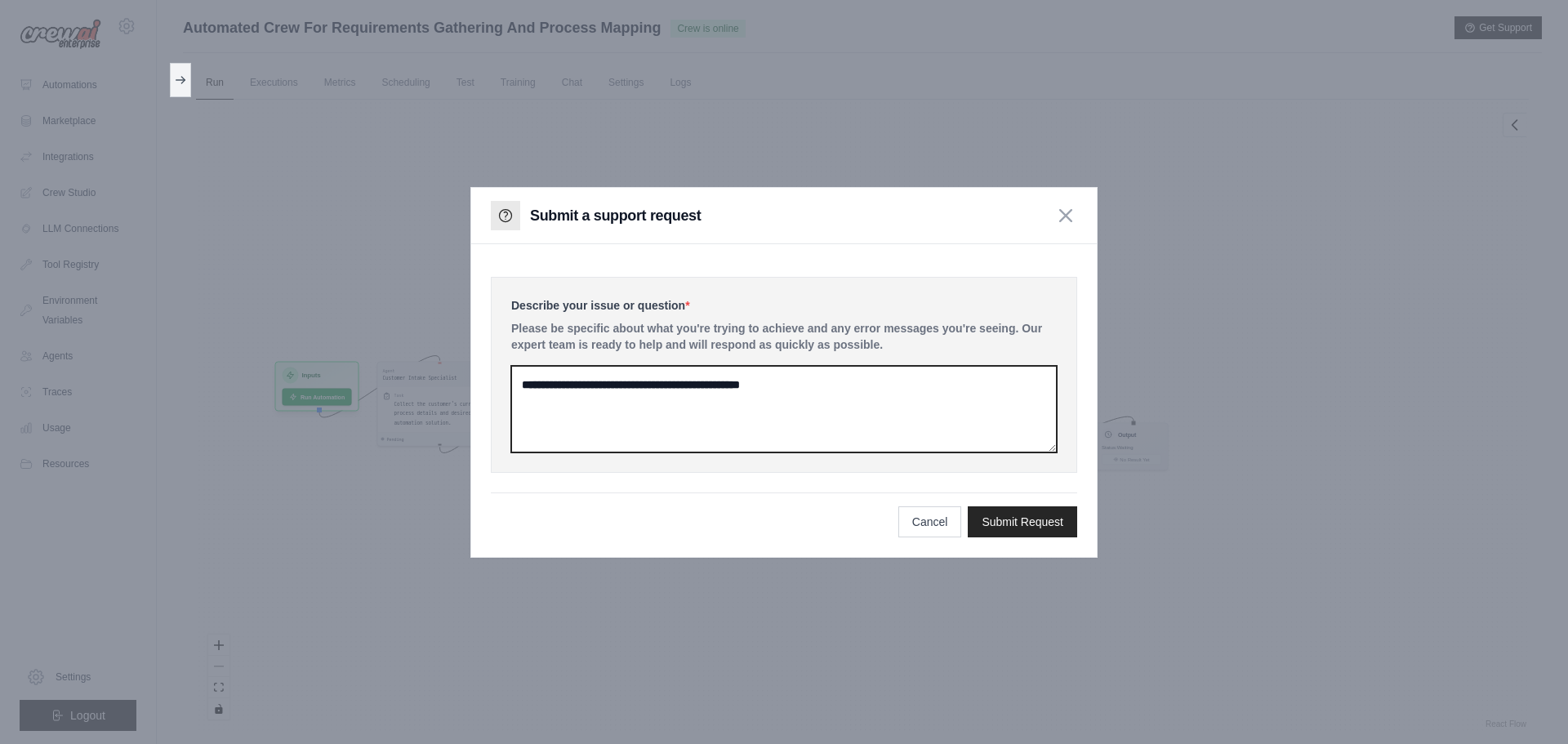 click at bounding box center (784, 409) 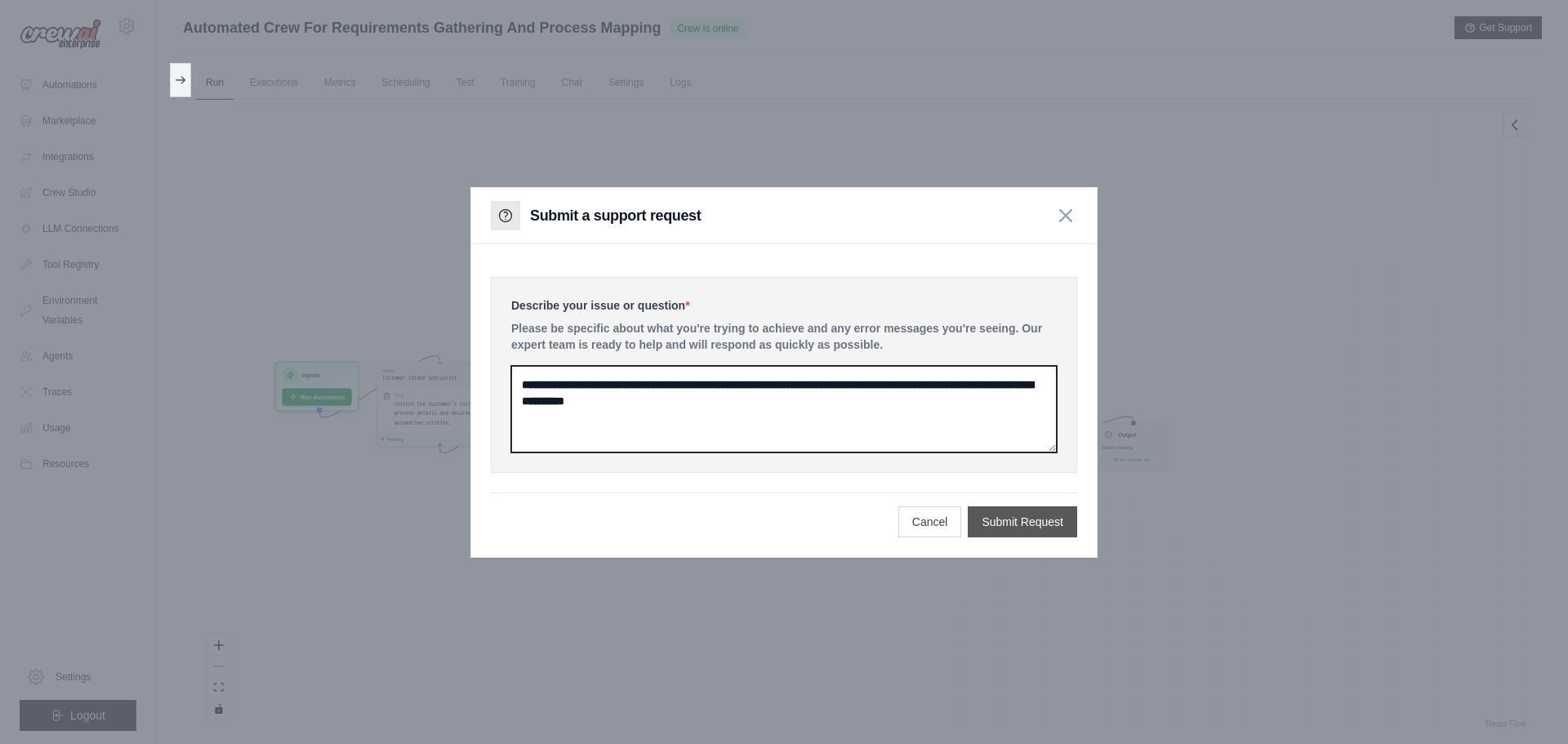 type on "**********" 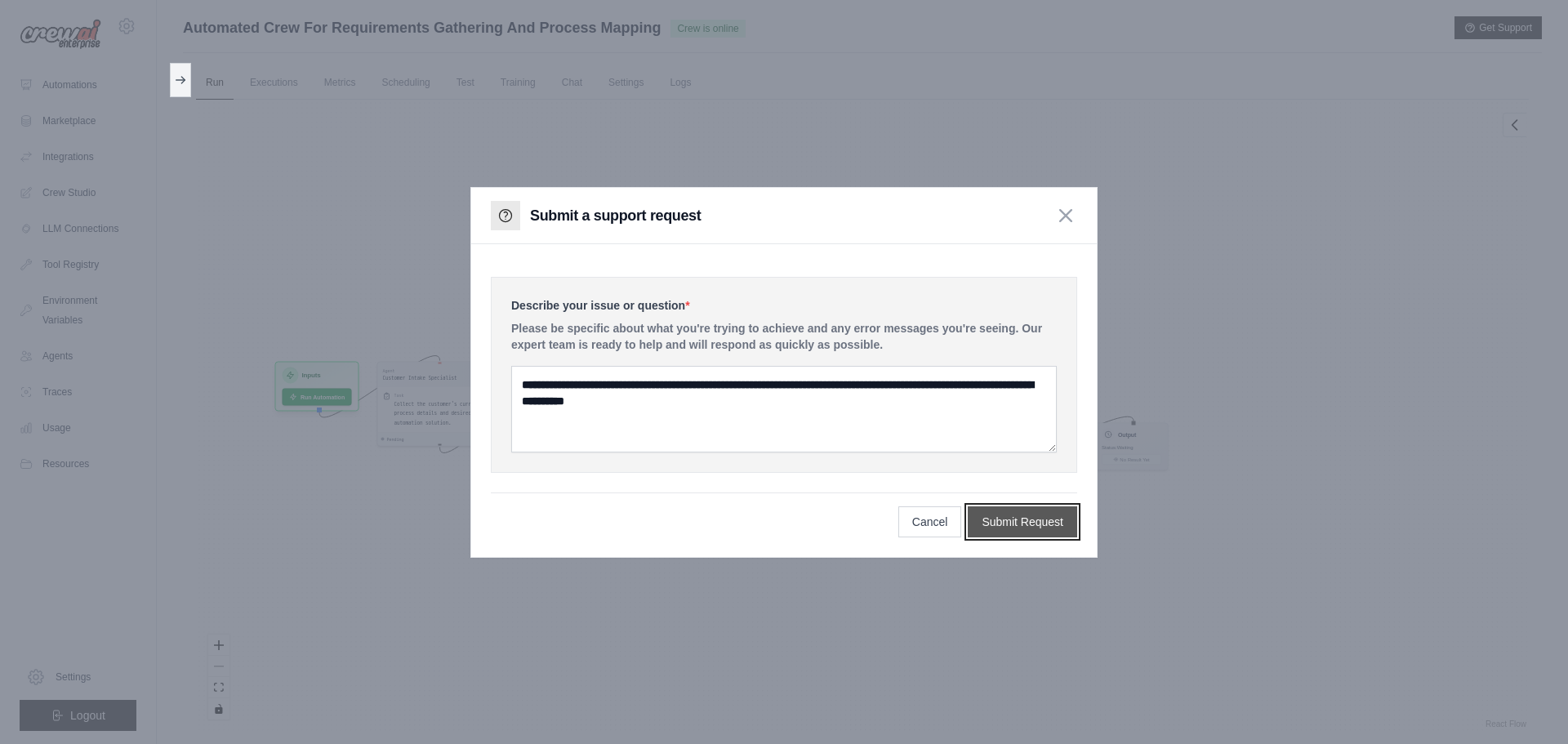click on "Submit Request" at bounding box center (1022, 522) 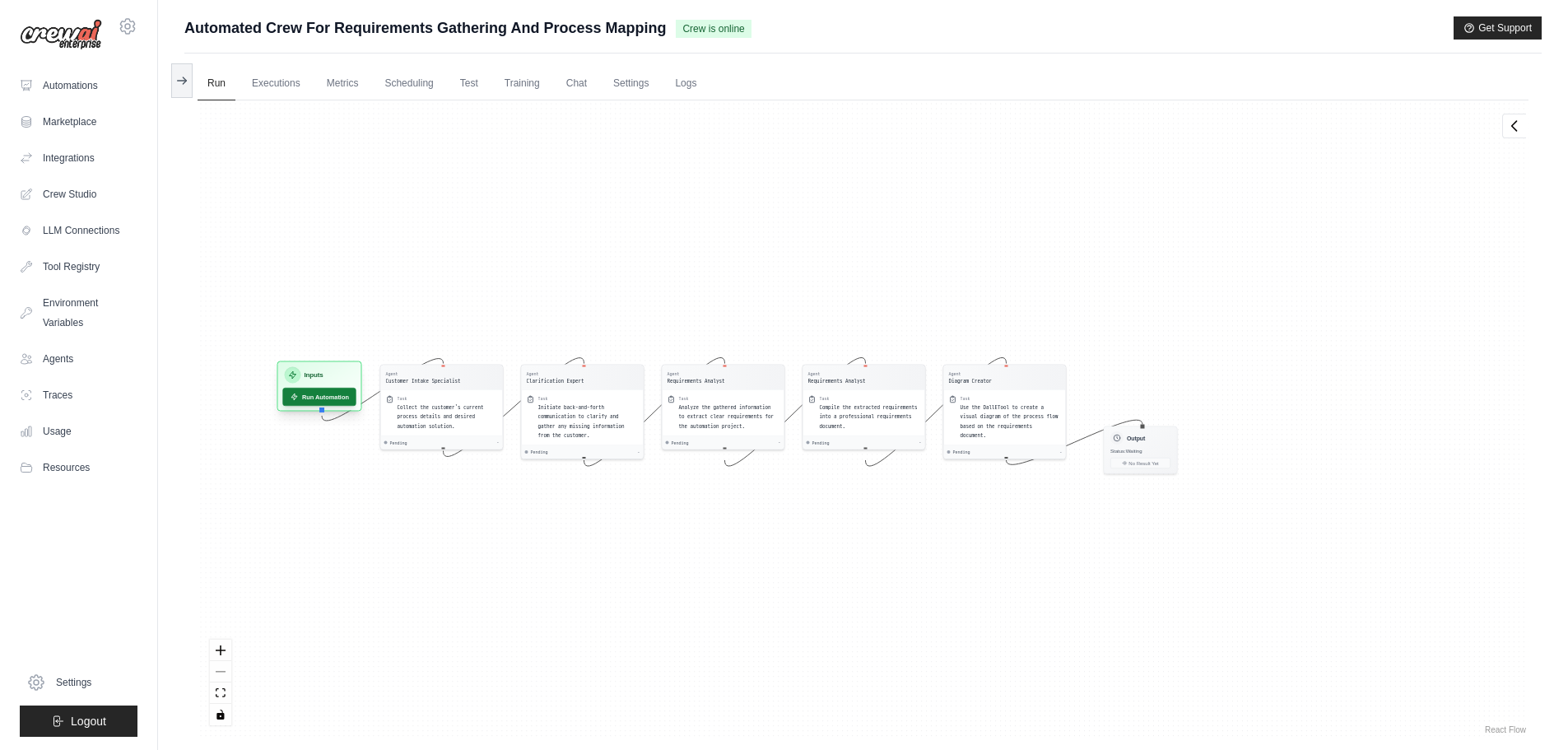 click on "Run Automation" at bounding box center (319, 397) 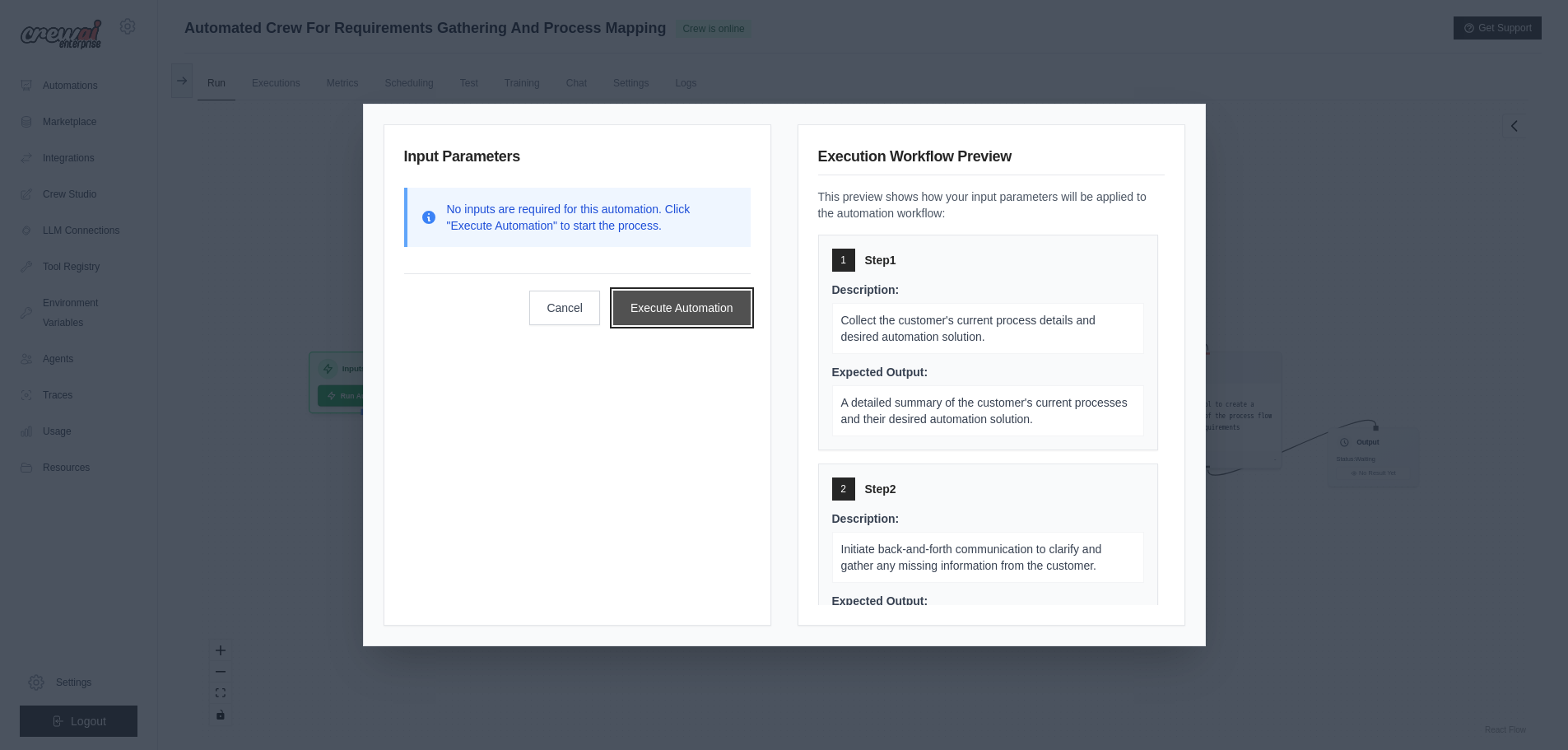click on "Execute Automation" at bounding box center [682, 308] 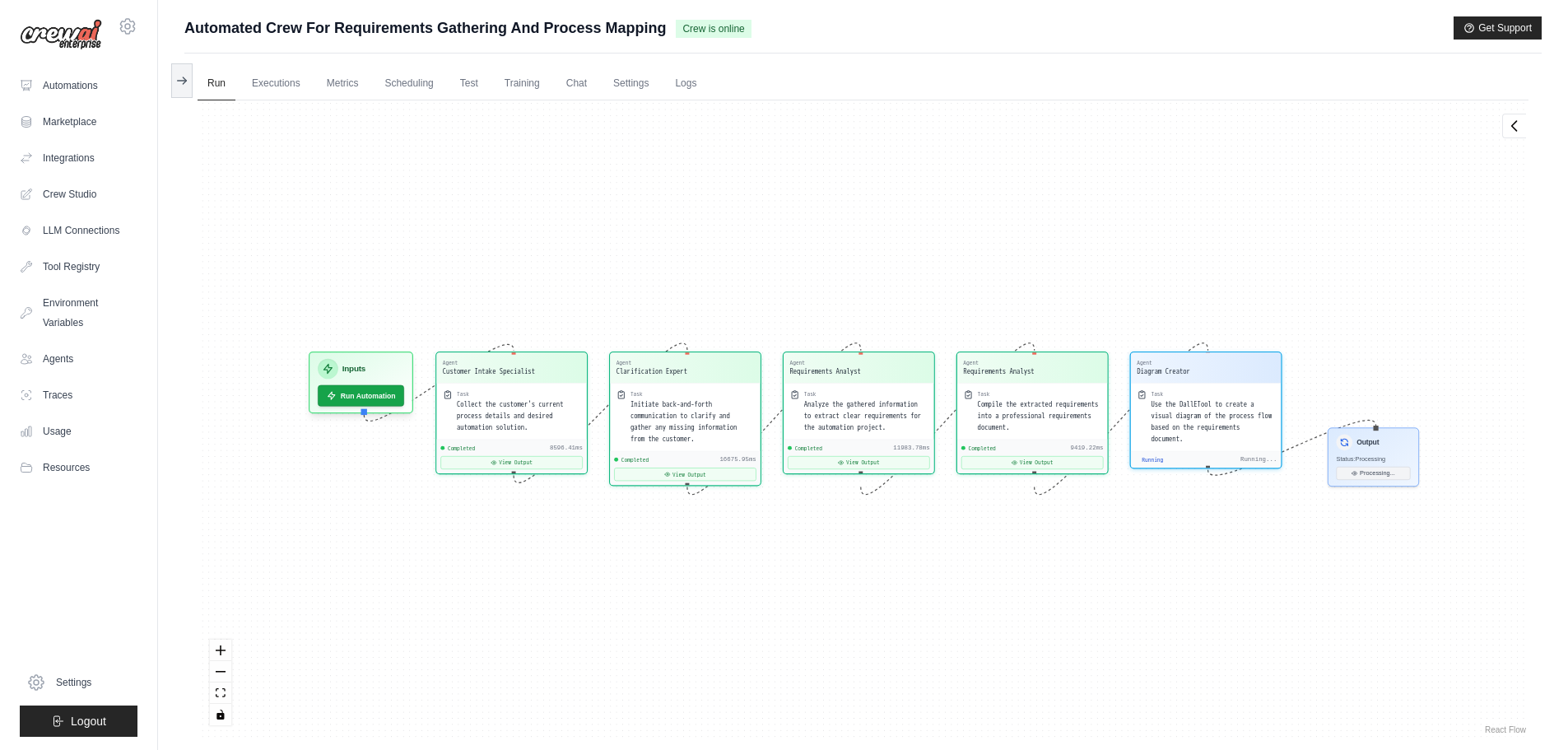 scroll, scrollTop: 2086, scrollLeft: 0, axis: vertical 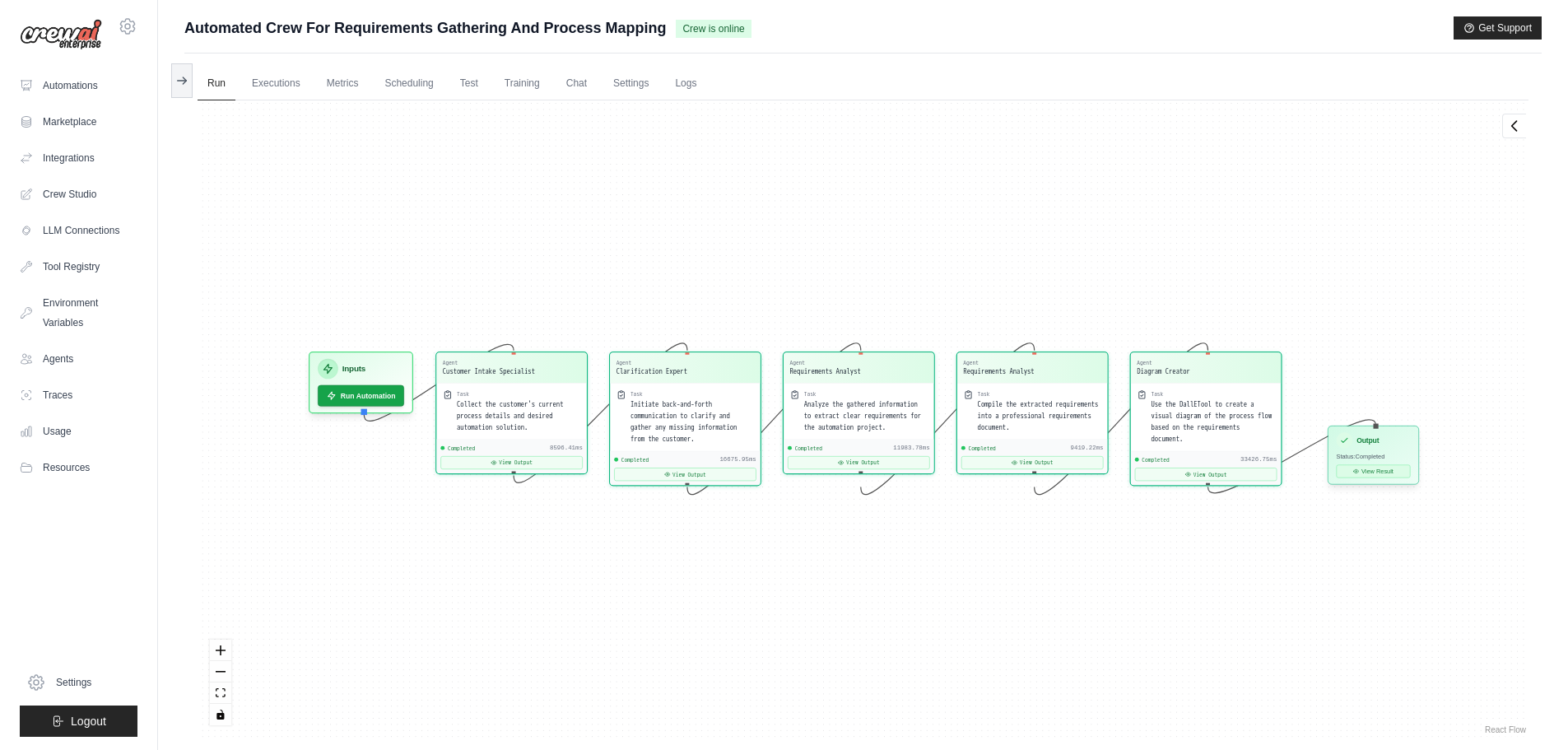 click on "View Result" at bounding box center [1374, 471] 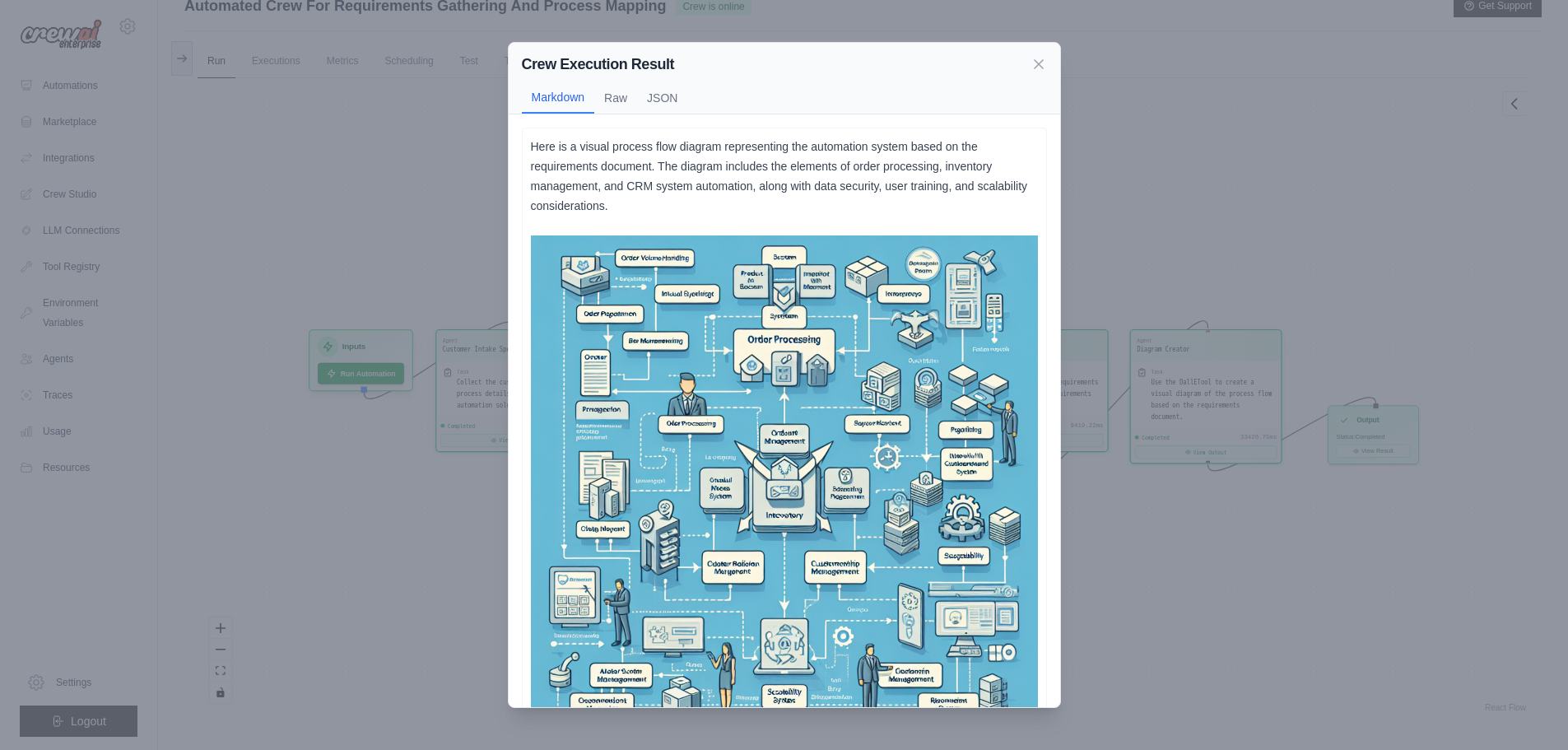 scroll, scrollTop: 0, scrollLeft: 0, axis: both 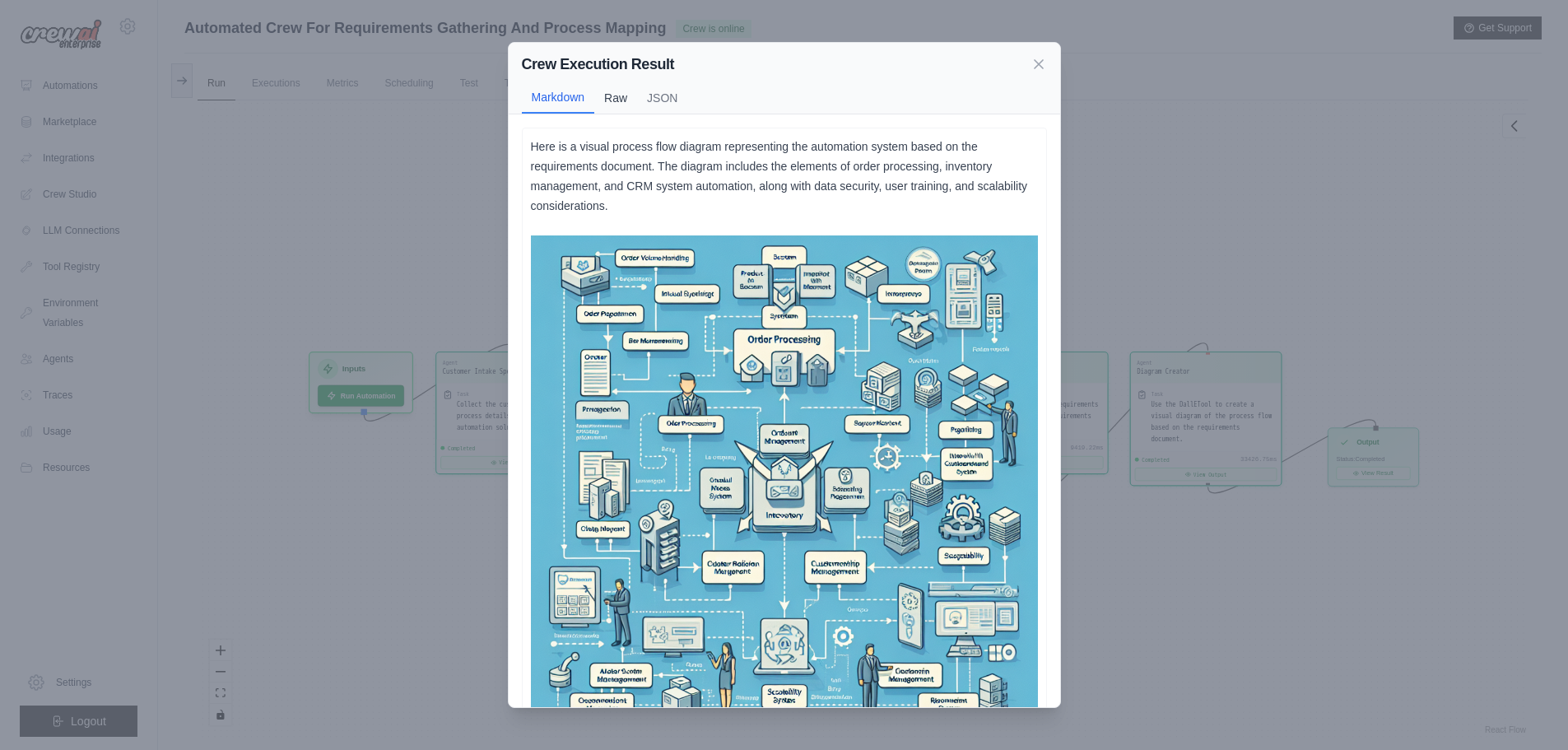 click on "Raw" at bounding box center (616, 98) 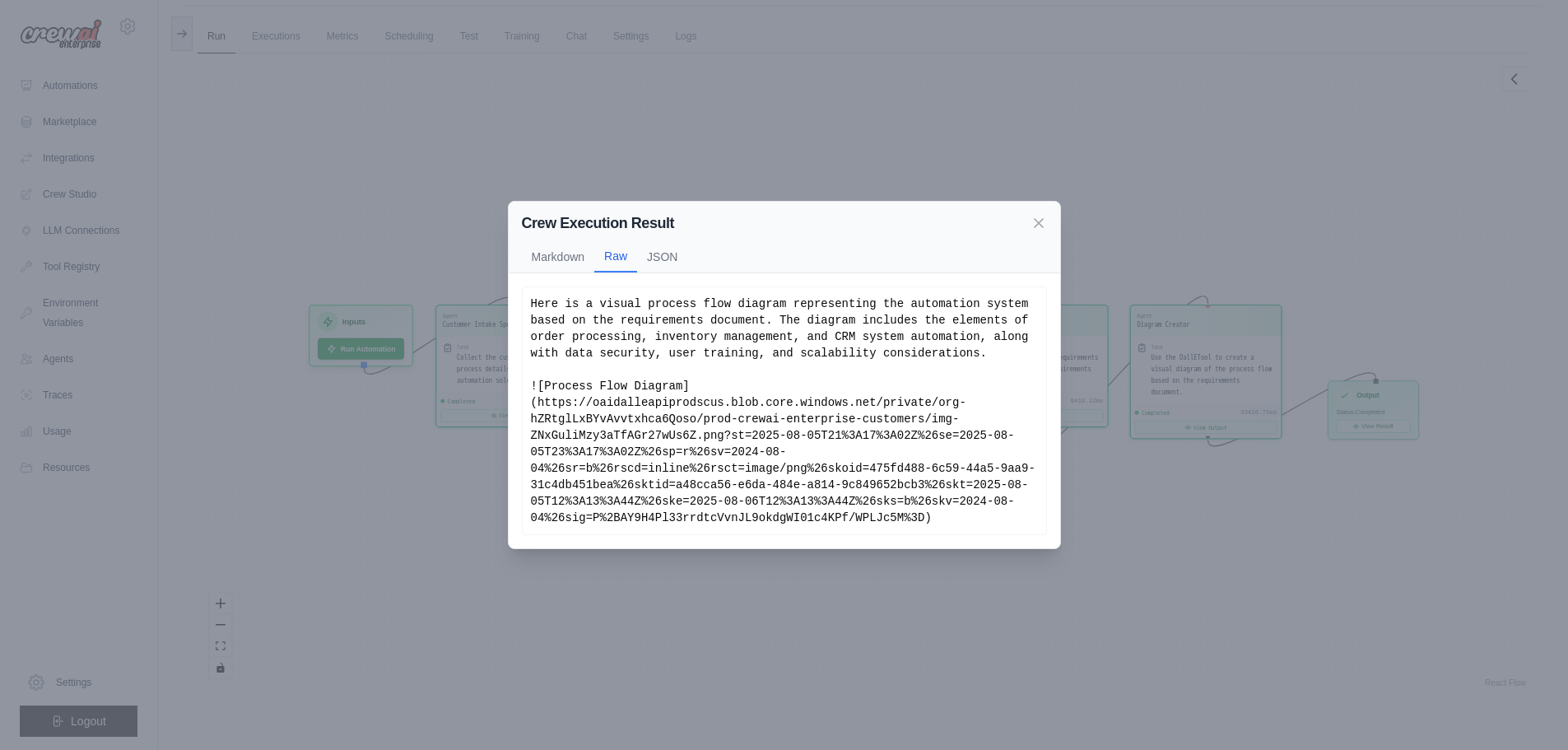 scroll, scrollTop: 70, scrollLeft: 0, axis: vertical 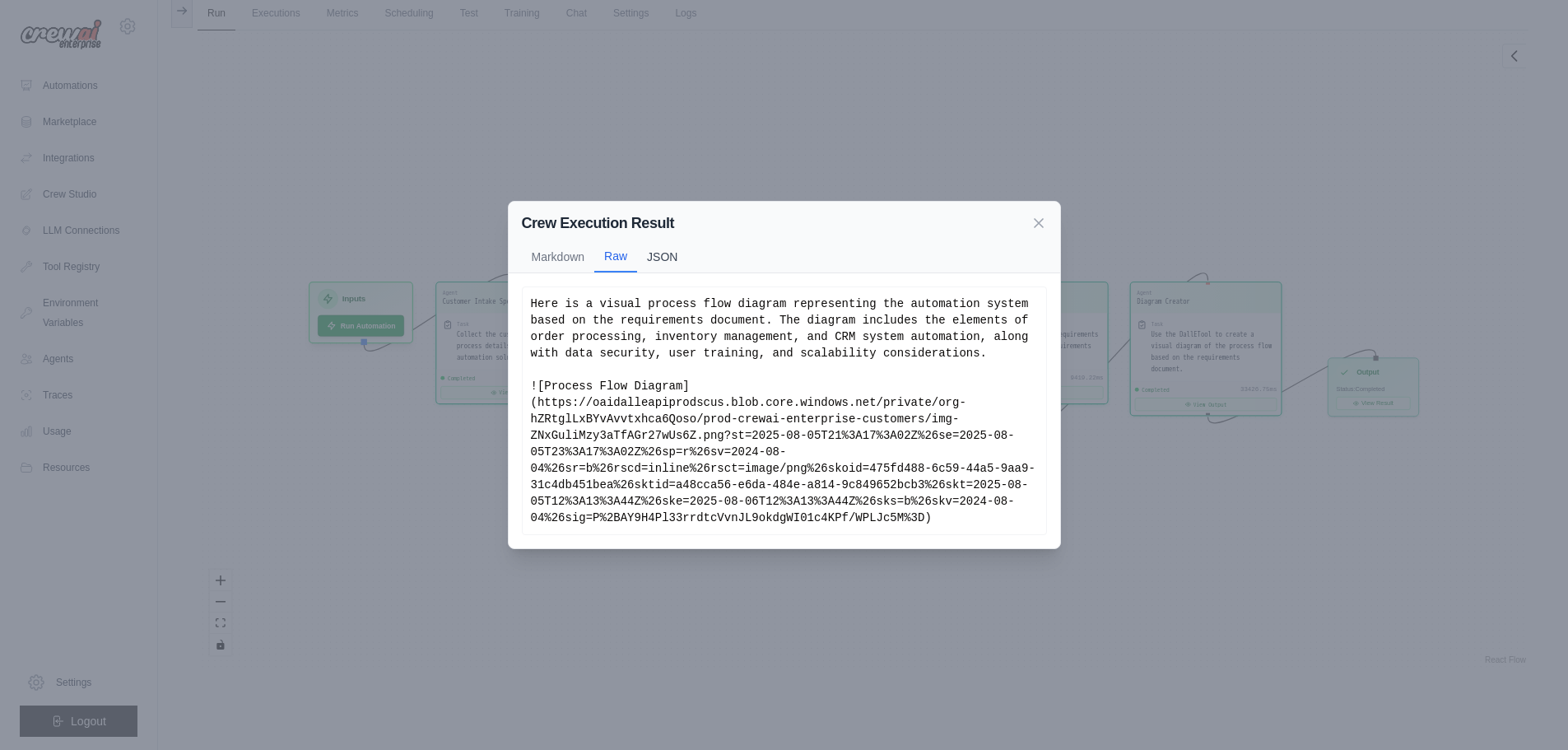 click on "JSON" at bounding box center (662, 257) 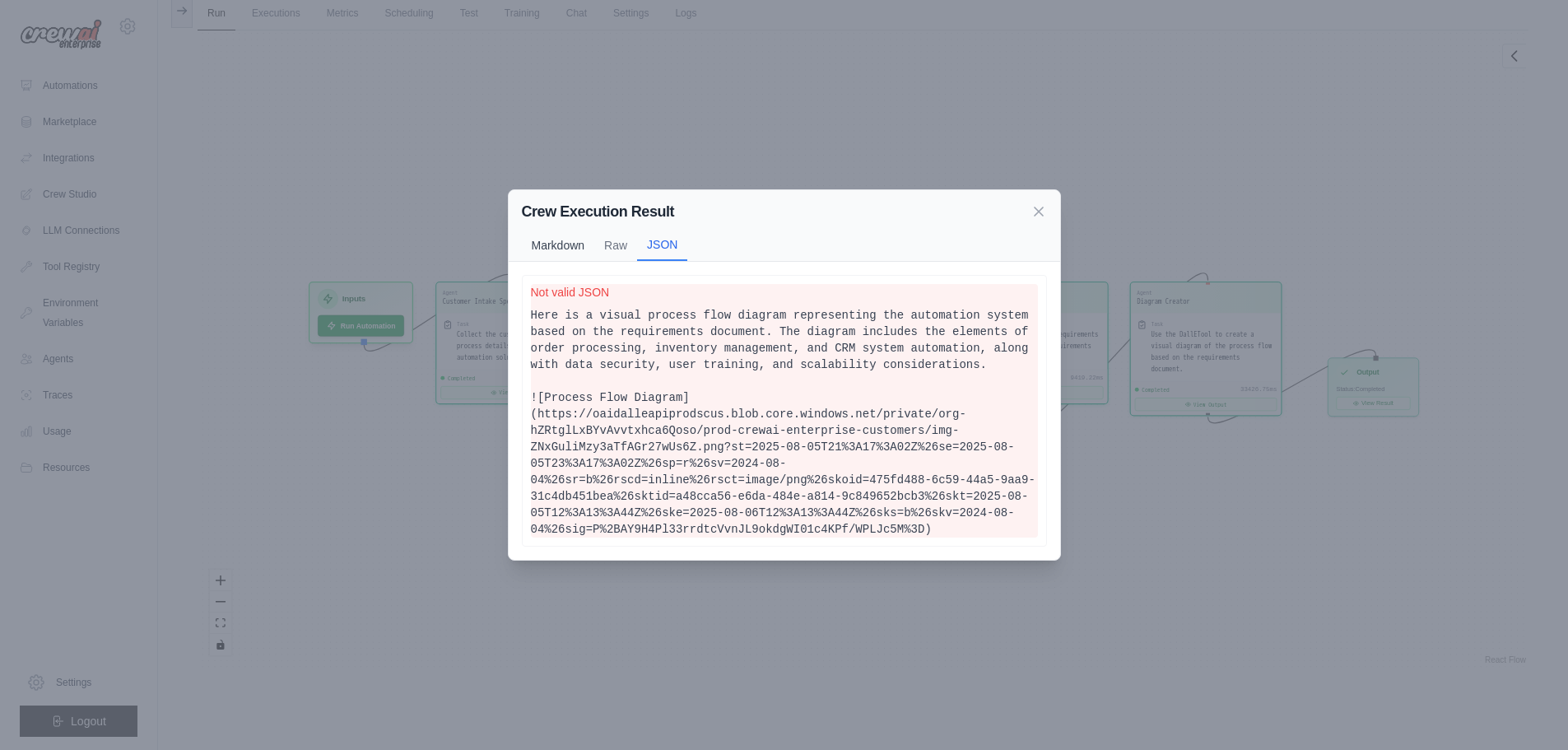 click on "Markdown" at bounding box center (558, 245) 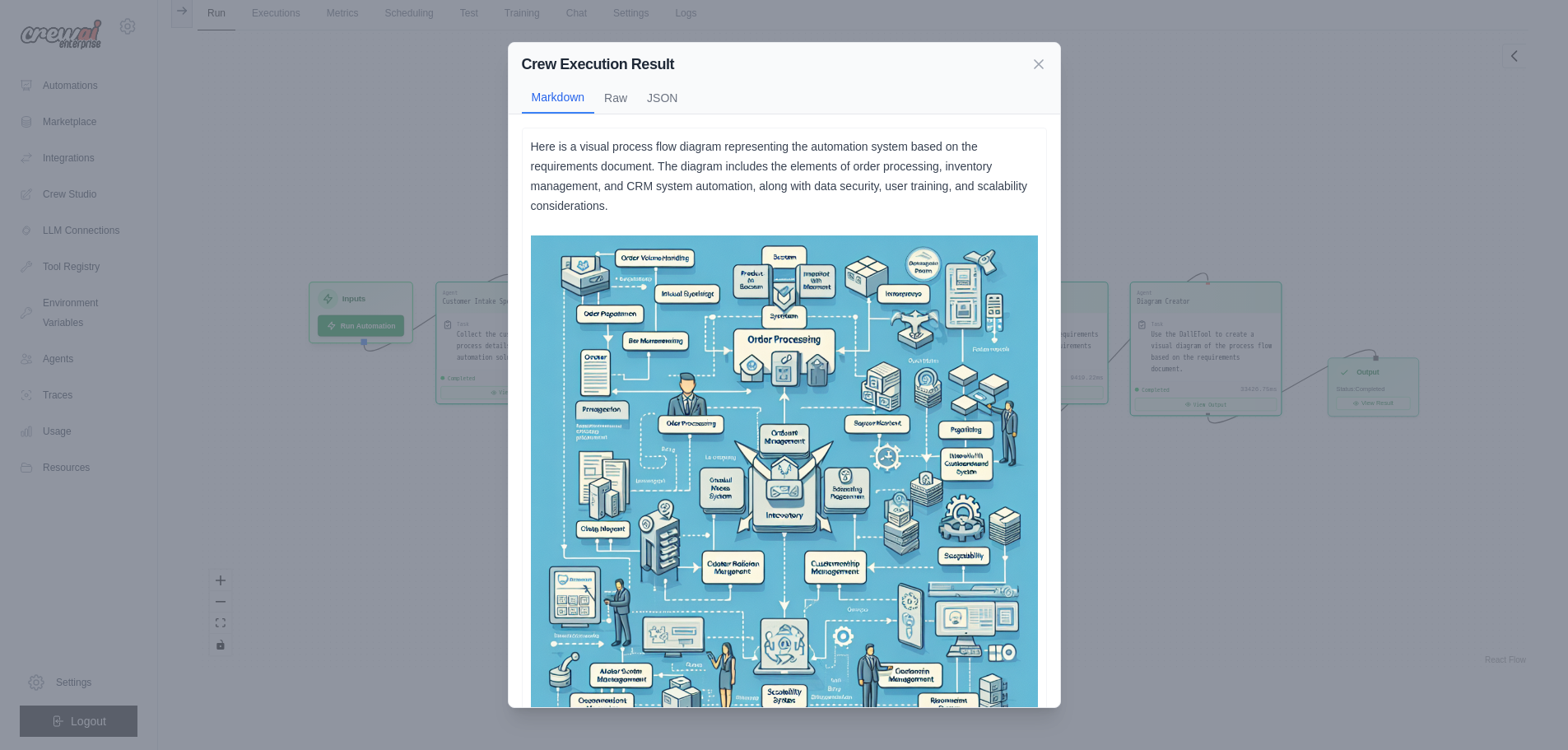 click at bounding box center [784, 489] 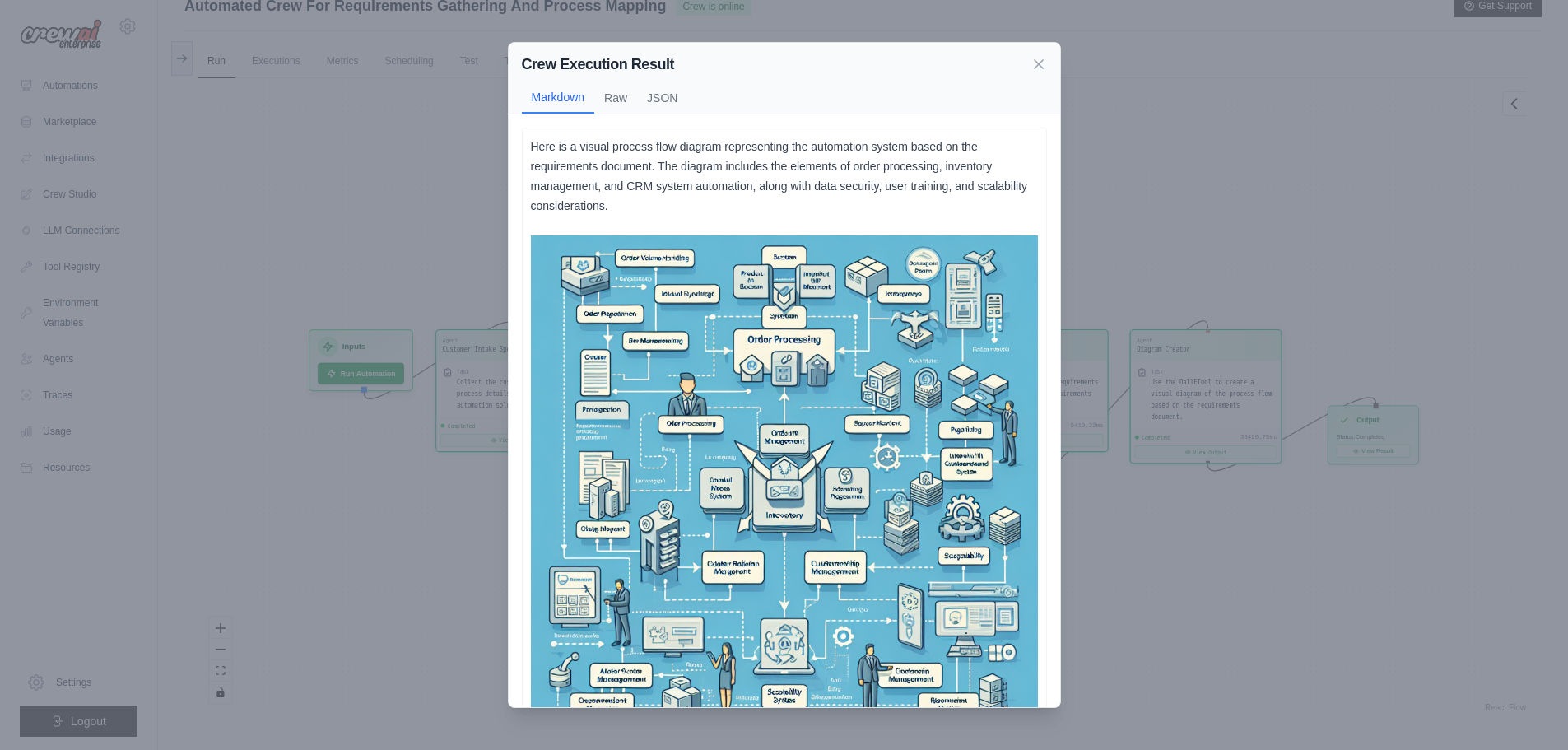 scroll, scrollTop: 0, scrollLeft: 0, axis: both 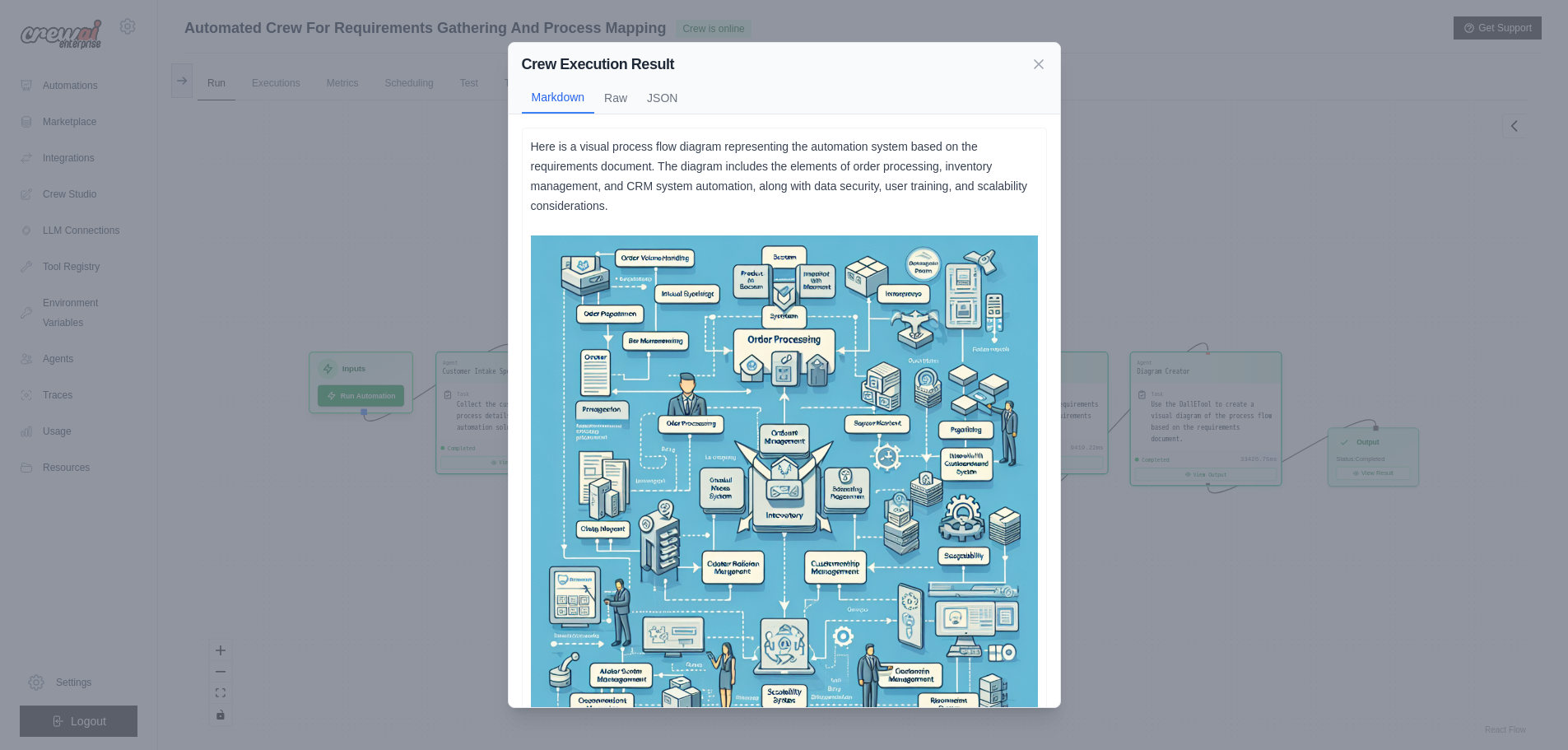 click on "Crew Execution Result" at bounding box center [598, 64] 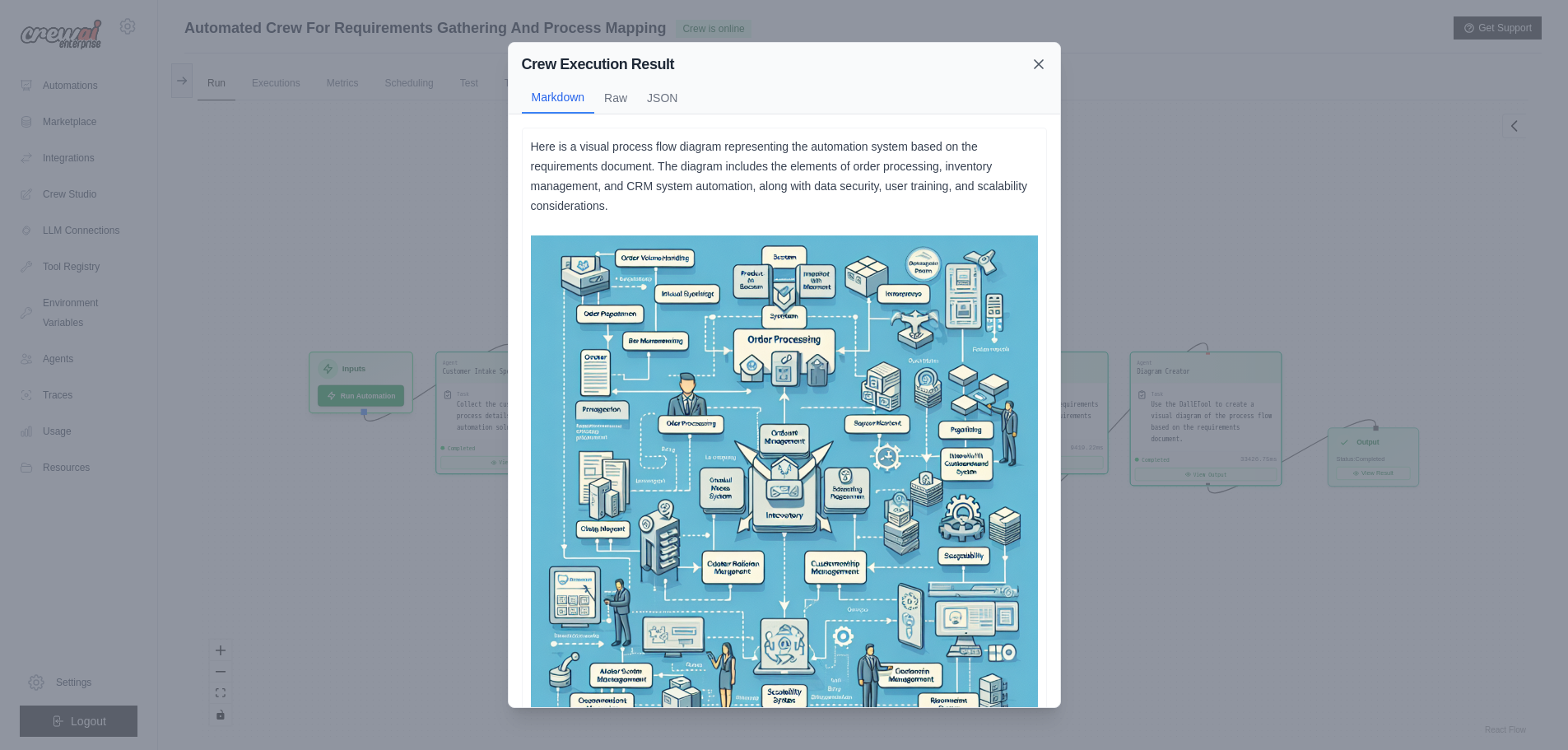 click 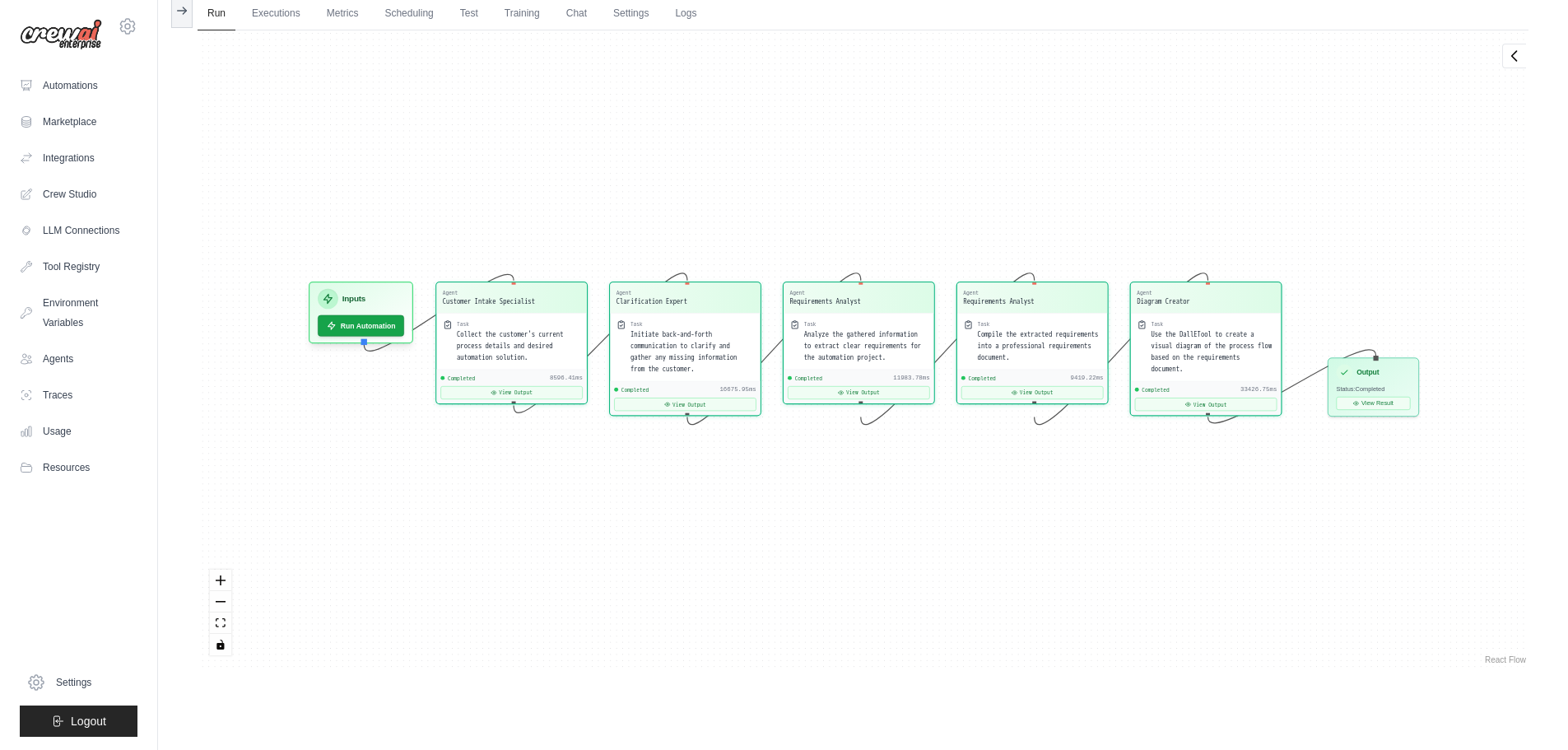 scroll, scrollTop: 0, scrollLeft: 0, axis: both 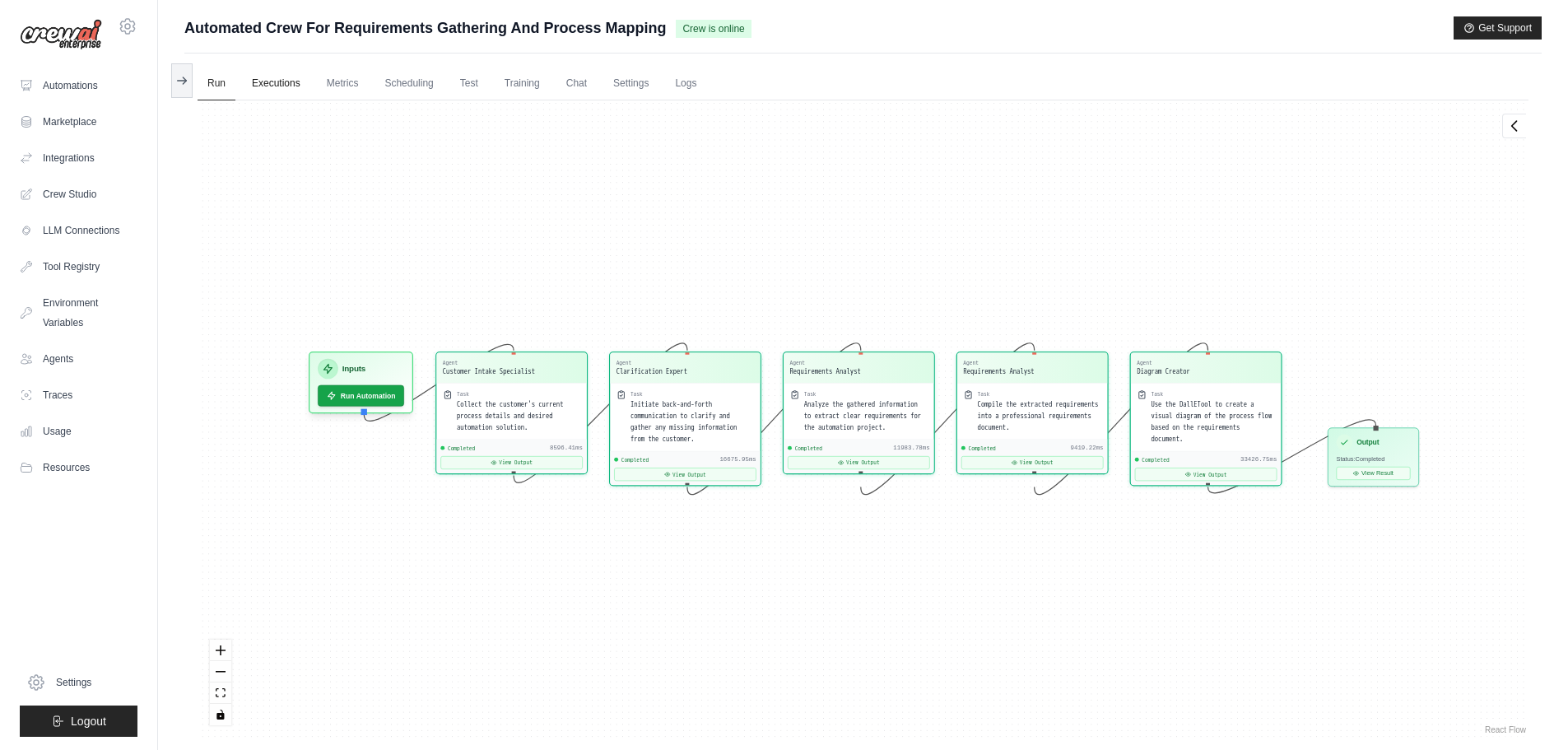 click on "Executions" at bounding box center (276, 84) 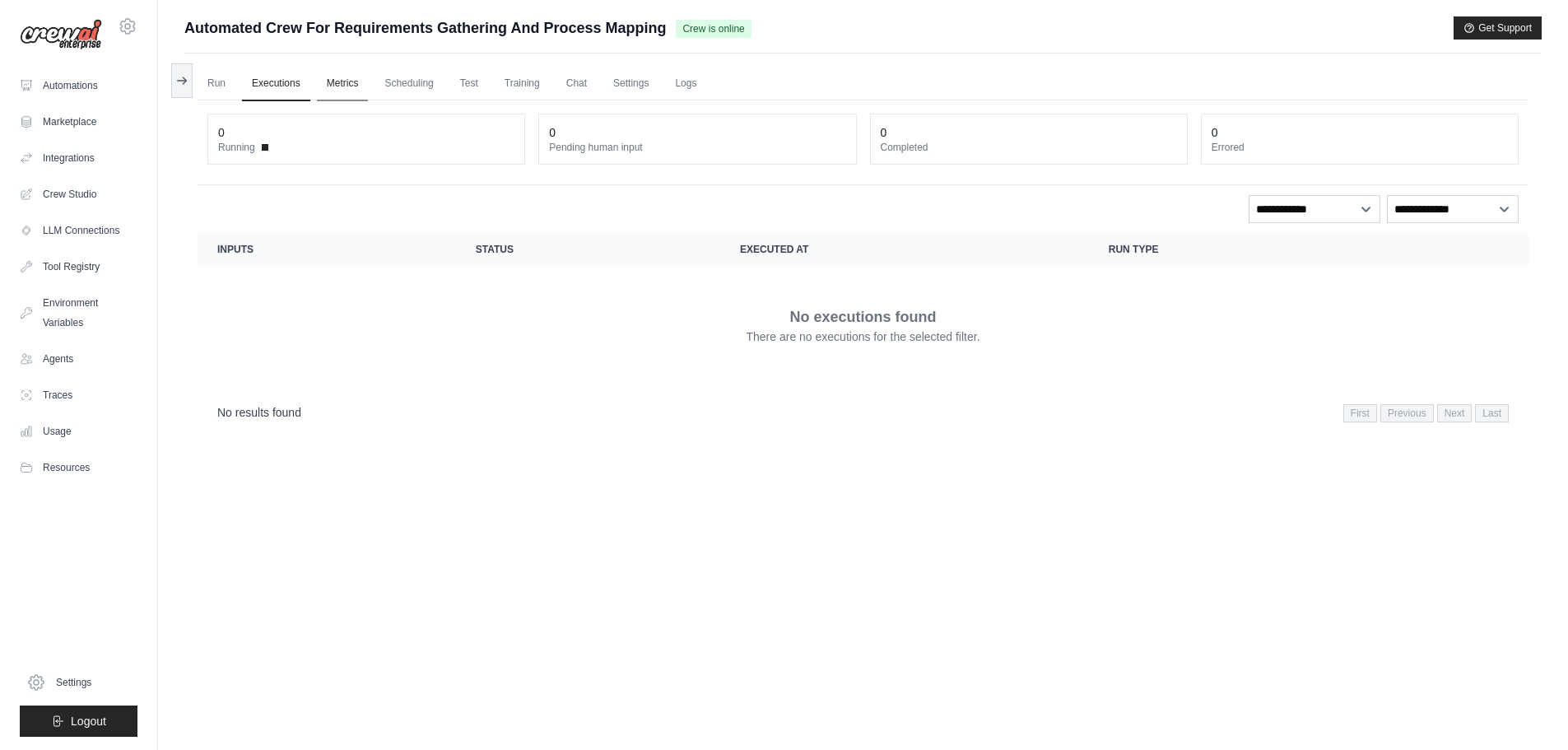 click on "Metrics" at bounding box center (342, 84) 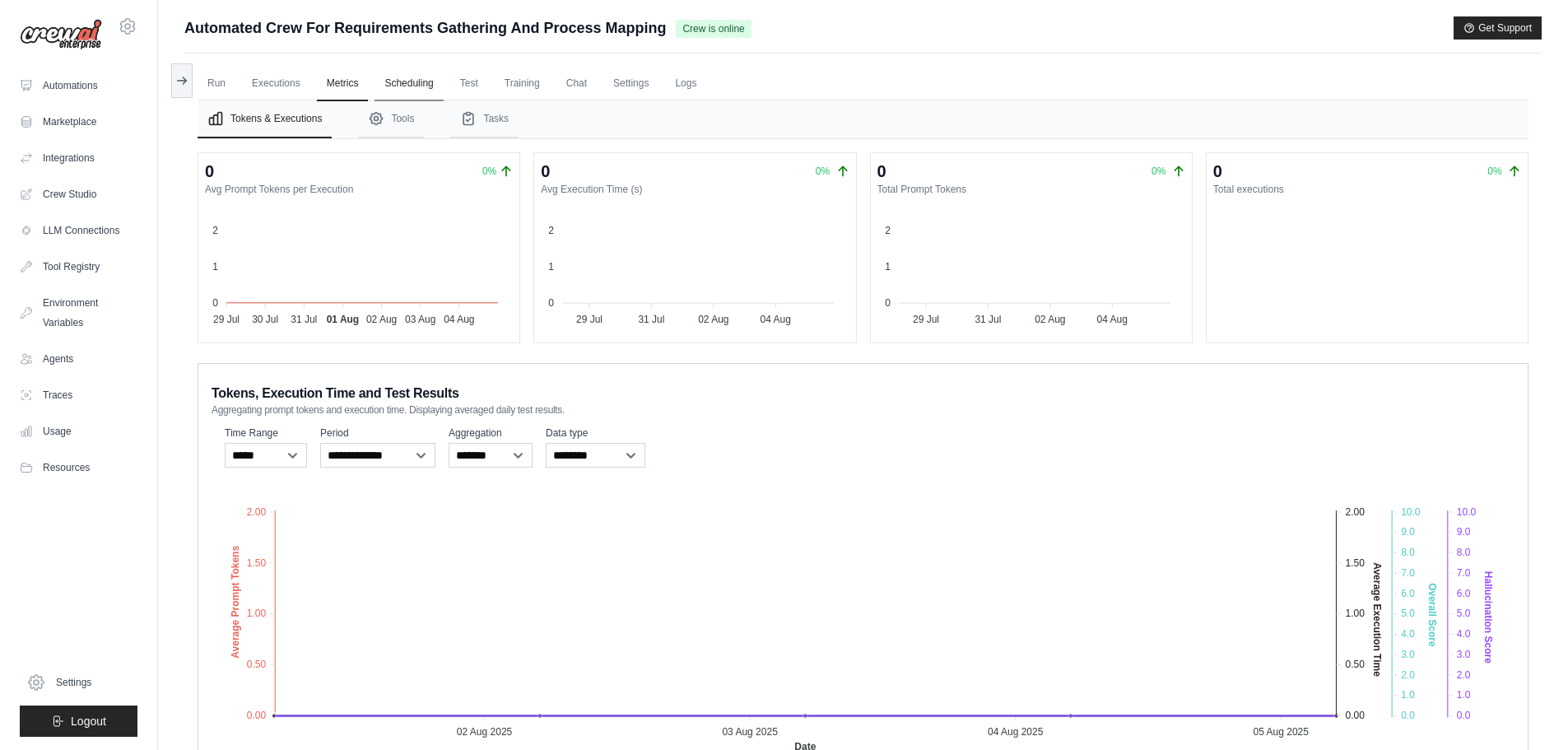 click on "Scheduling" at bounding box center [408, 84] 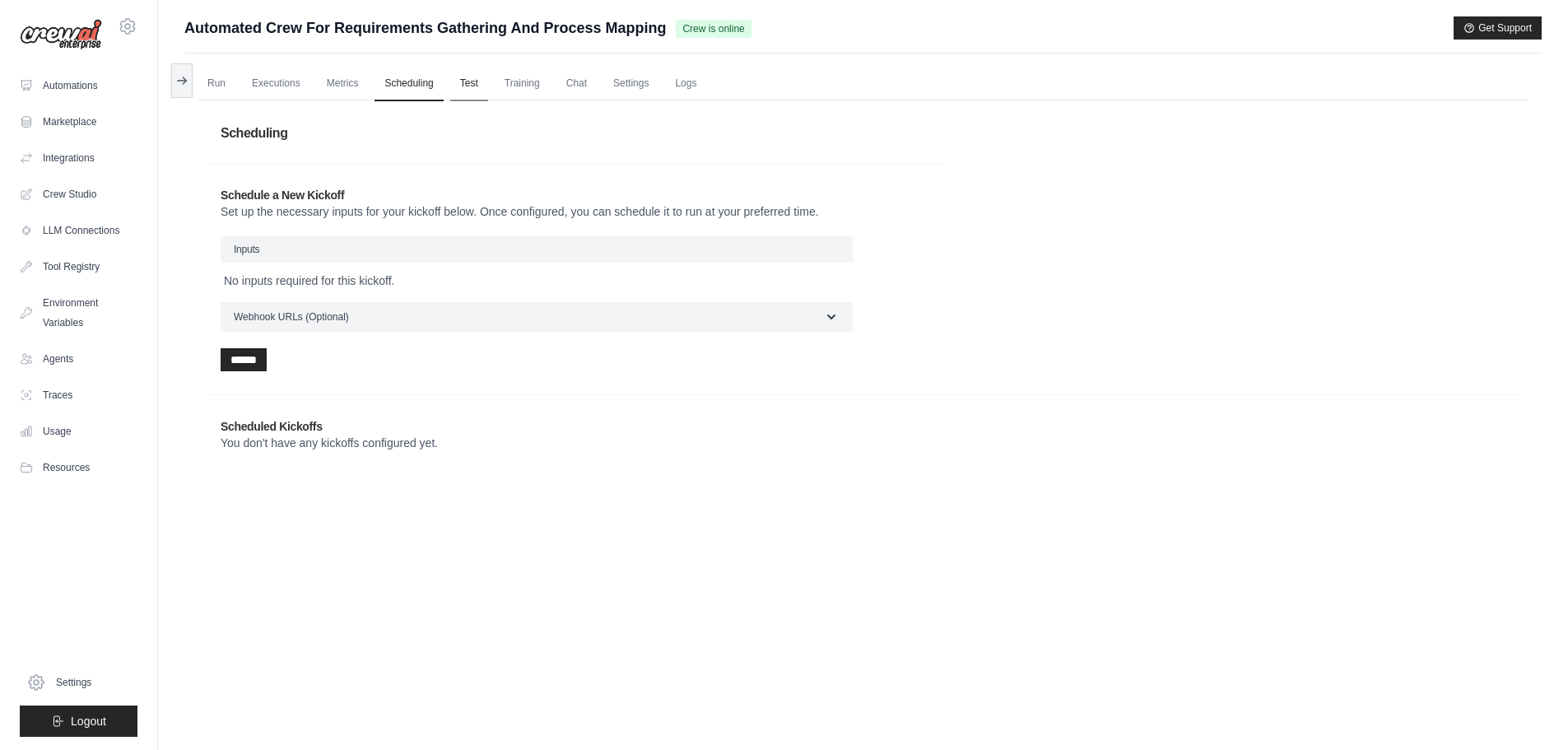 click on "Test" at bounding box center [469, 84] 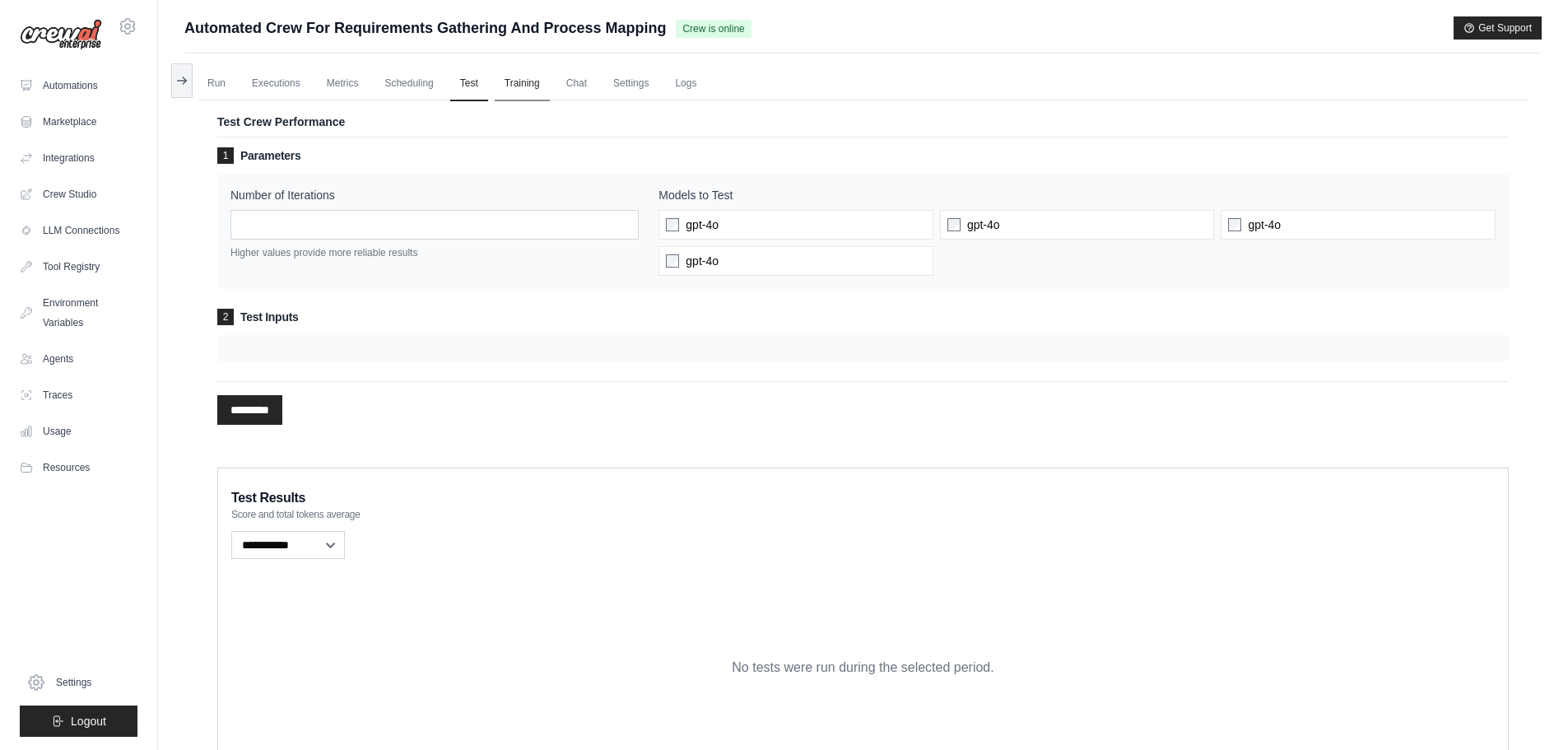 click on "Training" at bounding box center (522, 84) 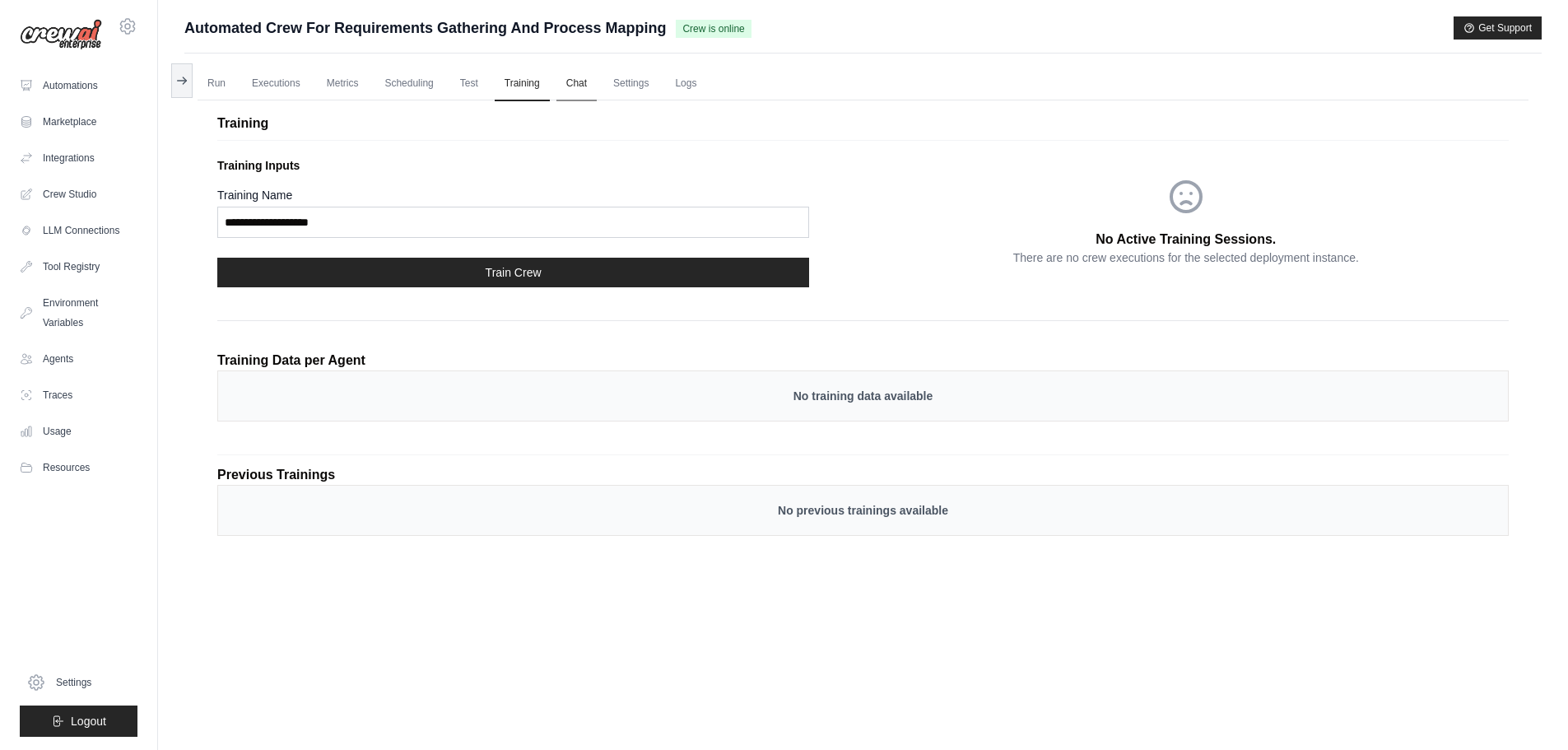 click on "Chat" at bounding box center (576, 84) 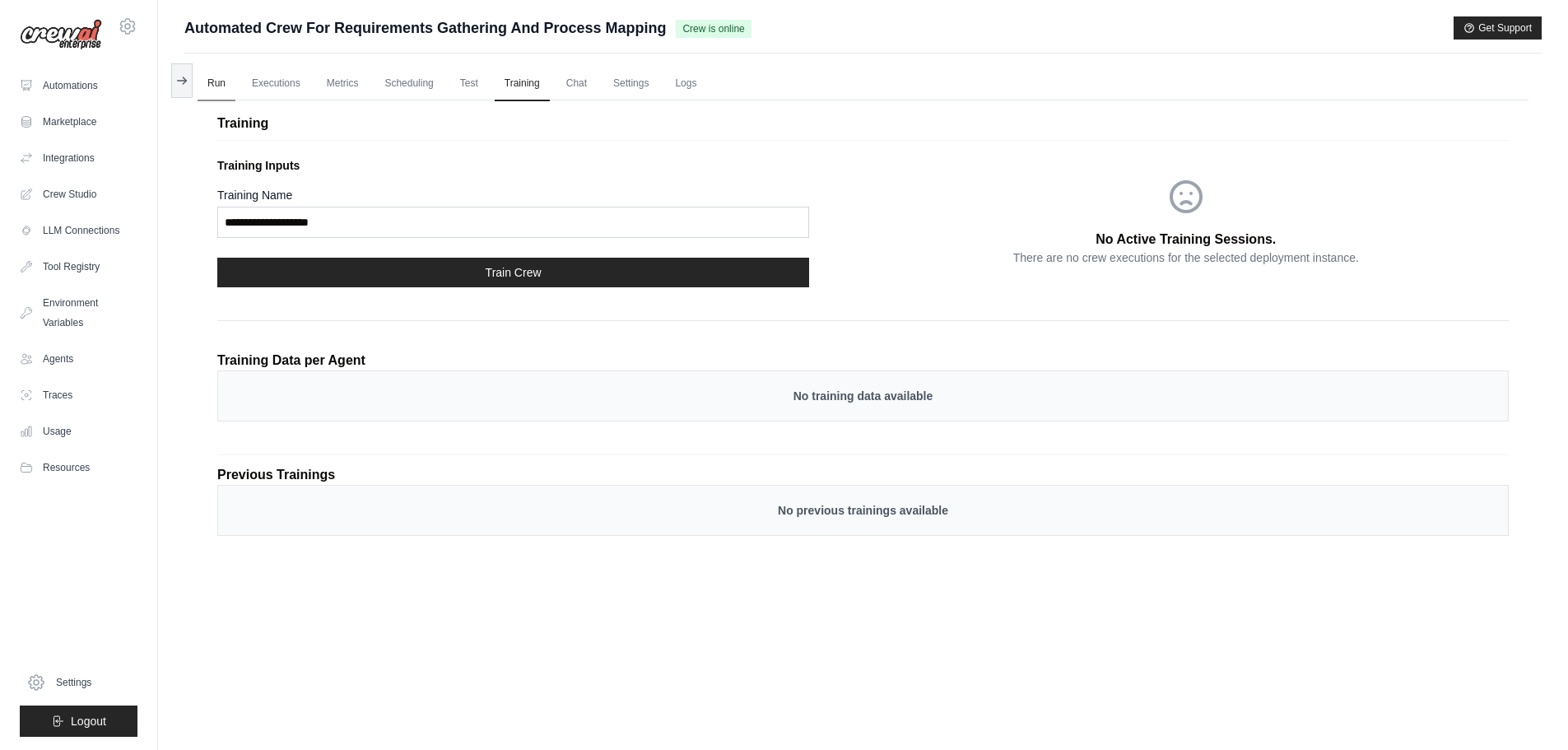click on "Run" at bounding box center [216, 84] 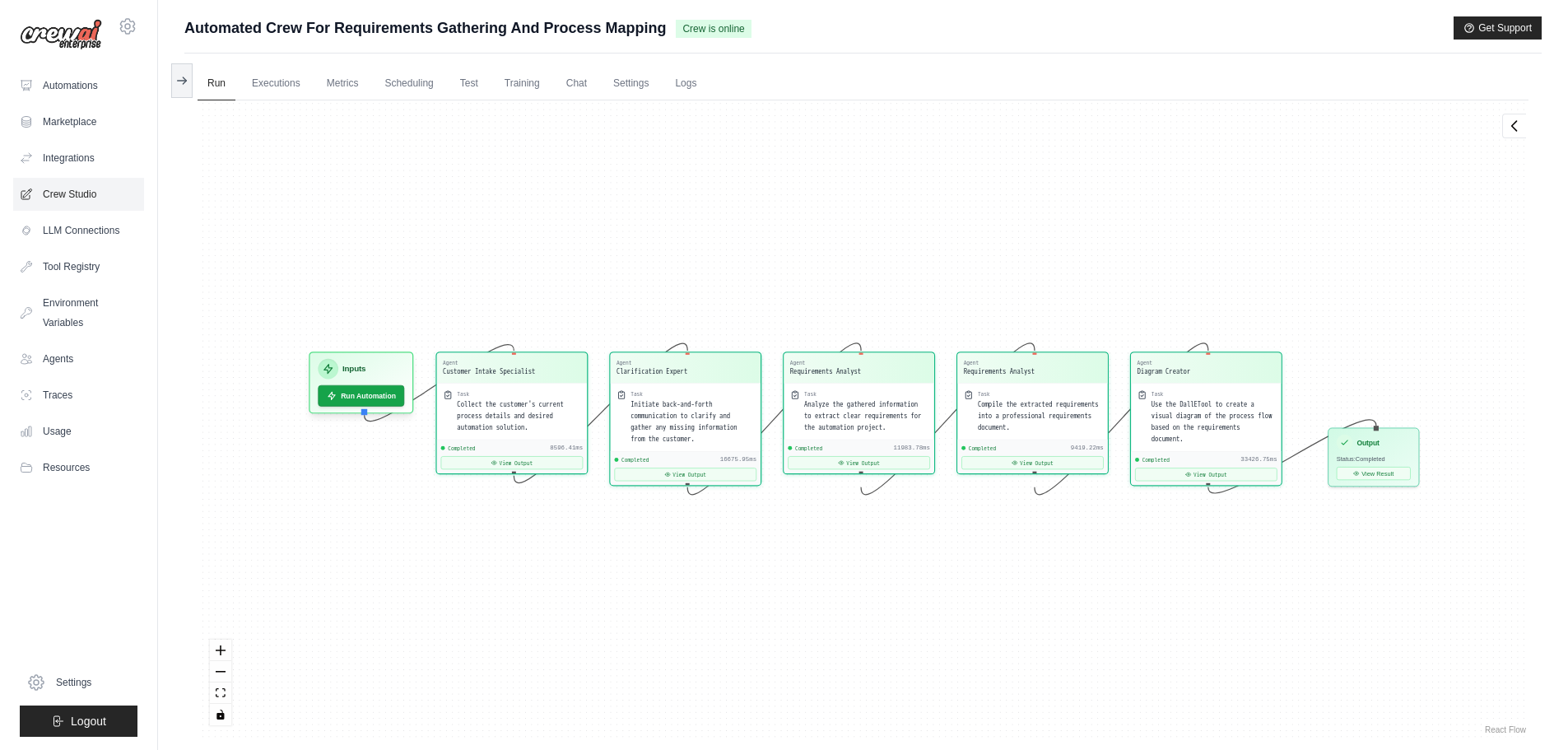 click on "Crew Studio" at bounding box center [78, 194] 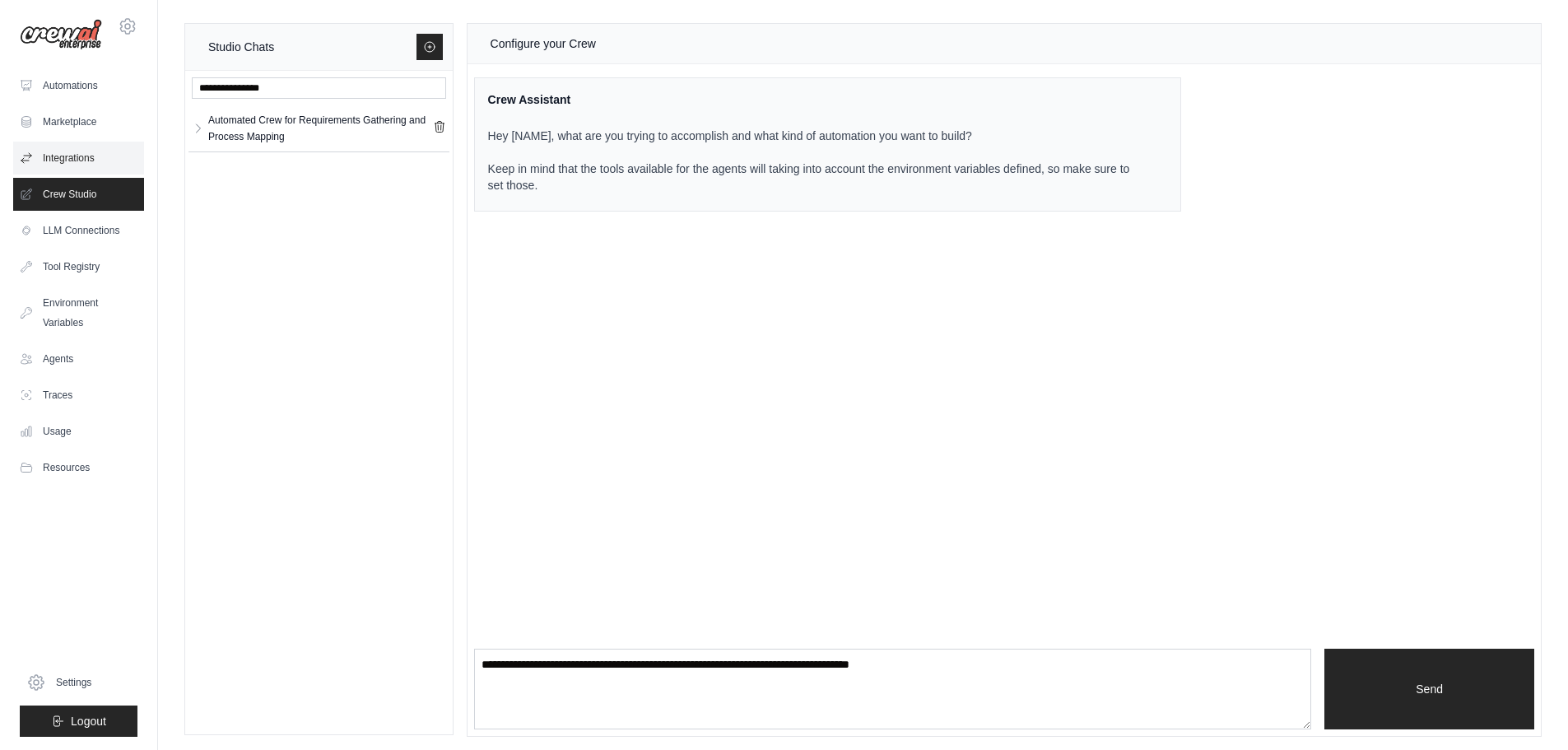 click on "Integrations" at bounding box center [78, 158] 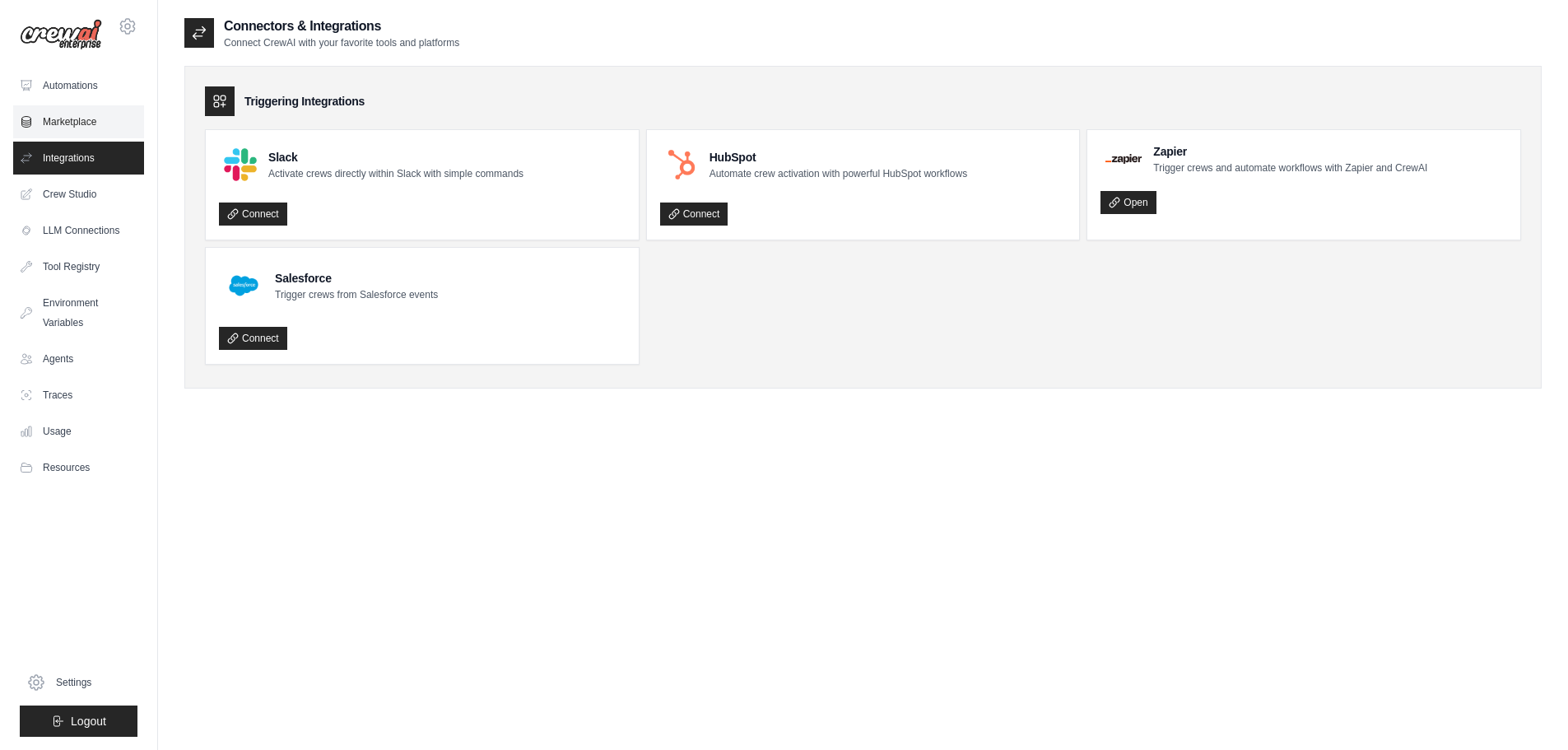 click on "Marketplace" at bounding box center [78, 122] 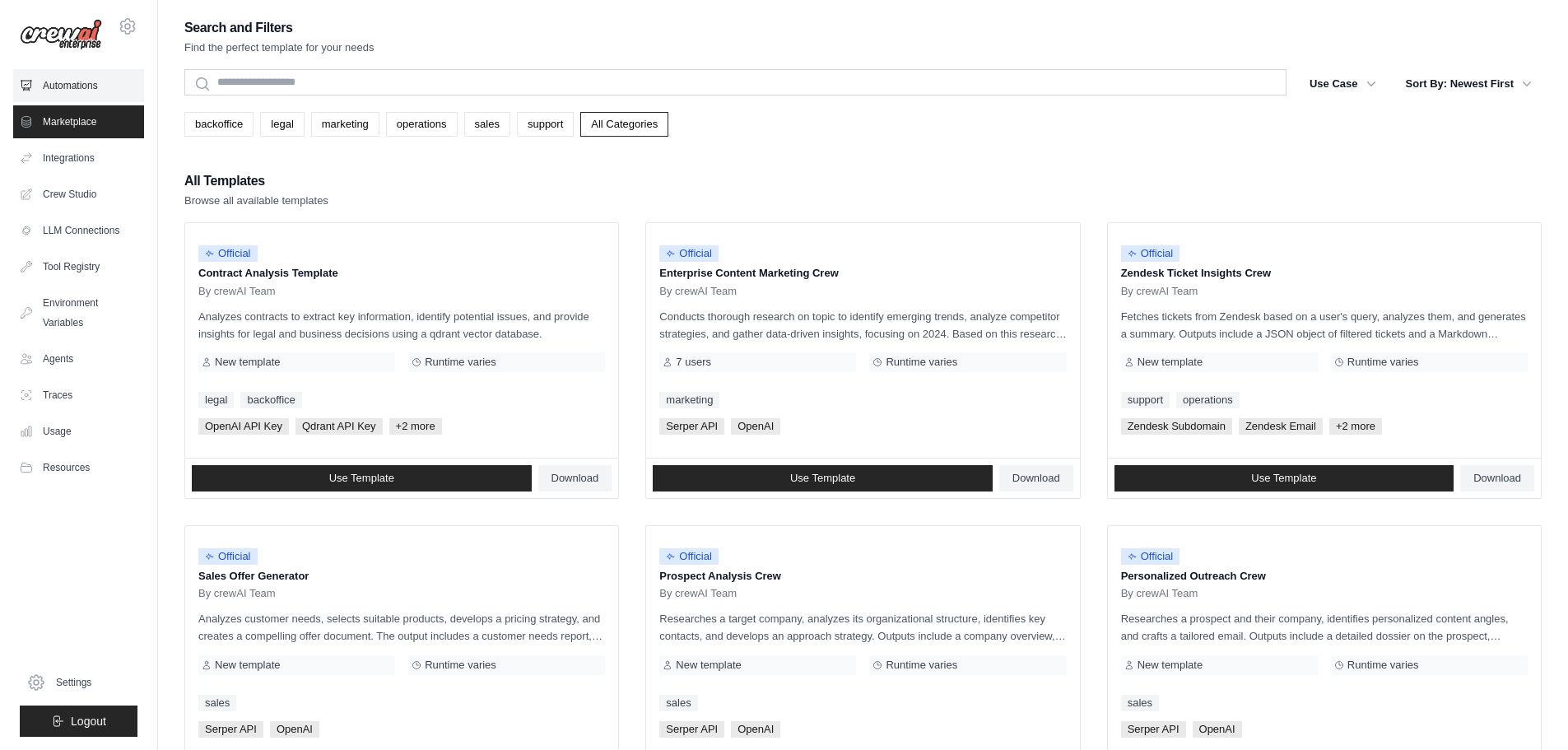 click on "Automations" at bounding box center [78, 86] 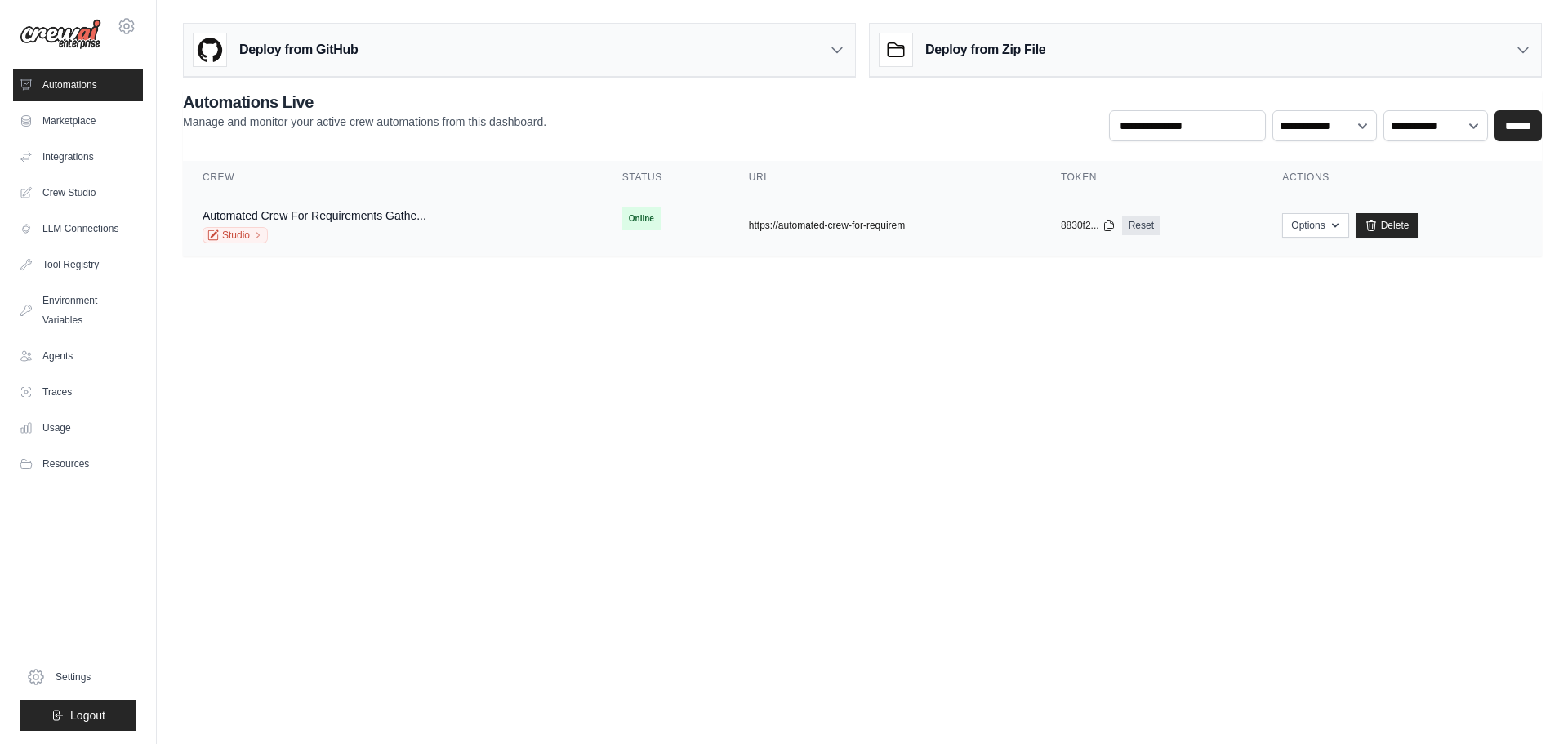 click on "https://automated-crew-for-requirem" at bounding box center (826, 225) 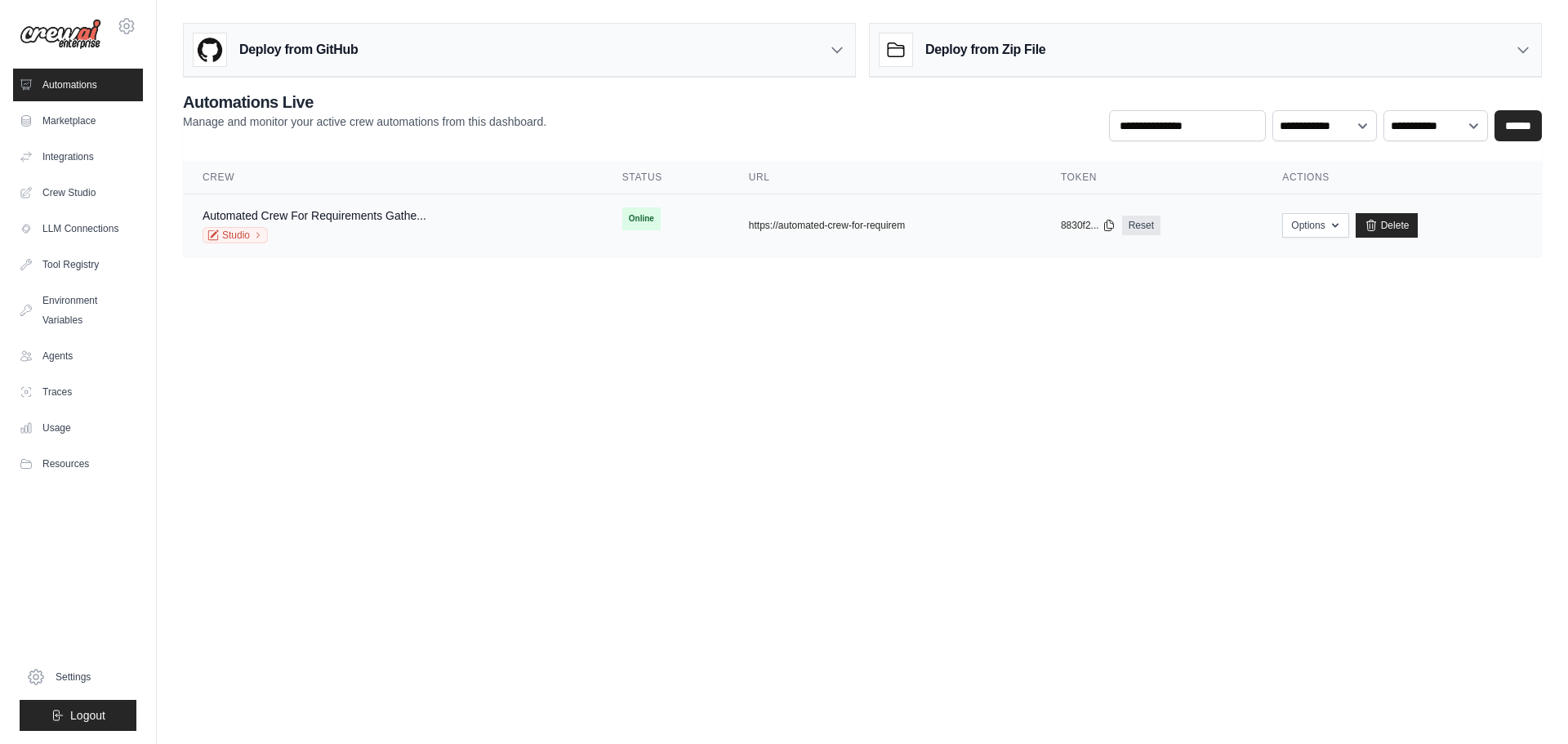 type 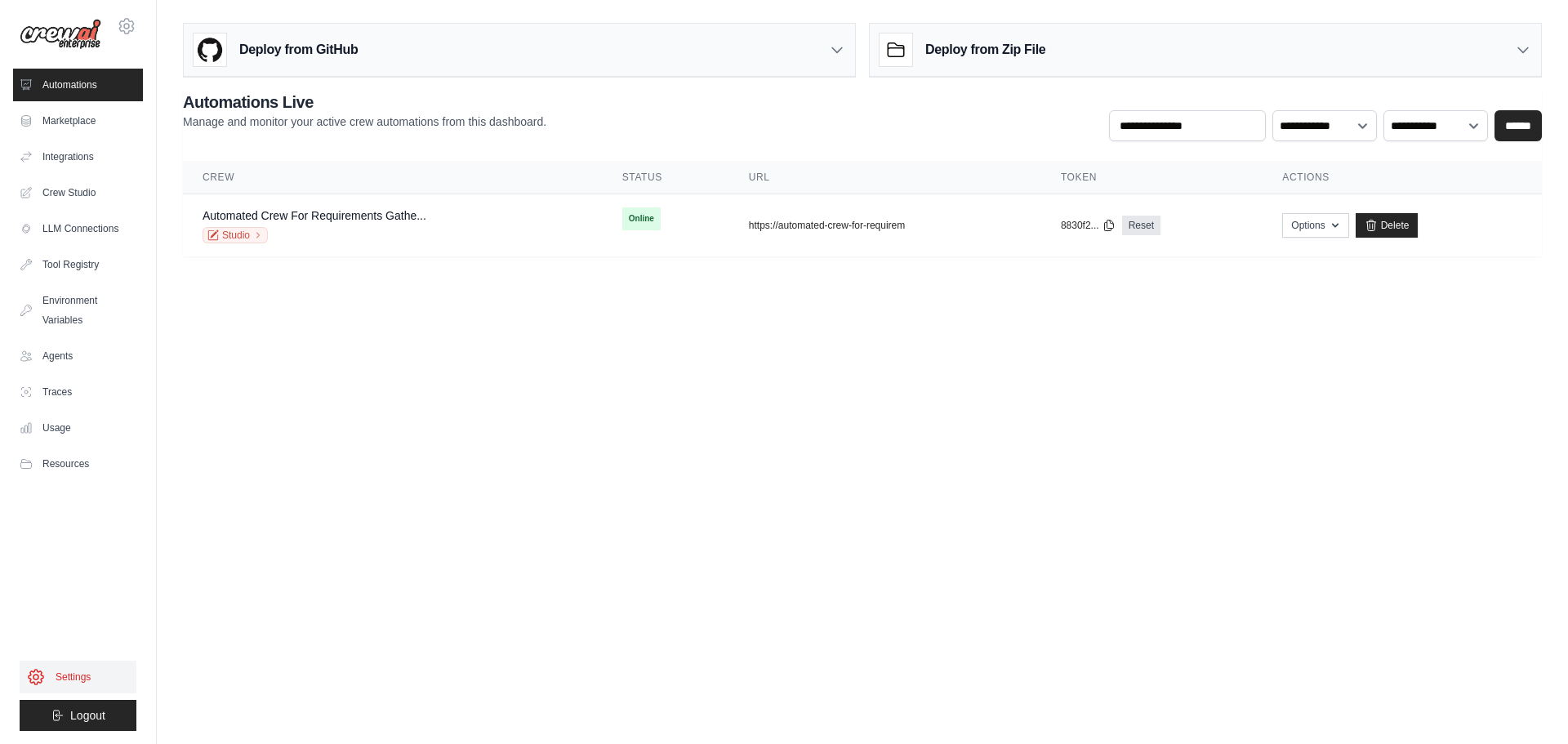 click on "Settings" at bounding box center [78, 677] 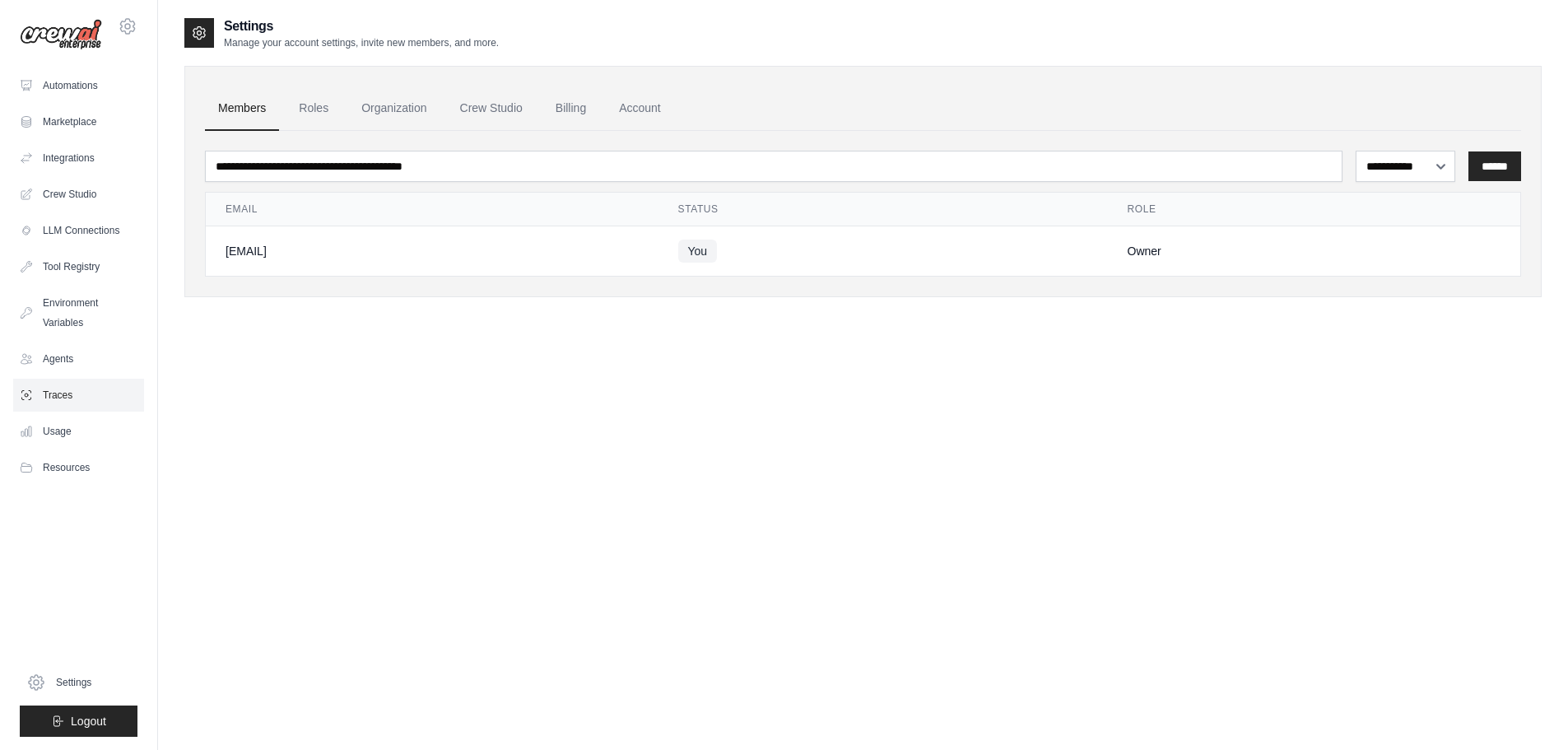 click on "Traces" at bounding box center [78, 395] 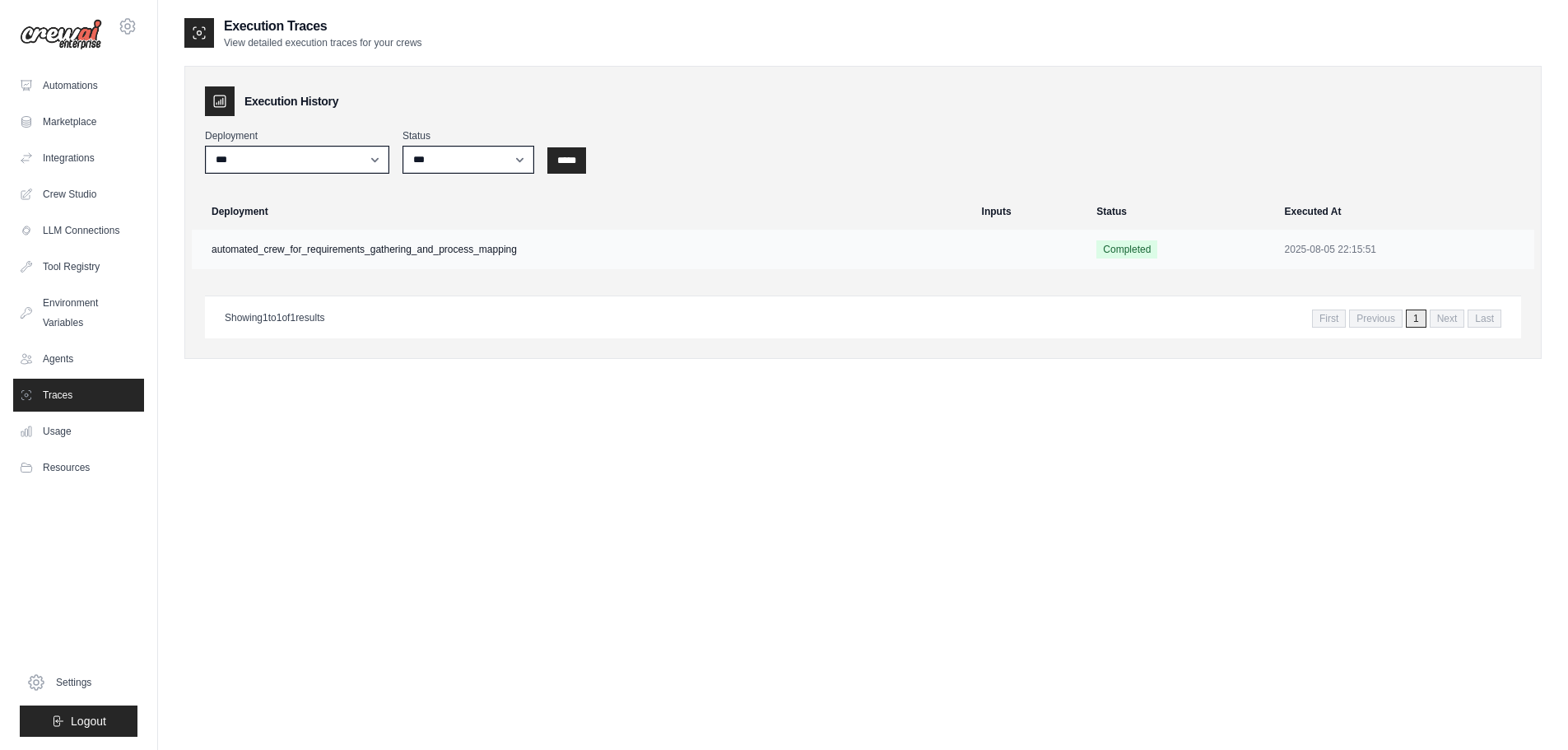 click on "automated_crew_for_requirements_gathering_and_process_mapping" at bounding box center (582, 249) 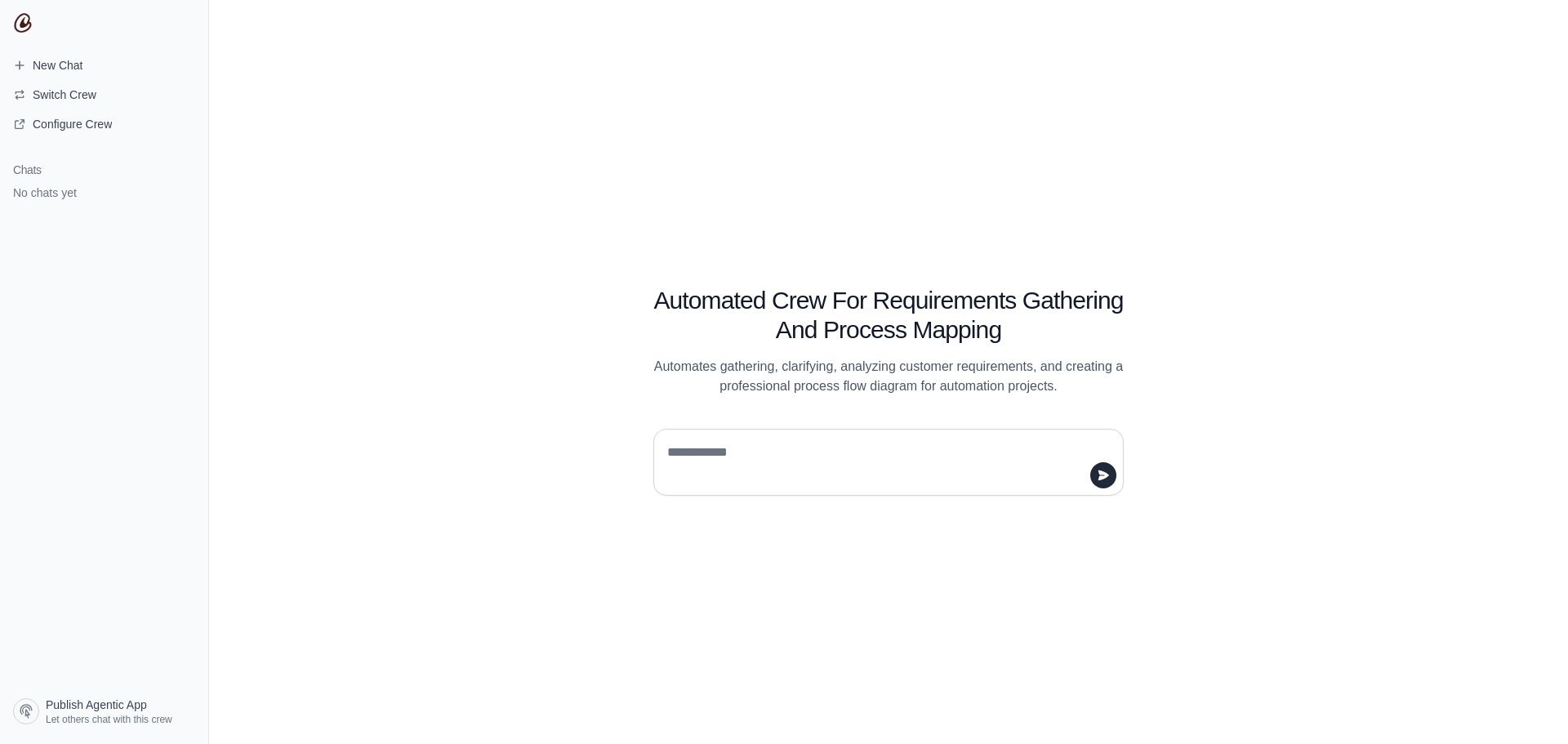 scroll, scrollTop: 0, scrollLeft: 0, axis: both 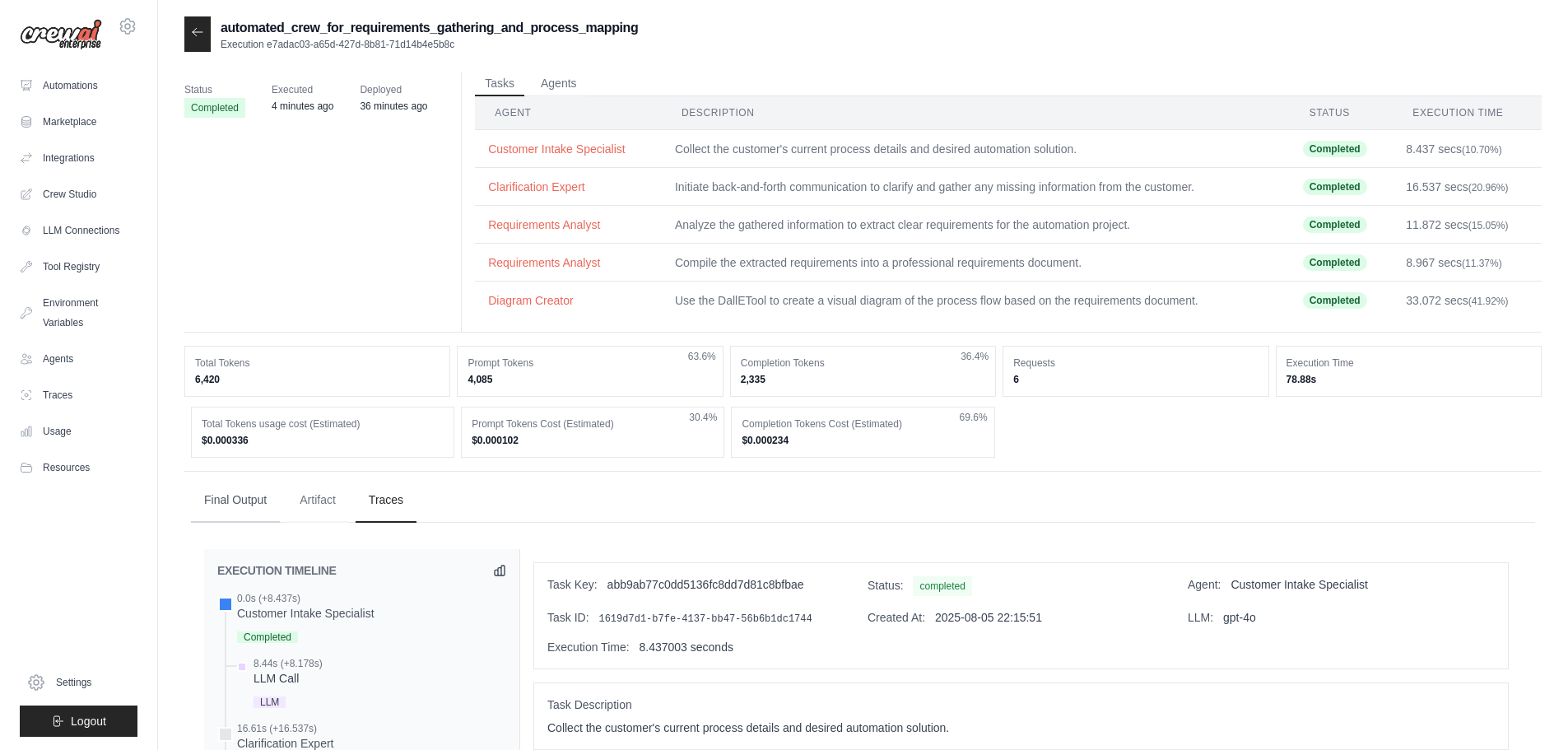 click on "Final Output" at bounding box center [235, 501] 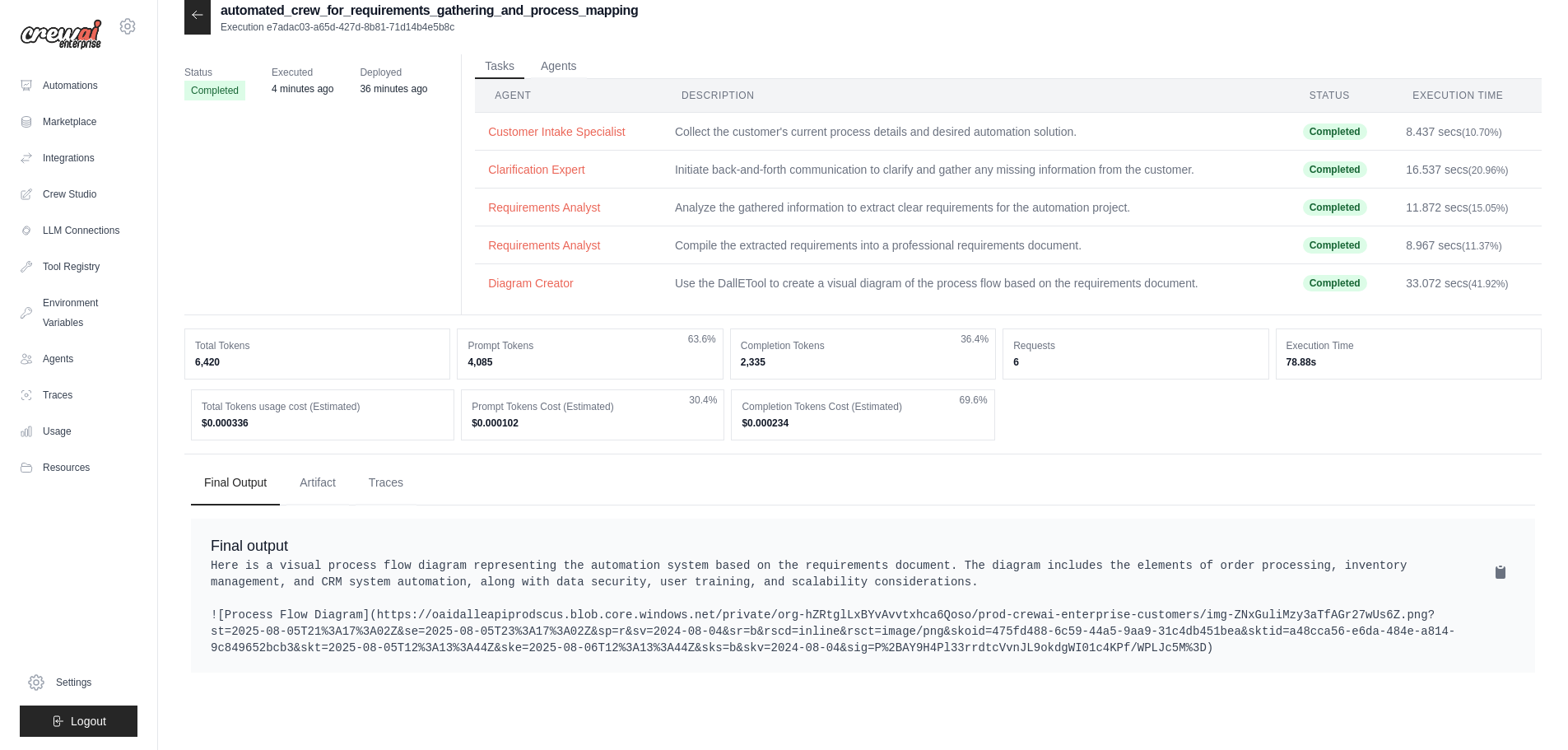scroll, scrollTop: 33, scrollLeft: 0, axis: vertical 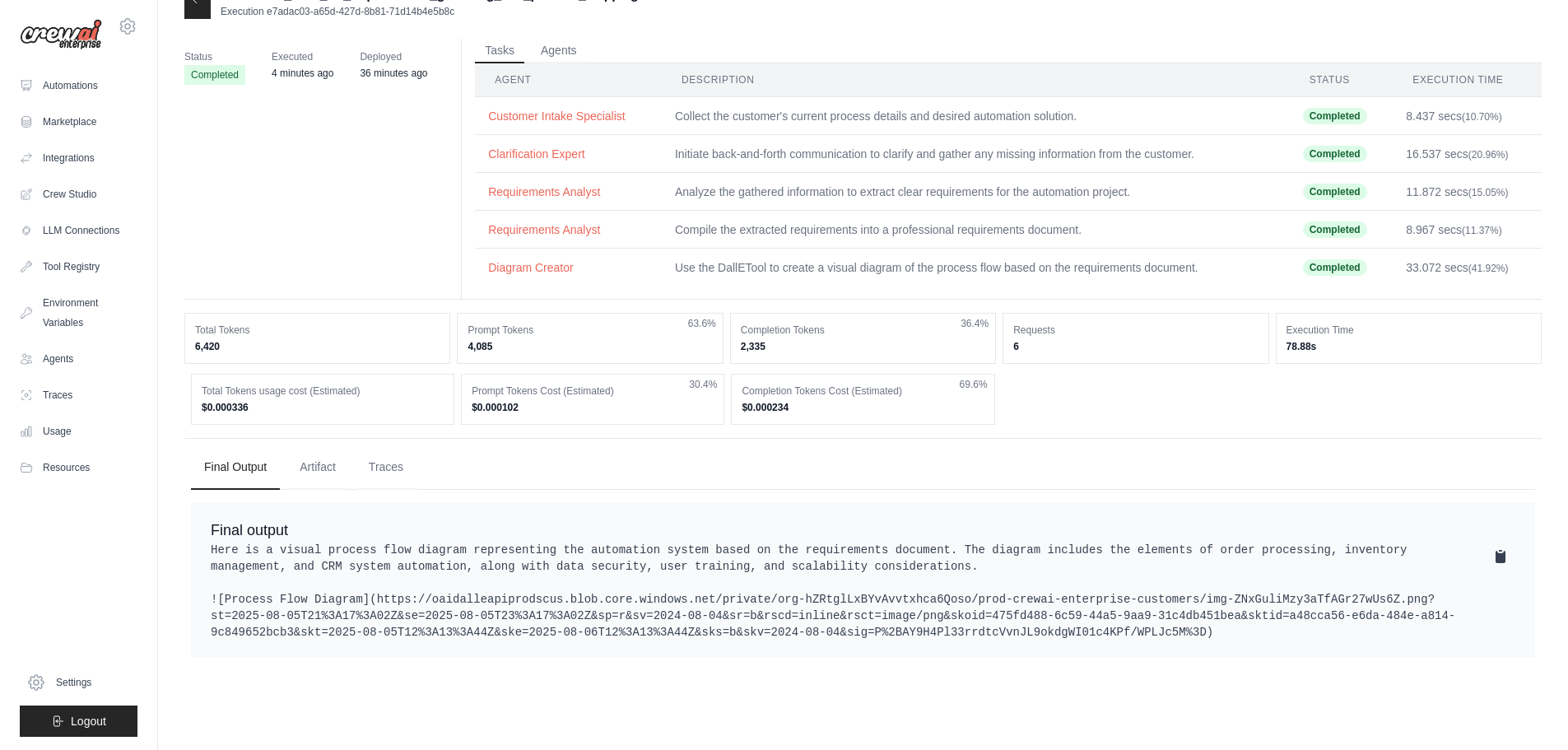 click 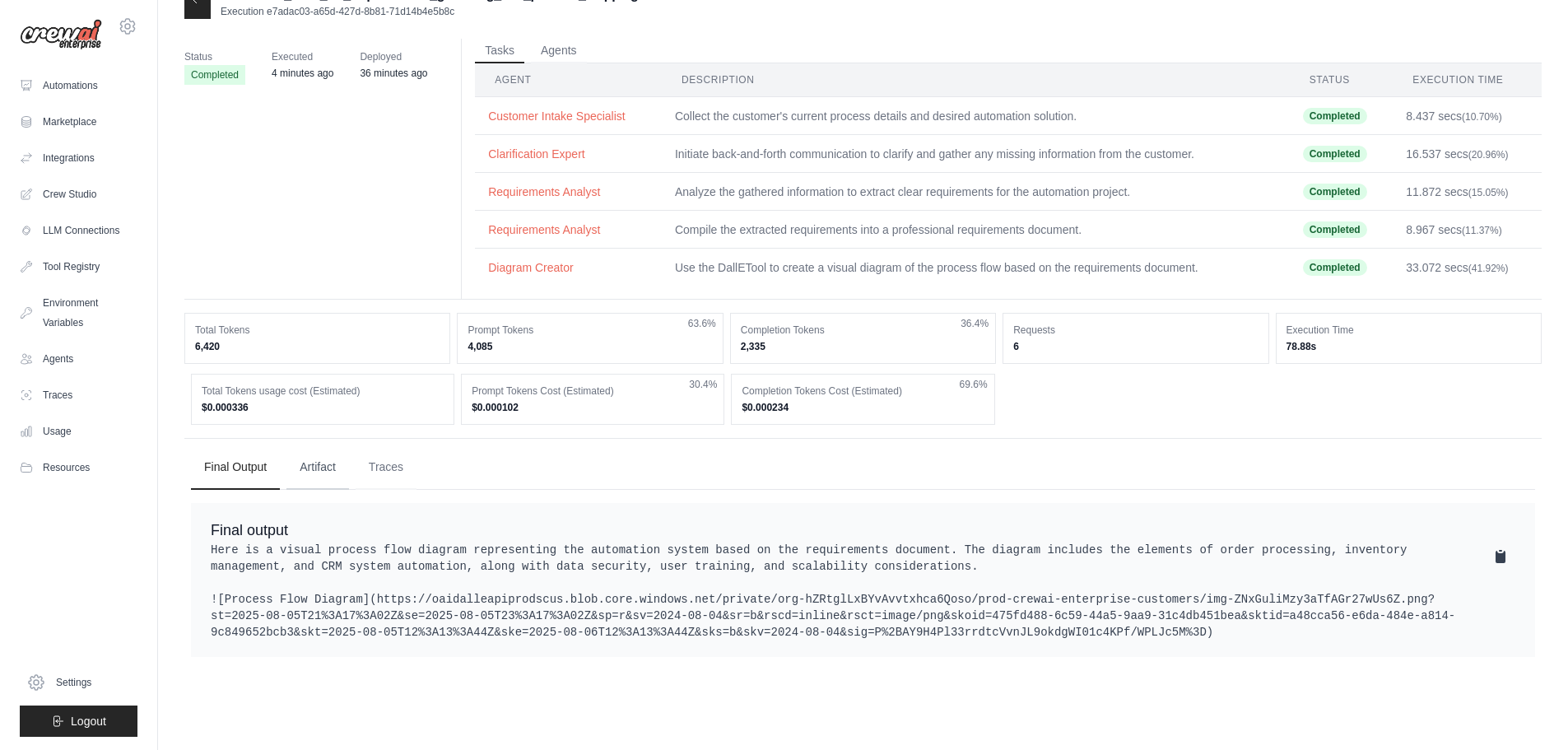 click on "Artifact" at bounding box center [318, 468] 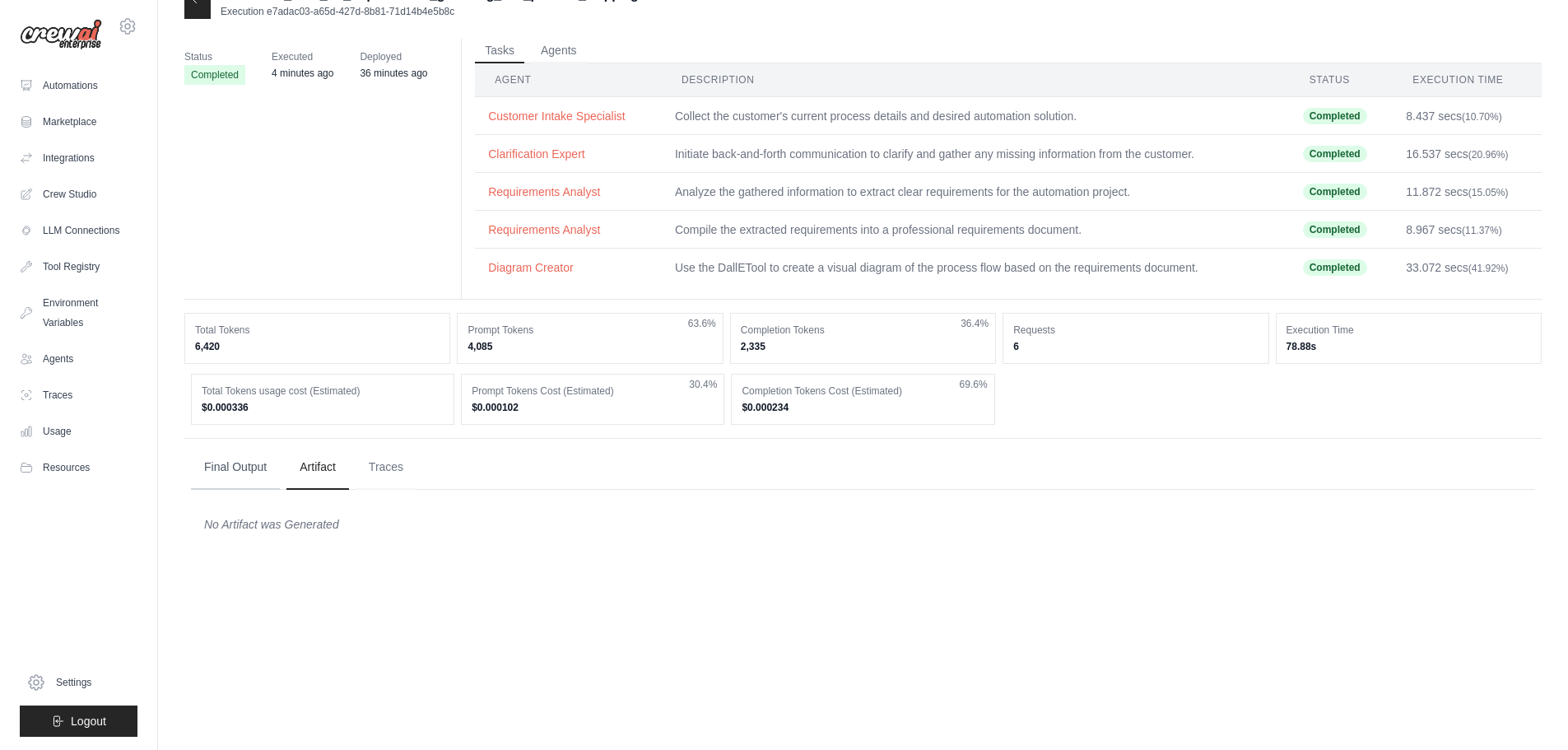 click on "Final Output" at bounding box center (235, 468) 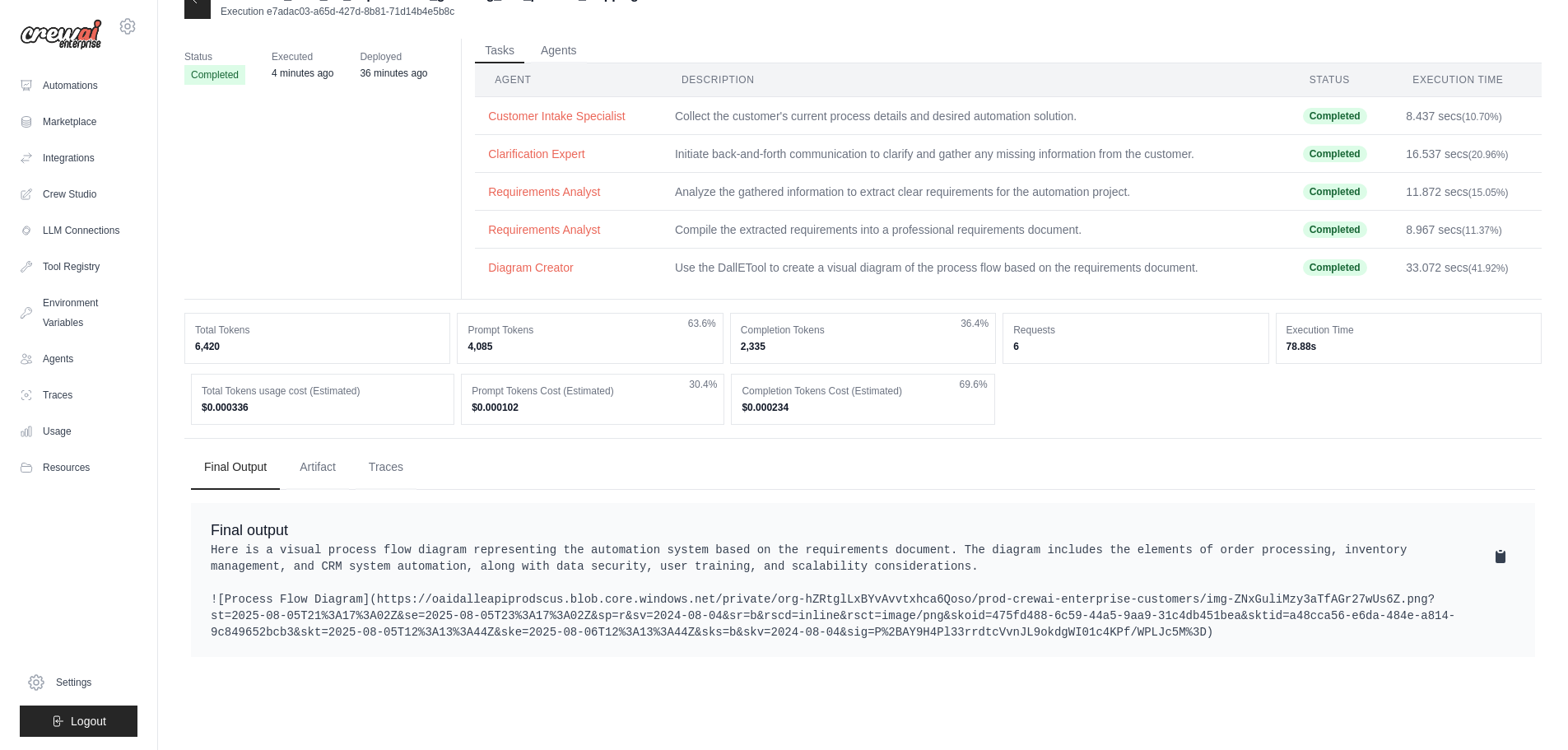 scroll, scrollTop: 0, scrollLeft: 0, axis: both 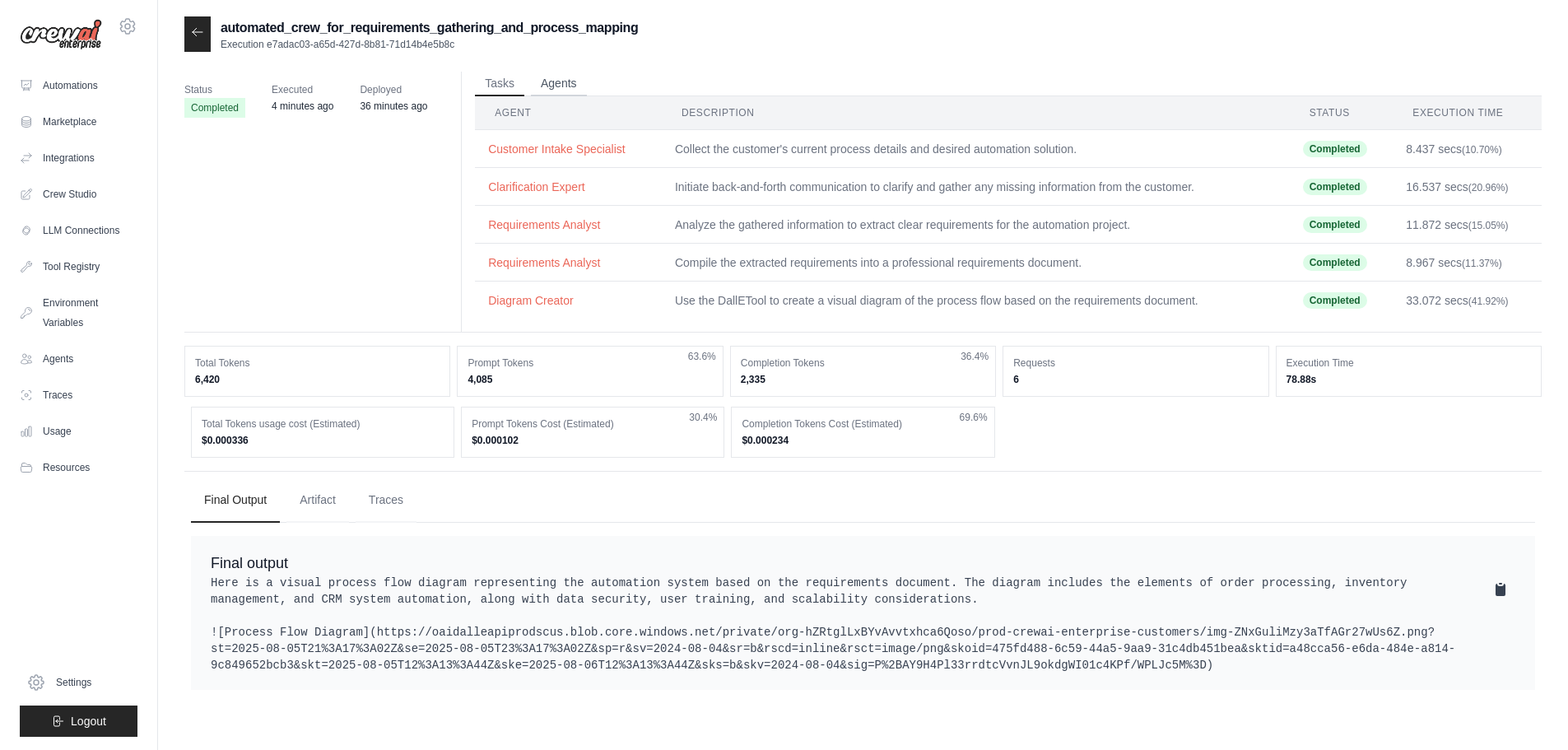 click on "Agents" at bounding box center [559, 84] 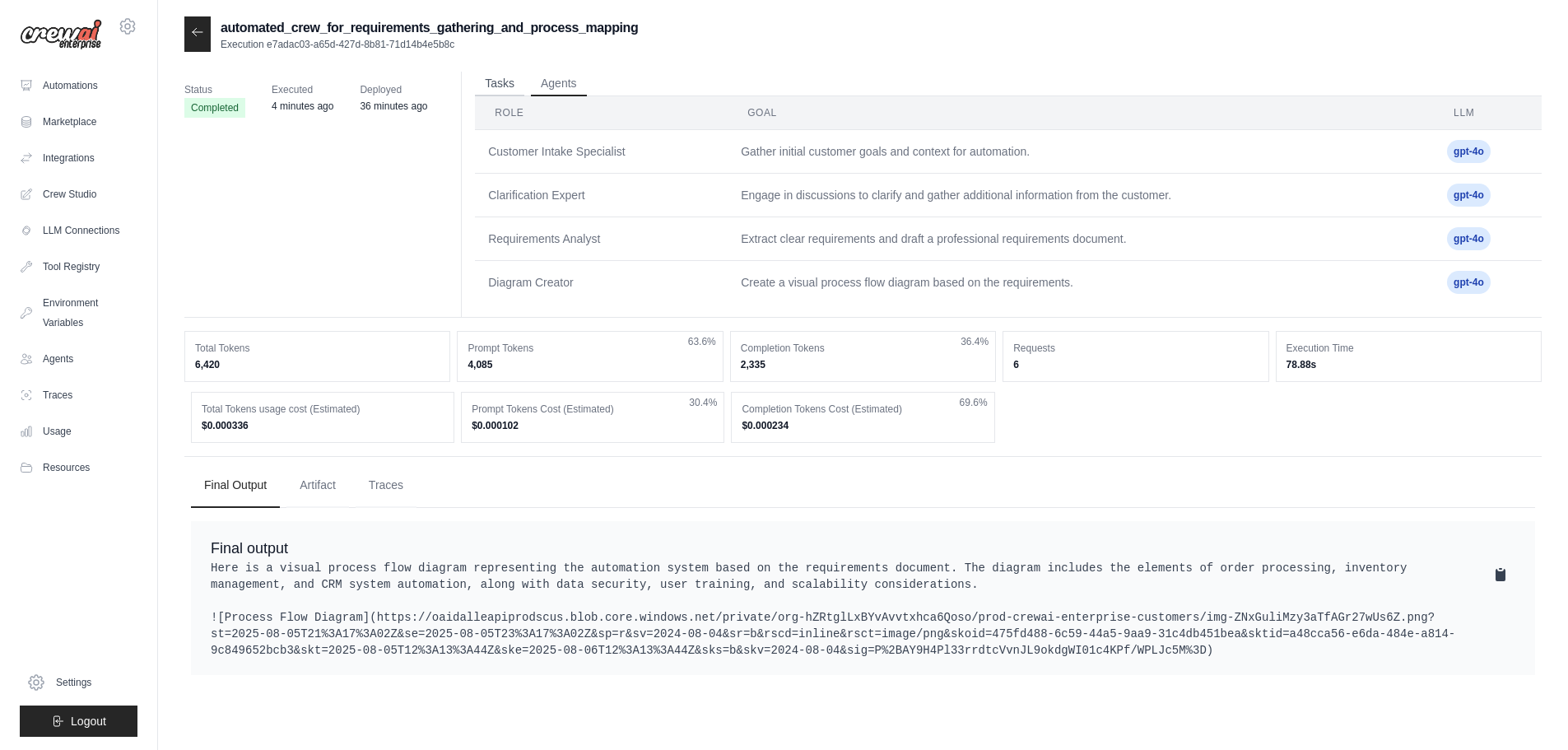 click on "Tasks" at bounding box center [500, 84] 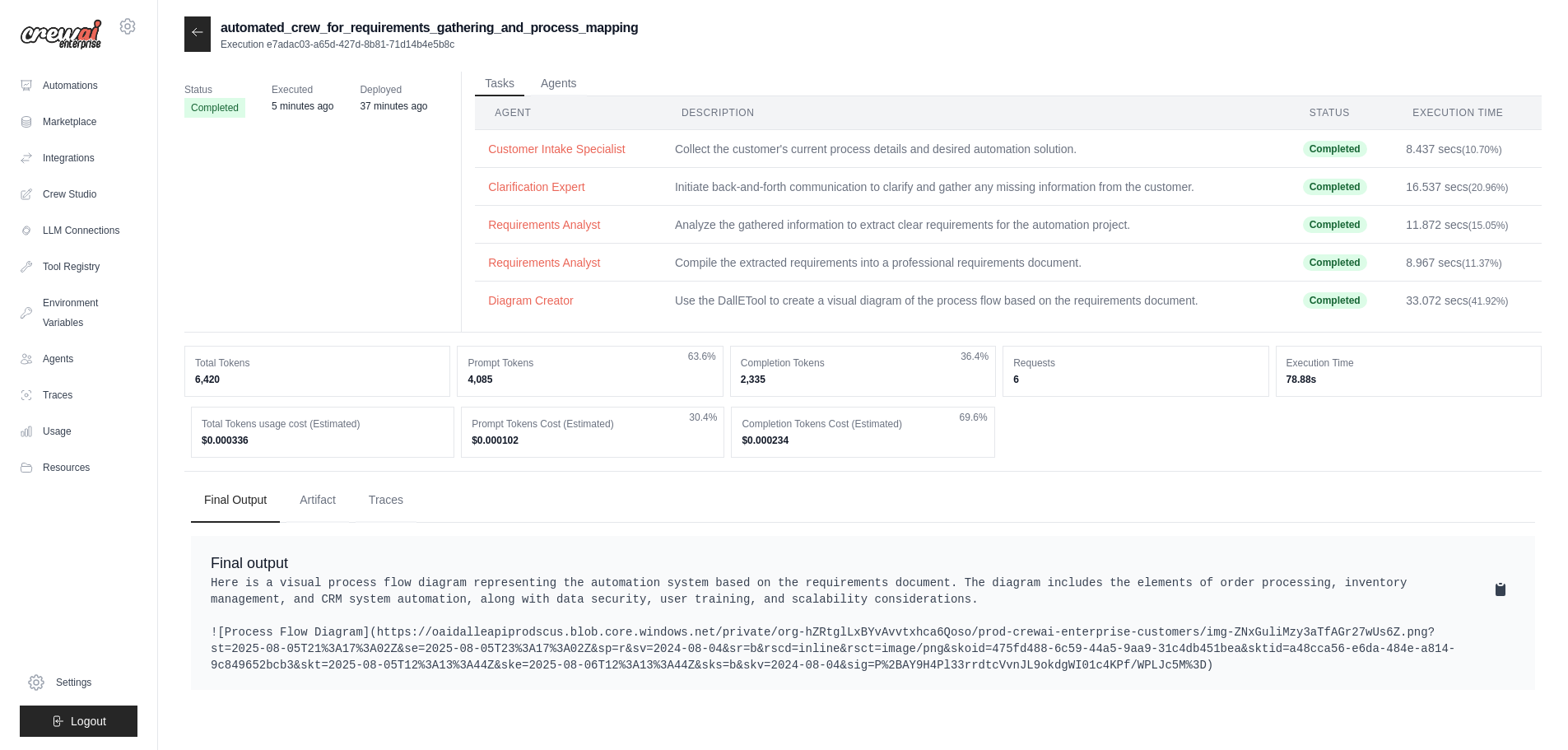 click 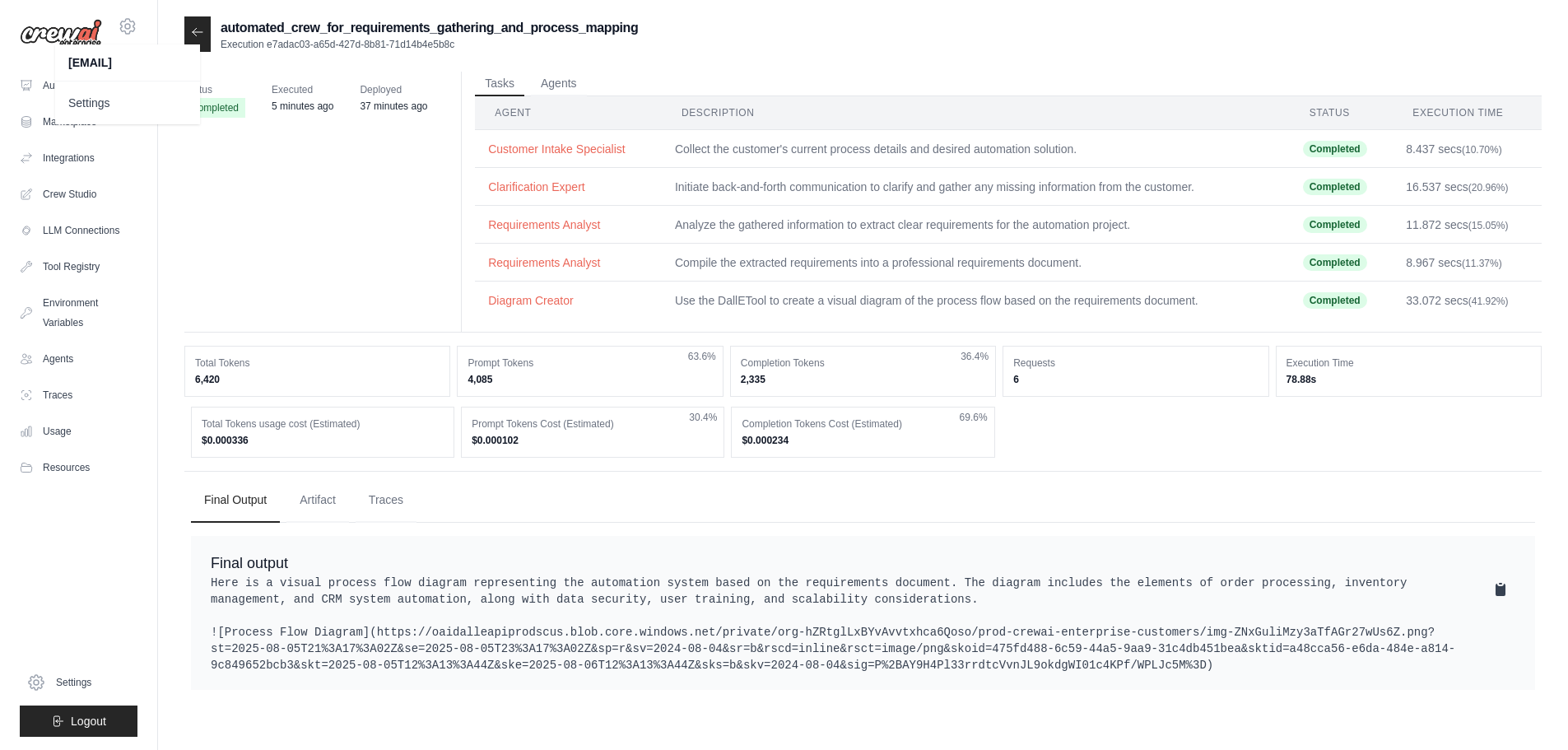 click on "[EMAIL]" at bounding box center [128, 63] 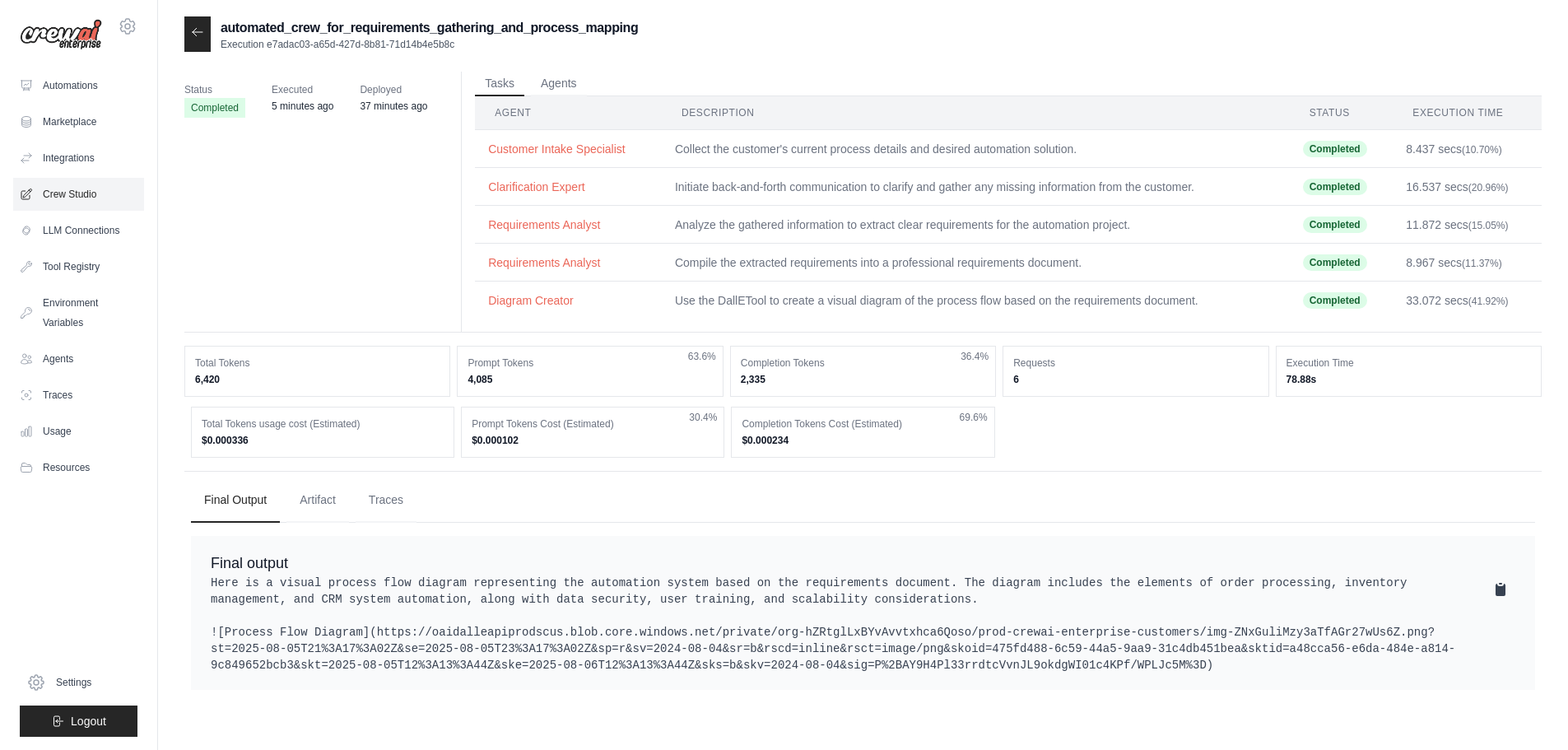 click on "Crew Studio" at bounding box center [78, 194] 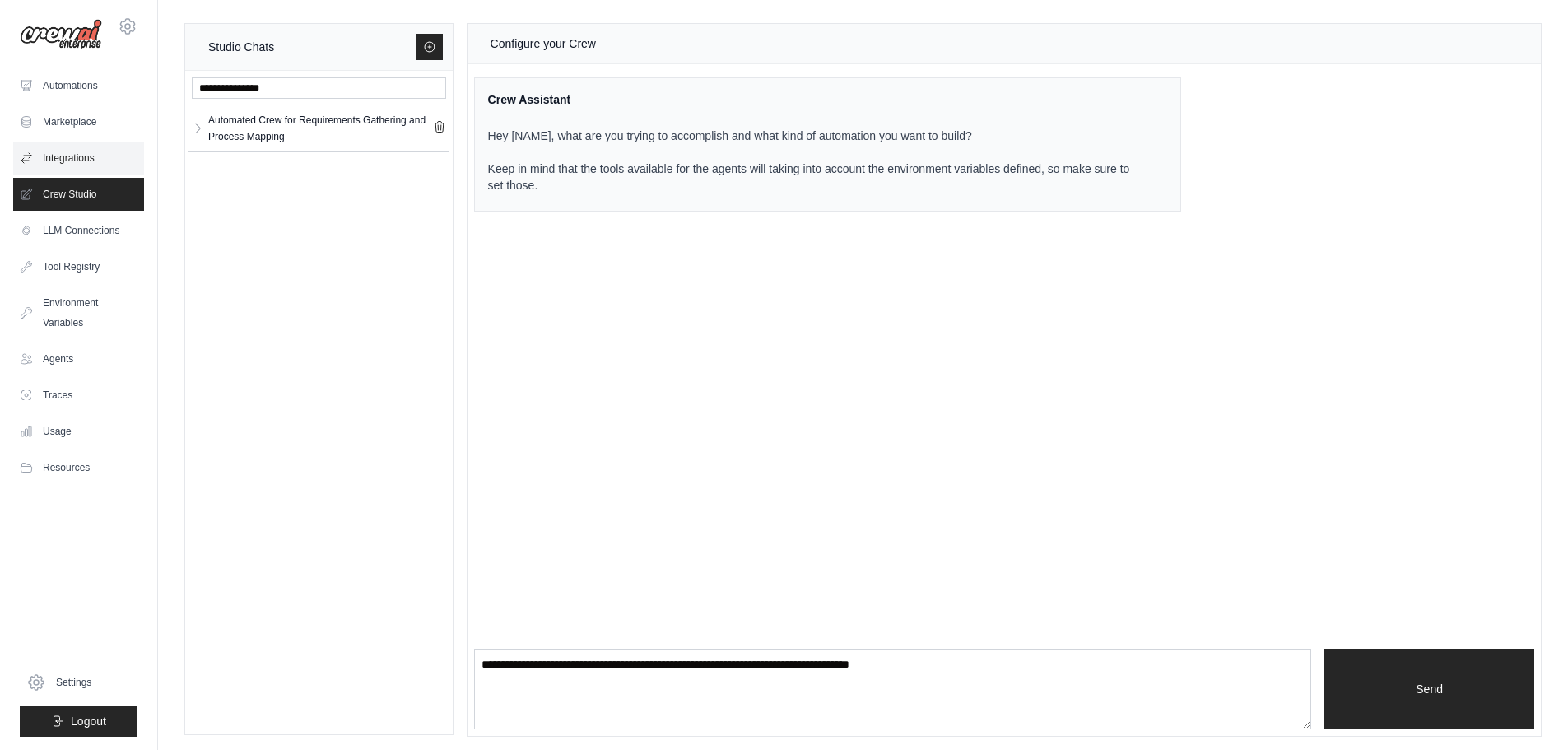click on "Integrations" at bounding box center [78, 158] 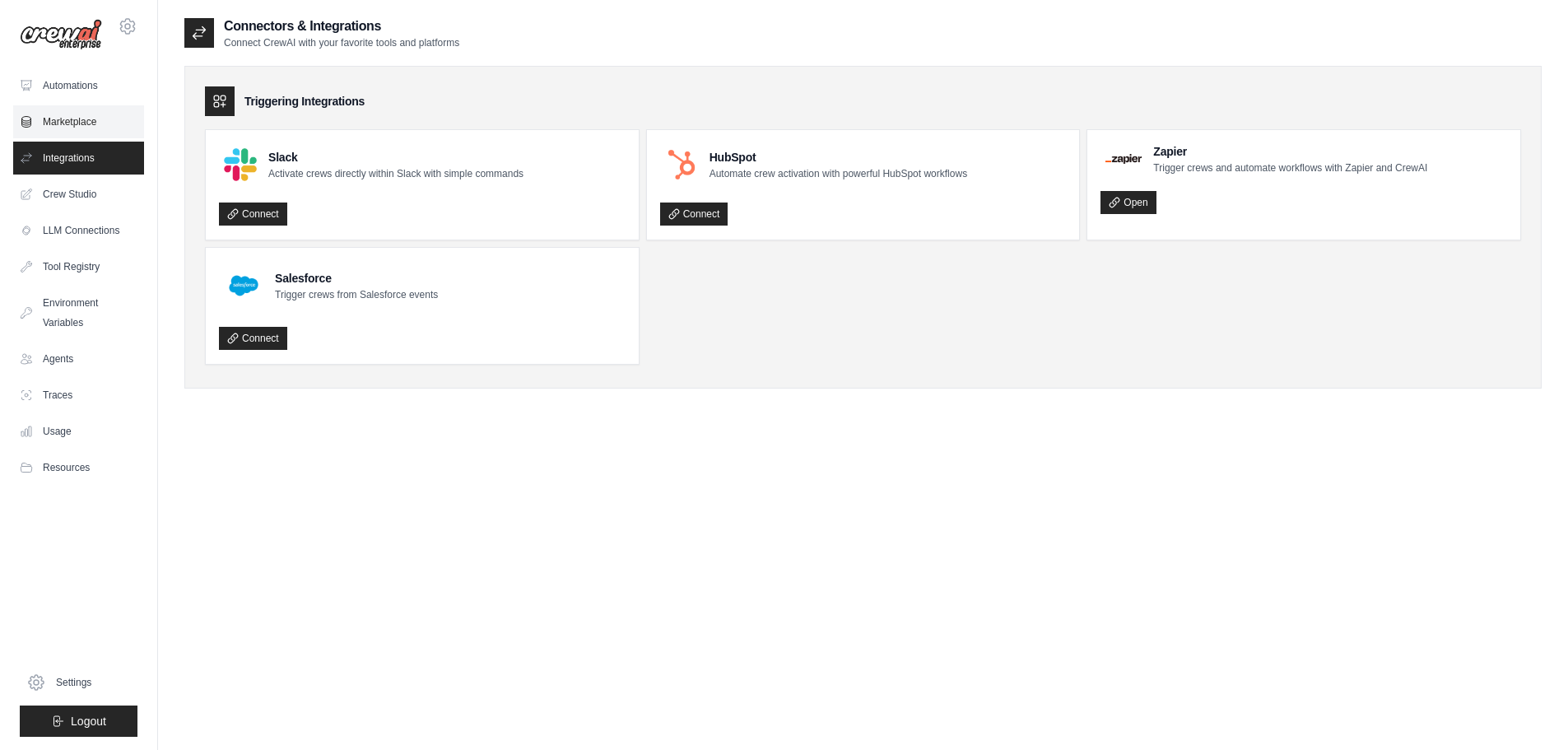click on "Marketplace" at bounding box center [78, 122] 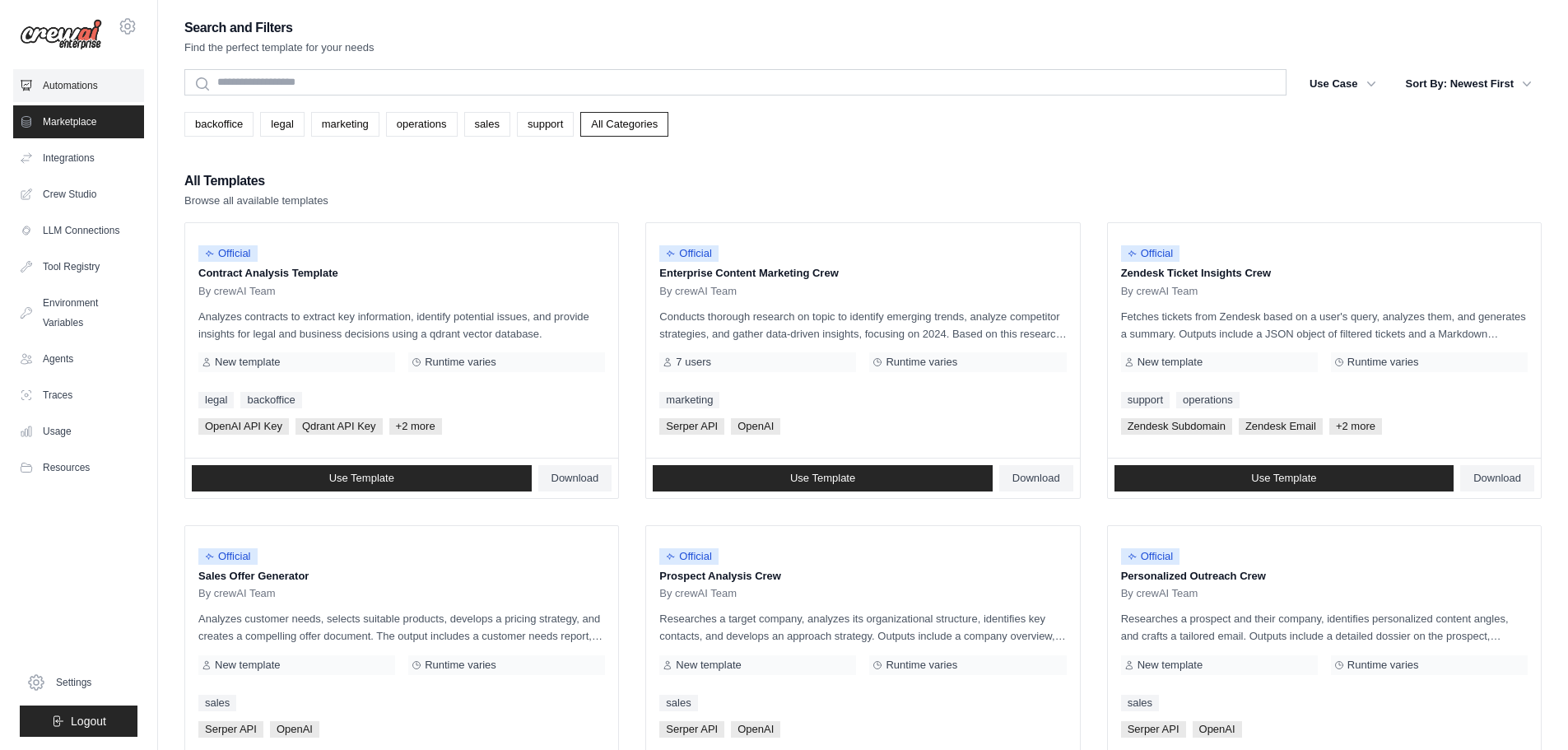 click on "Automations" at bounding box center [78, 86] 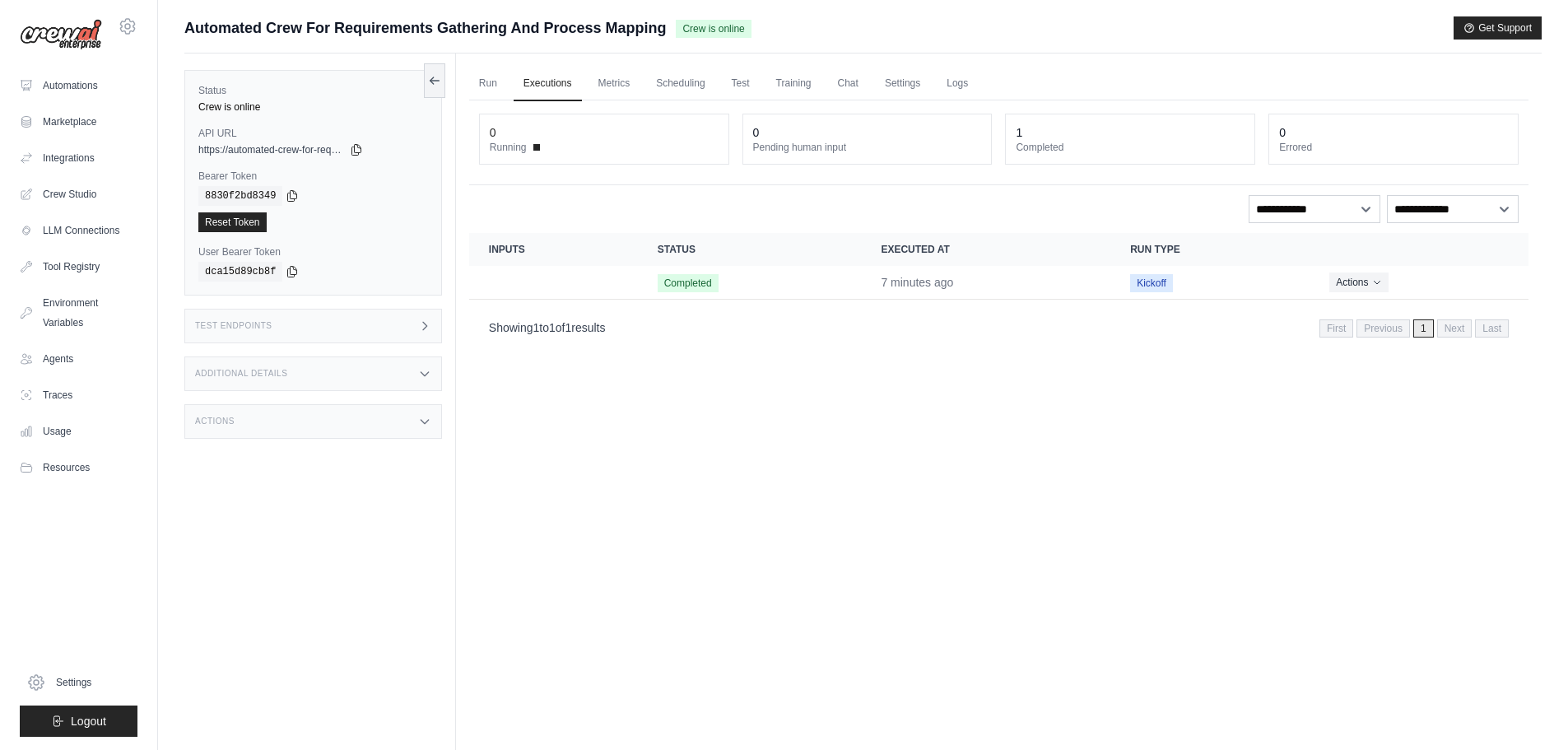 scroll, scrollTop: 0, scrollLeft: 0, axis: both 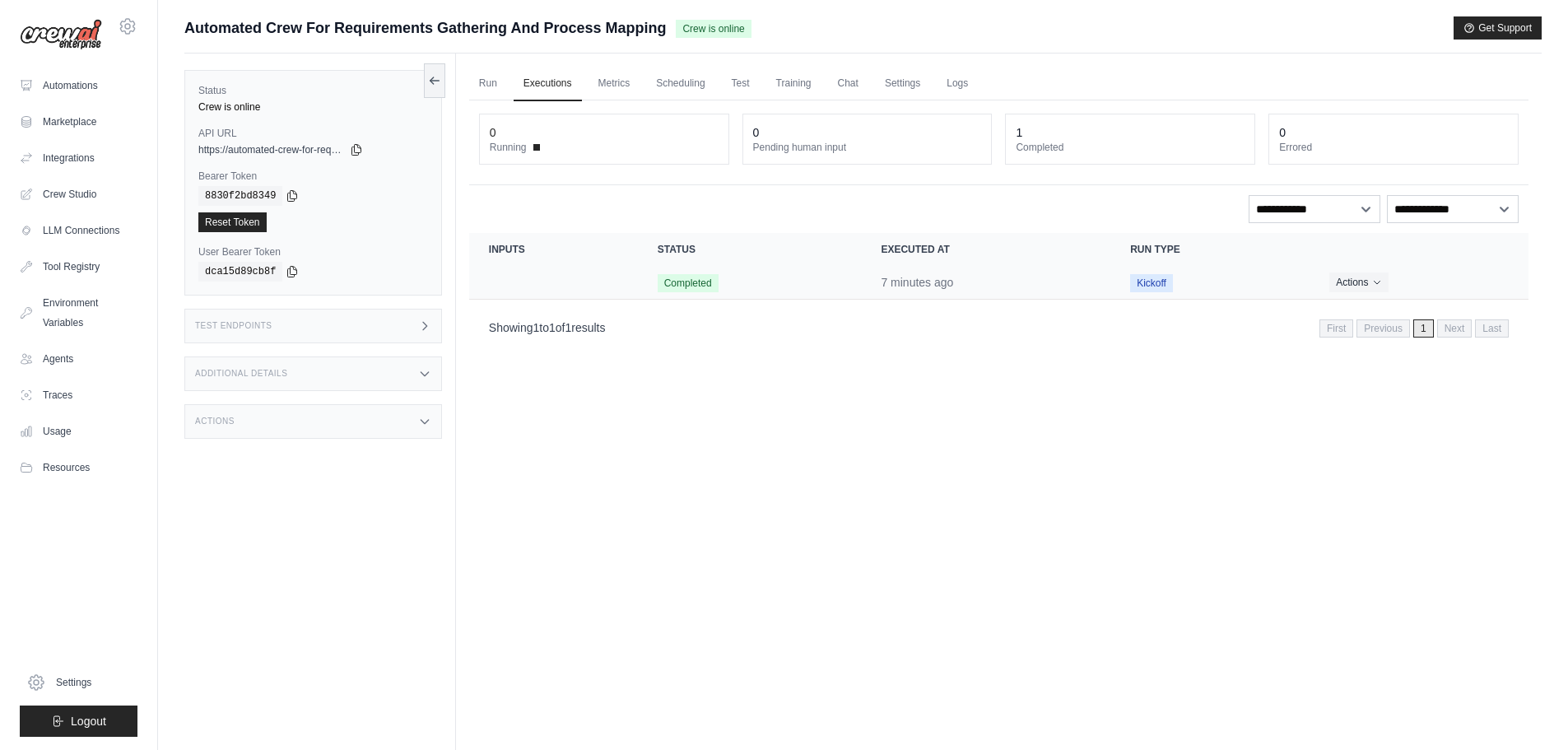click on "Kickoff" at bounding box center [1152, 283] 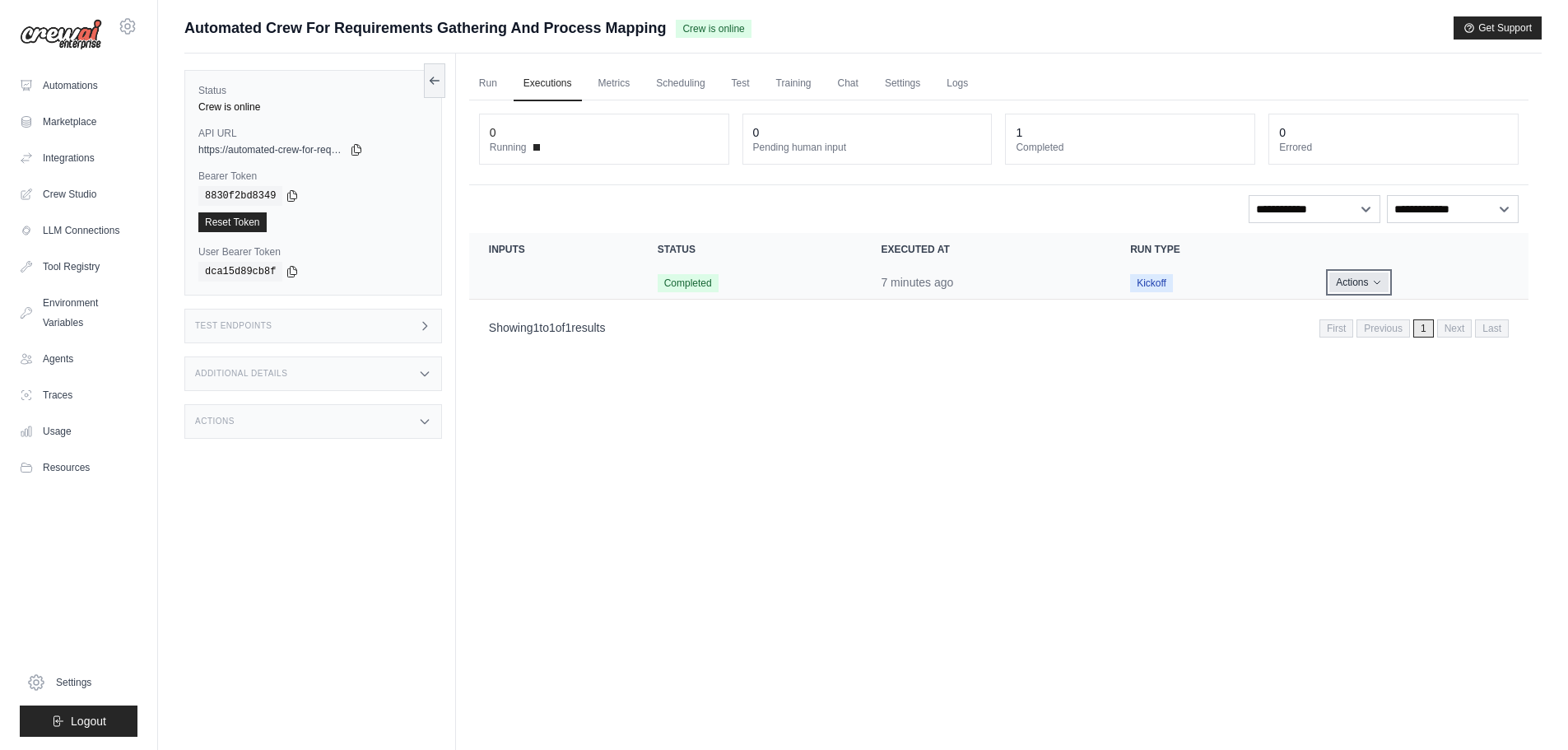 click 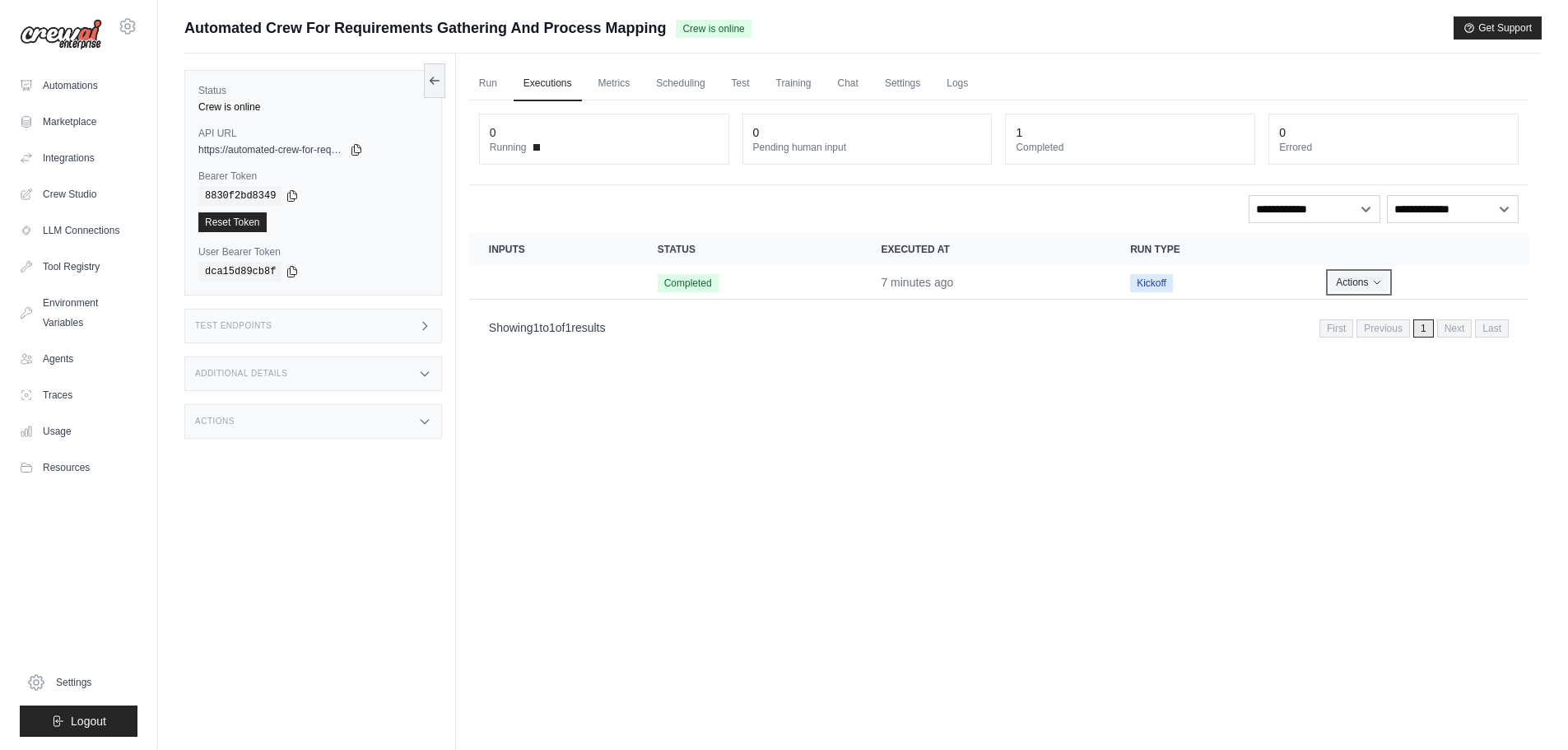 click 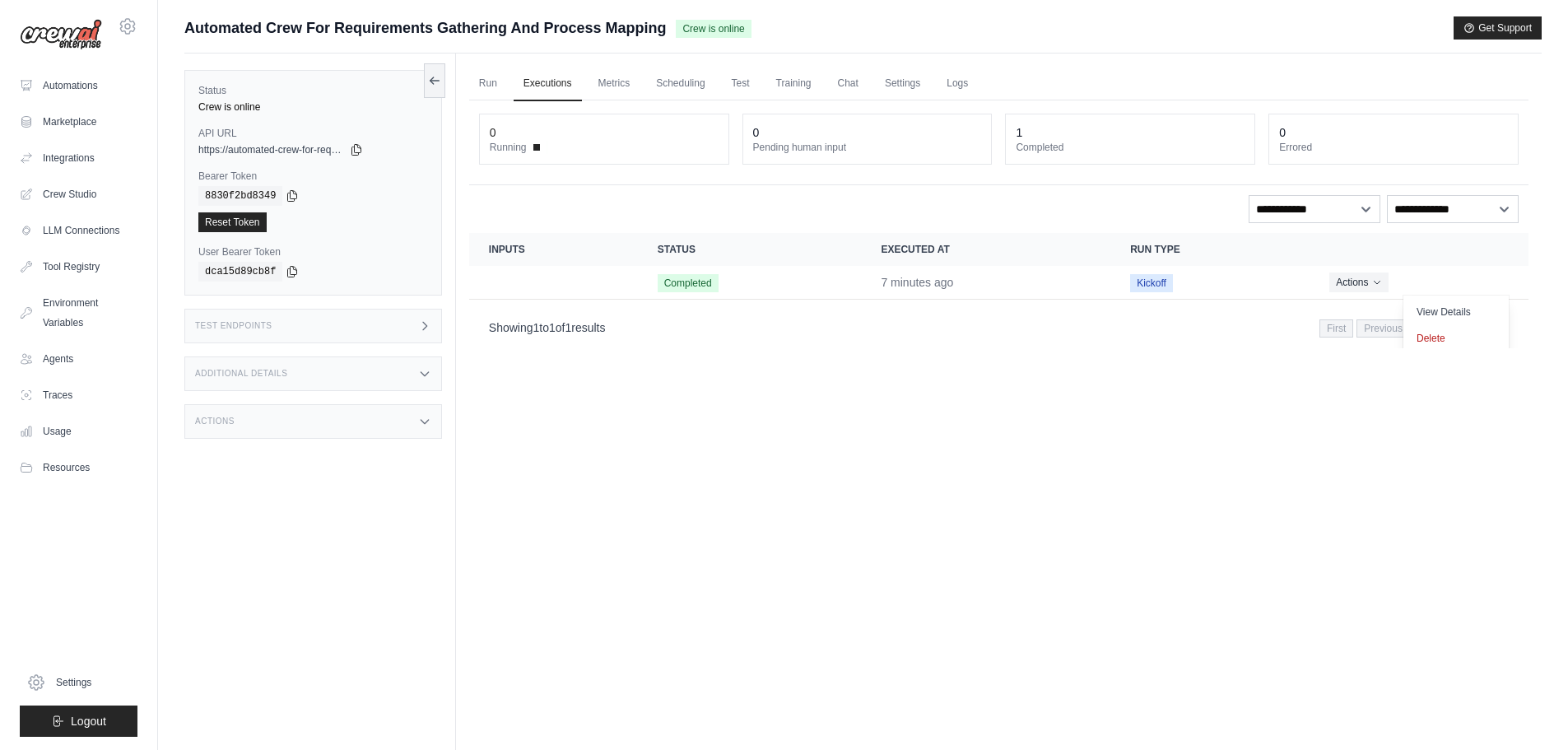click on "Run
Executions
Metrics
Scheduling
Test
Training
Chat
Settings
Logs
0
Running
0
Pending human input
1" at bounding box center (998, 428) 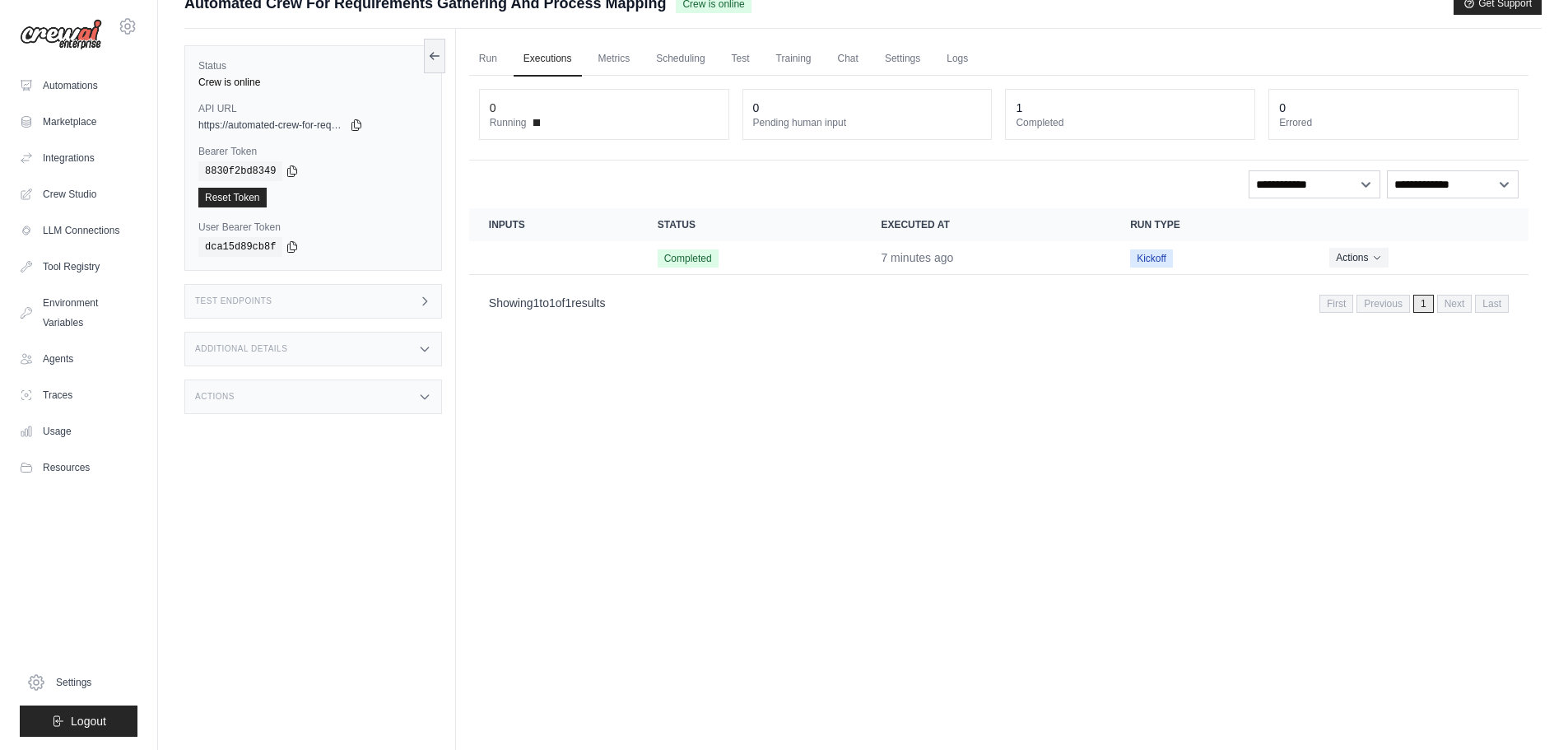 scroll, scrollTop: 0, scrollLeft: 0, axis: both 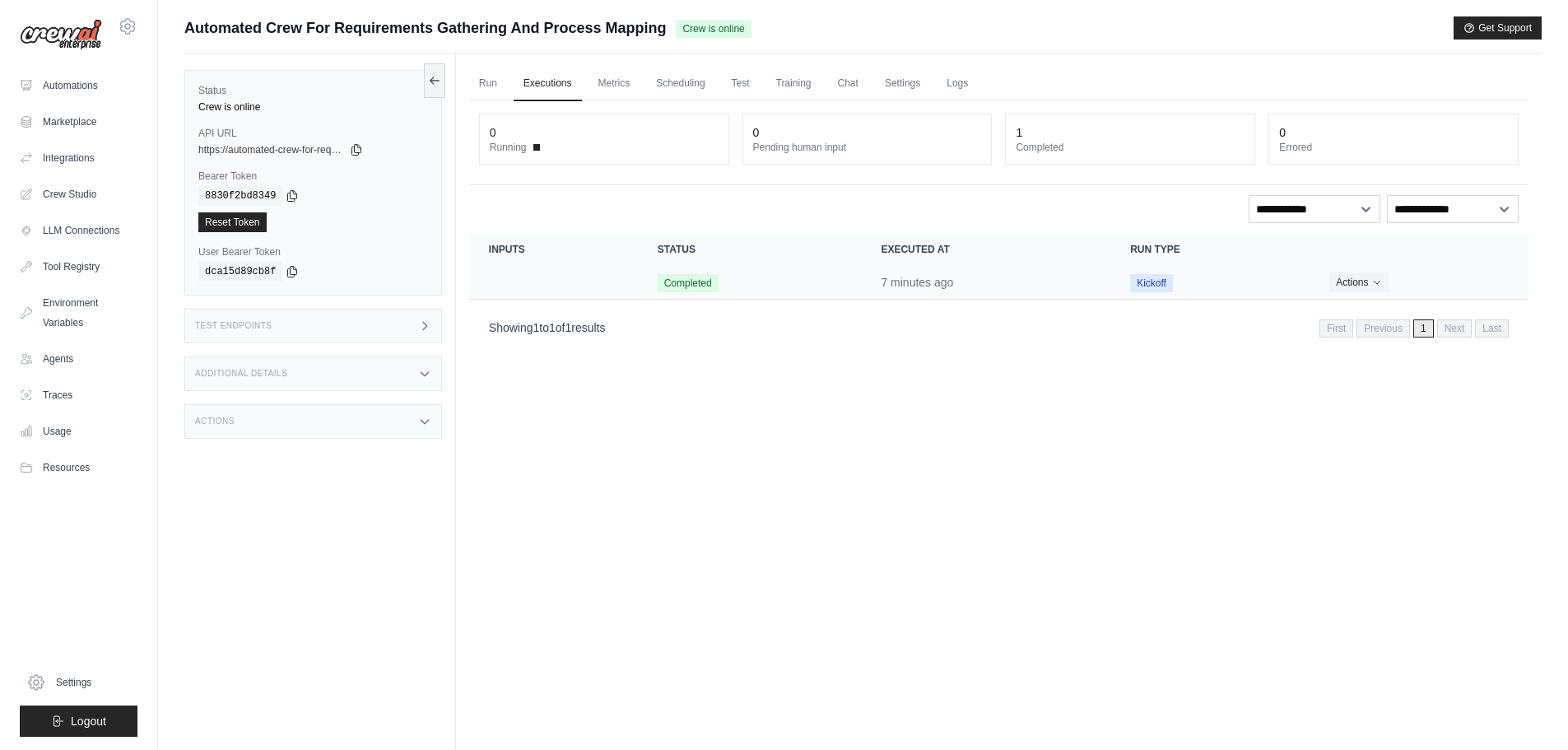 click on "Kickoff" at bounding box center (1152, 283) 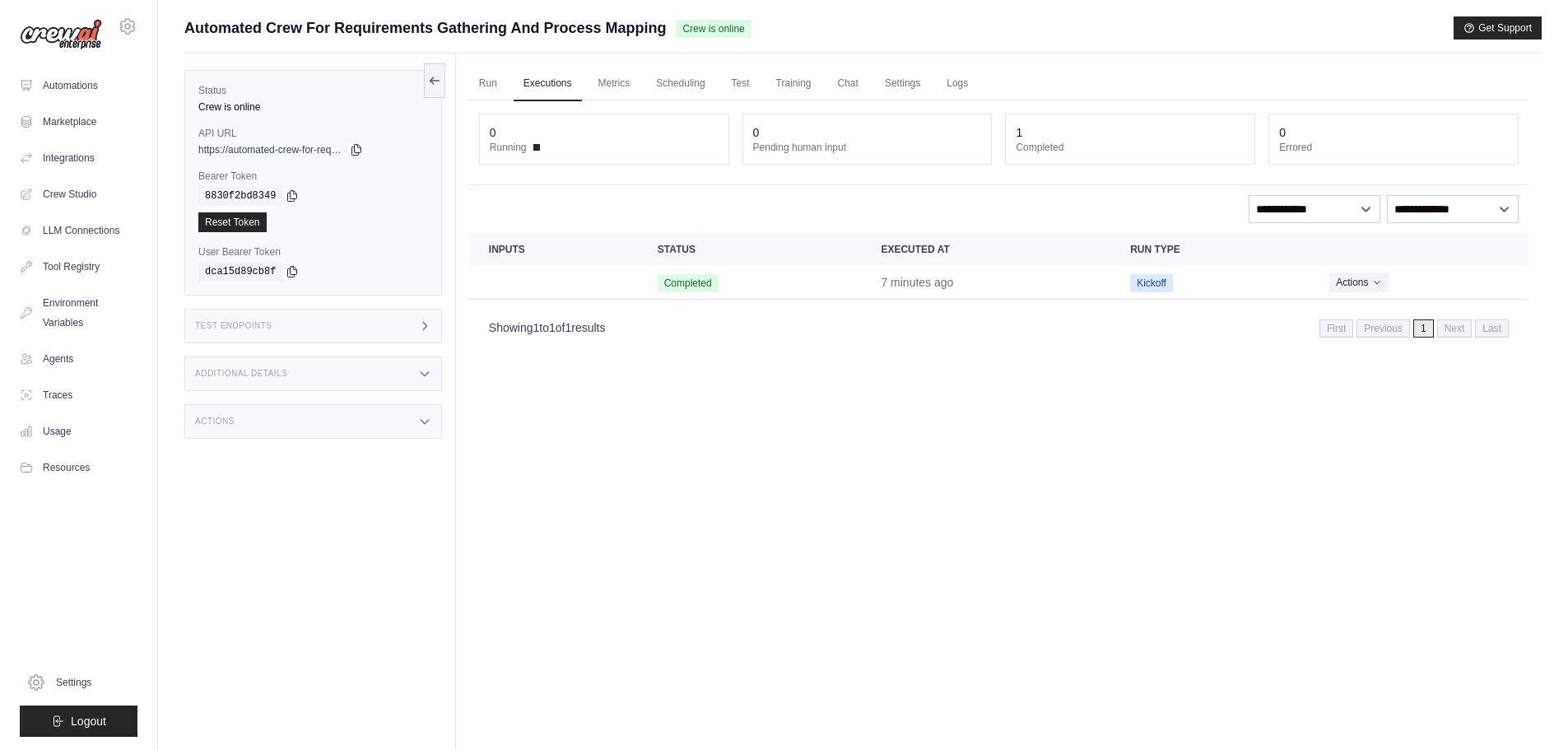 click on "Pending human input" at bounding box center (868, 147) 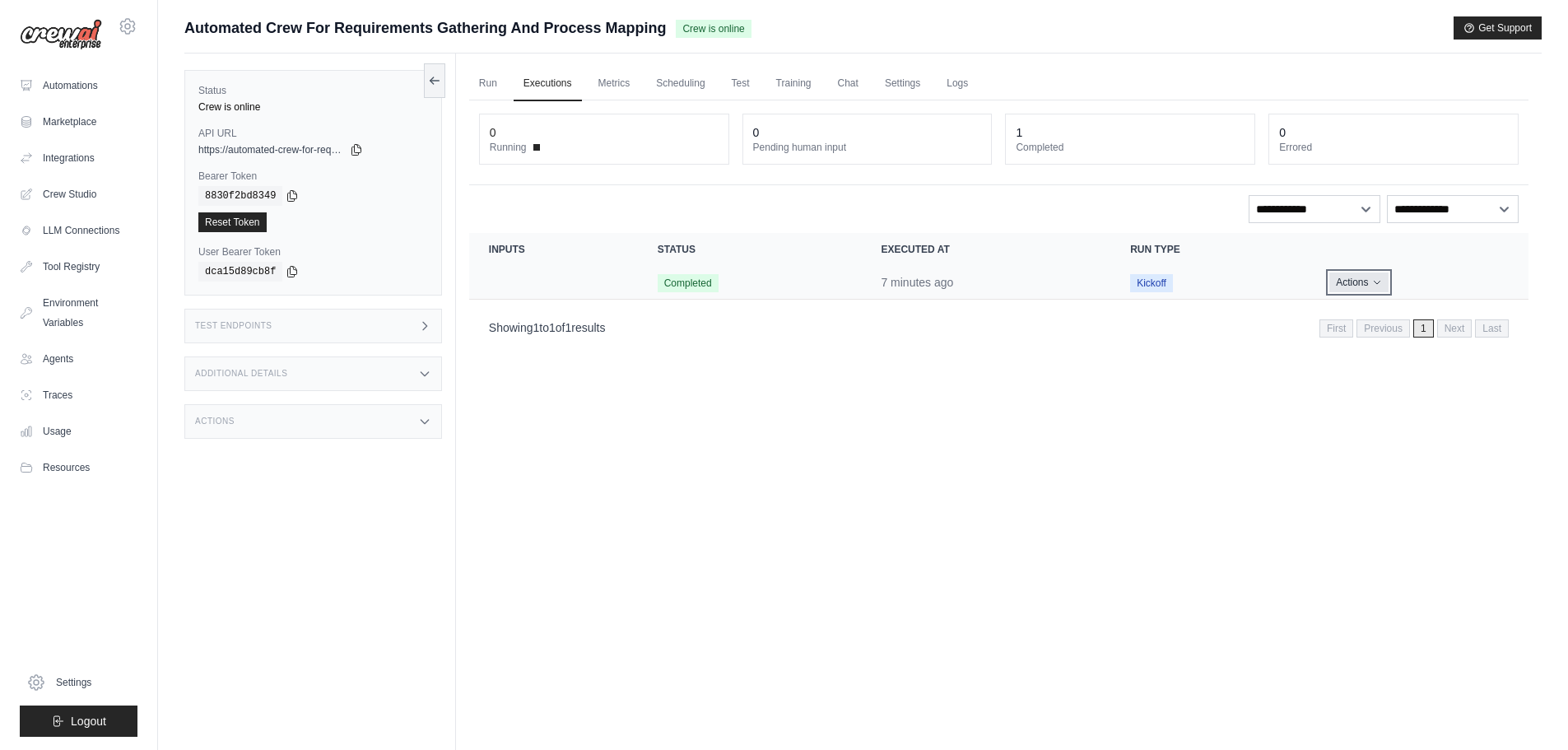 click on "Actions" at bounding box center (1358, 282) 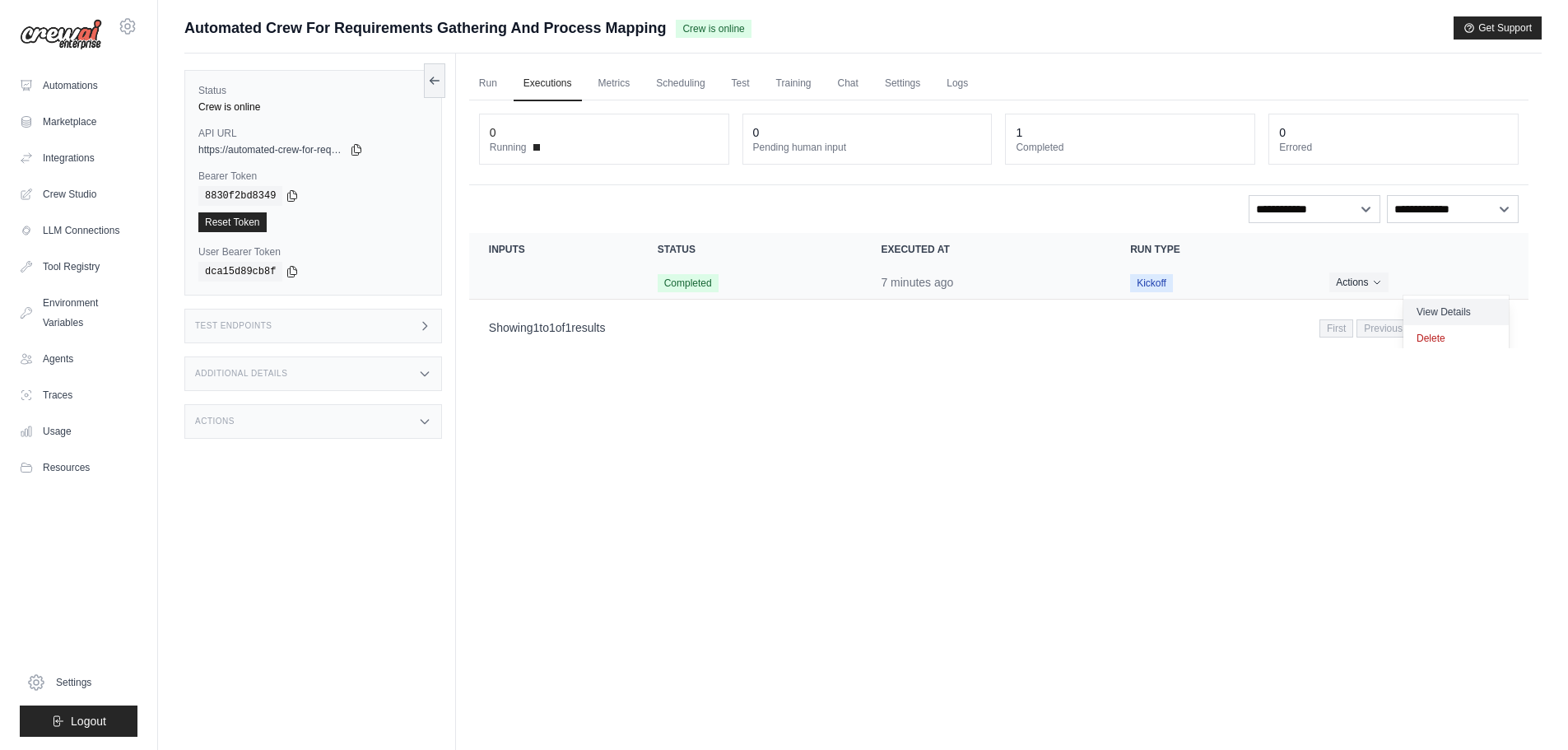 click on "View Details" at bounding box center [1456, 312] 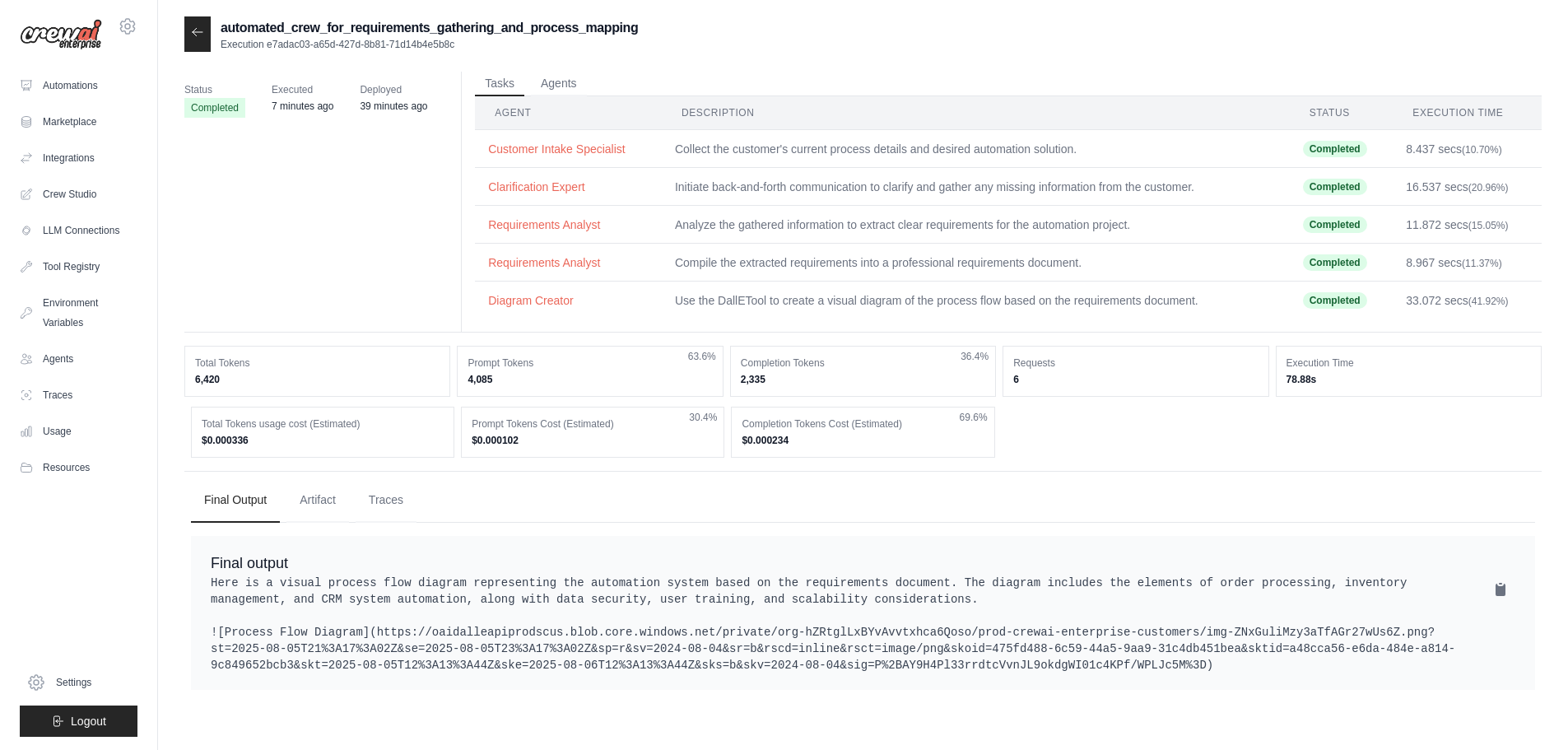 scroll, scrollTop: 0, scrollLeft: 0, axis: both 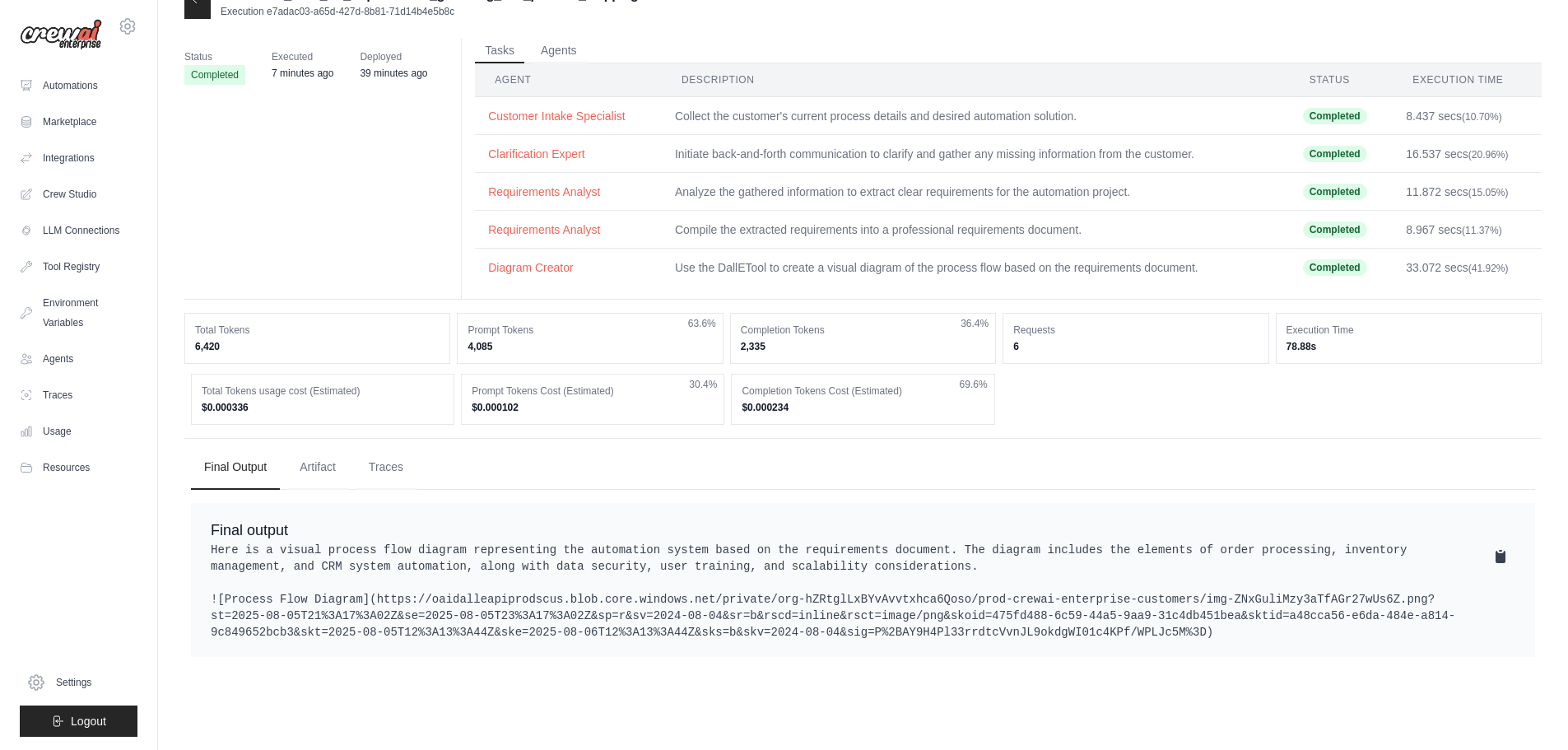 click 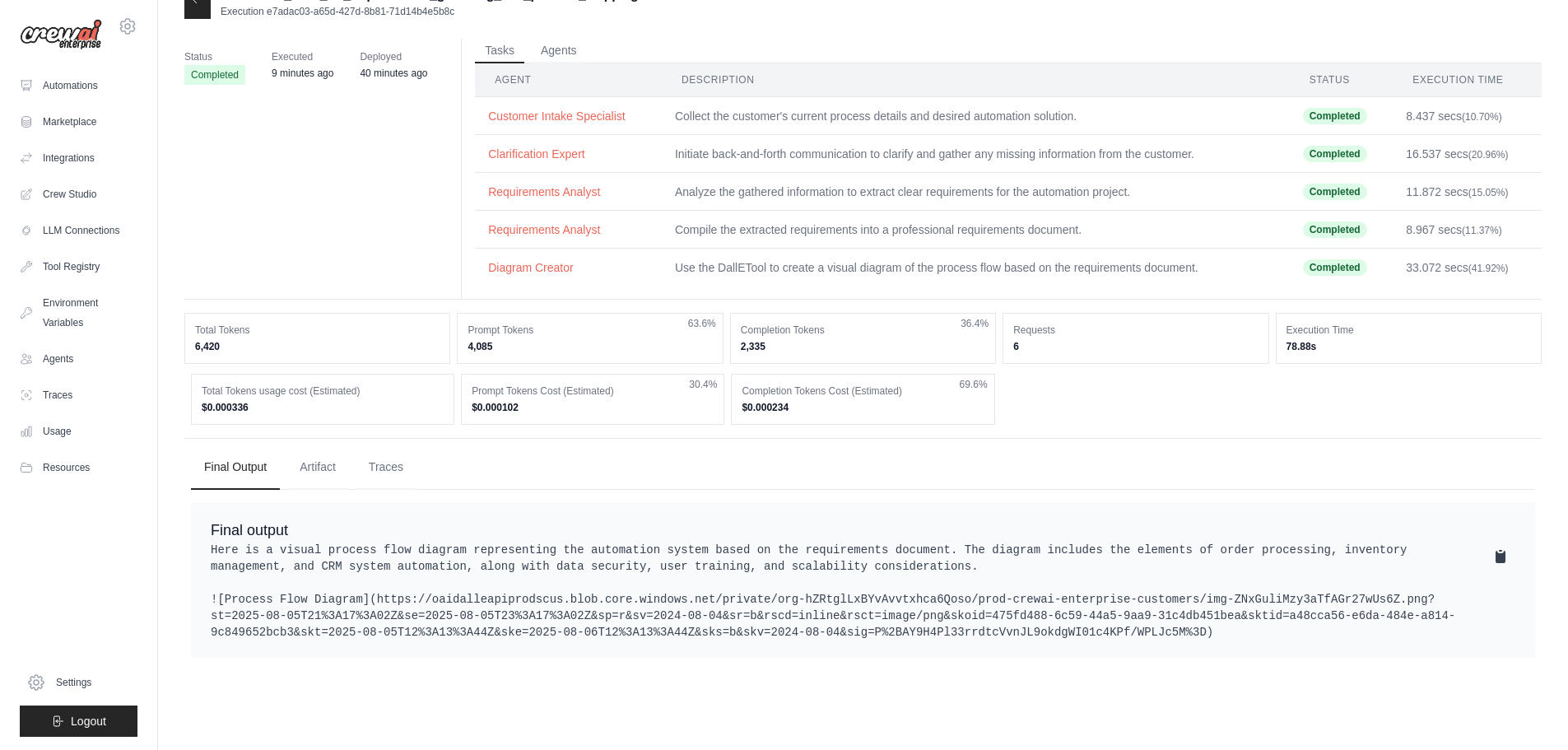 click on "Status
Completed
Executed
9 minutes ago
Deployed
40 minutes ago
Tasks
Agents
Agent
Description
Status
Execution Time
Customer Intake Specialist" at bounding box center [863, 169] 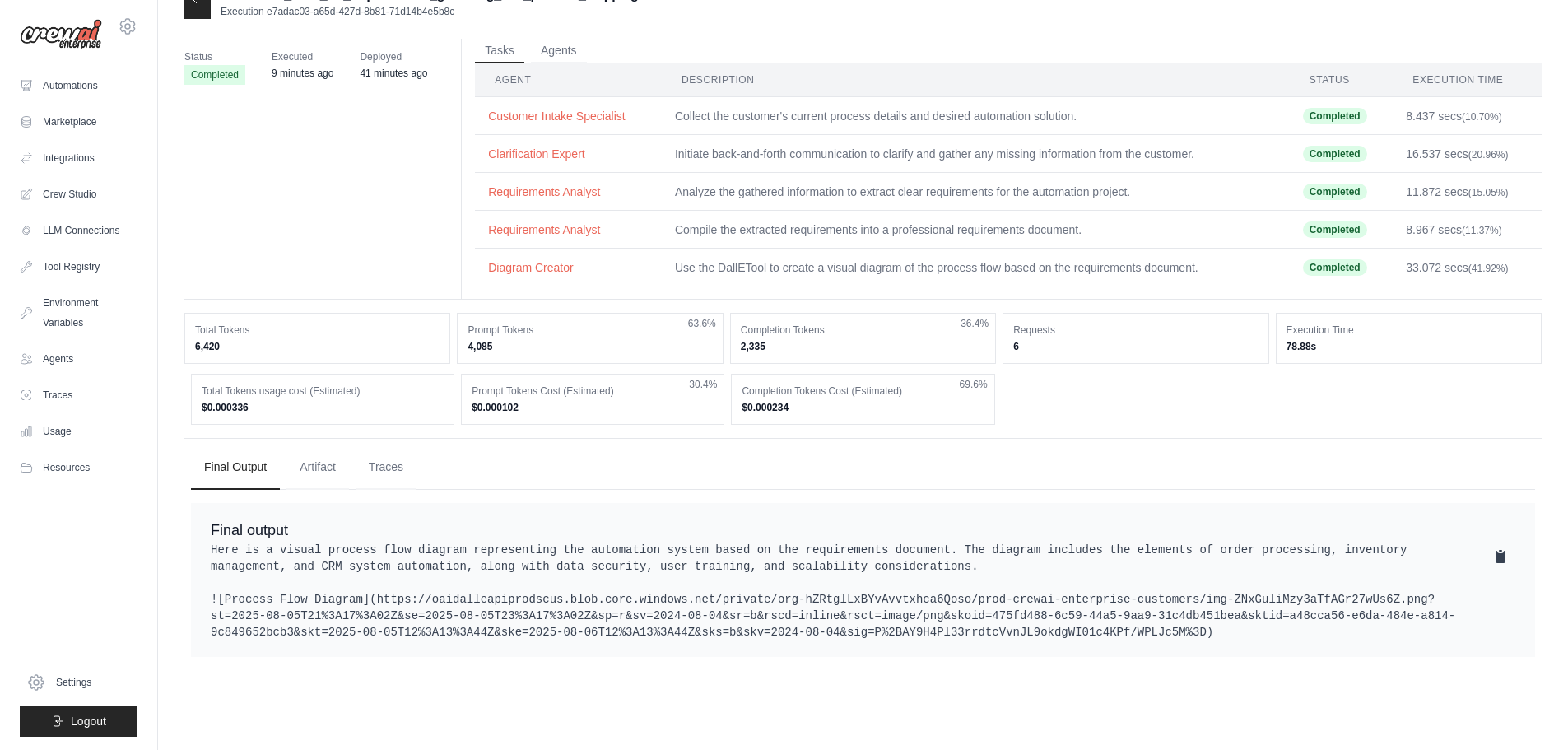 drag, startPoint x: 896, startPoint y: 604, endPoint x: 1082, endPoint y: 407, distance: 270.9336 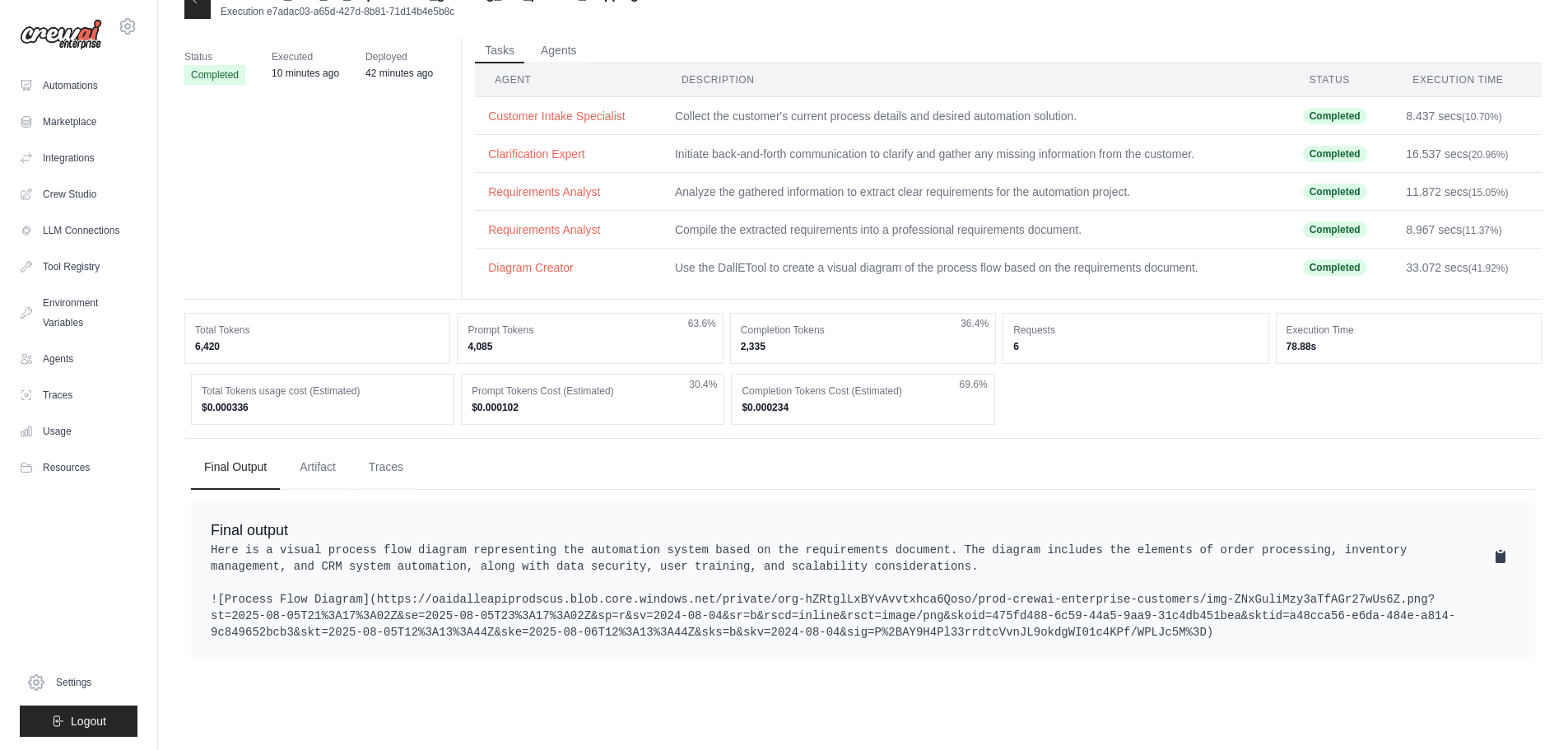 click on "Here is a visual process flow diagram representing the automation system based on the requirements document. The diagram includes the elements of order processing, inventory management, and CRM system automation, along with data security, user training, and scalability considerations.
![Process Flow Diagram](https://oaidalleapiprodscus.blob.core.windows.net/private/org-hZRtglLxBYvAvvtxhca6Qoso/prod-crewai-enterprise-customers/img-ZNxGuliMzy3aTfAGr27wUs6Z.png?st=2025-08-05T21%3A17%3A02Z&se=2025-08-05T23%3A17%3A02Z&sp=r&sv=2024-08-04&sr=b&rscd=inline&rsct=image/png&skoid=475fd488-6c59-44a5-9aa9-31c4db451bea&sktid=a48cca56-e6da-484e-a814-9c849652bcb3&skt=2025-08-05T12%3A13%3A44Z&ske=2025-08-06T12%3A13%3A44Z&sks=b&skv=2024-08-04&sig=P%2BAY9H4Pl33rrdtcVvnJL9okdgWI01c4KPf/WPLJc5M%3D)" at bounding box center (863, 591) 